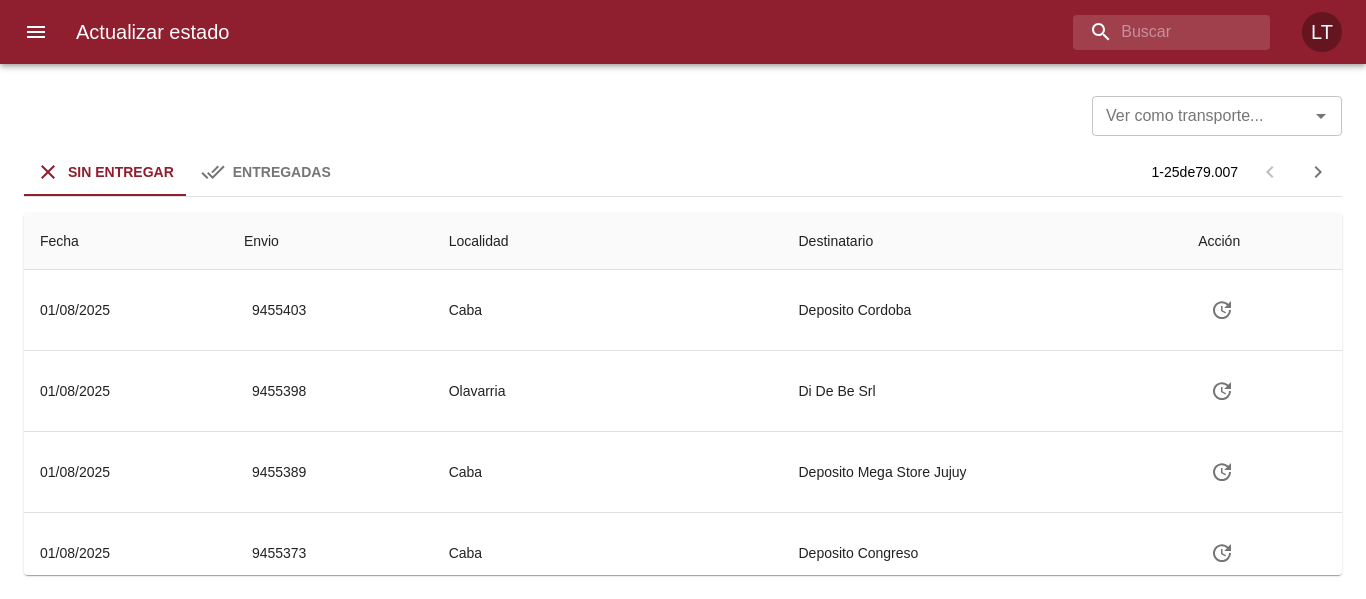 scroll, scrollTop: 0, scrollLeft: 0, axis: both 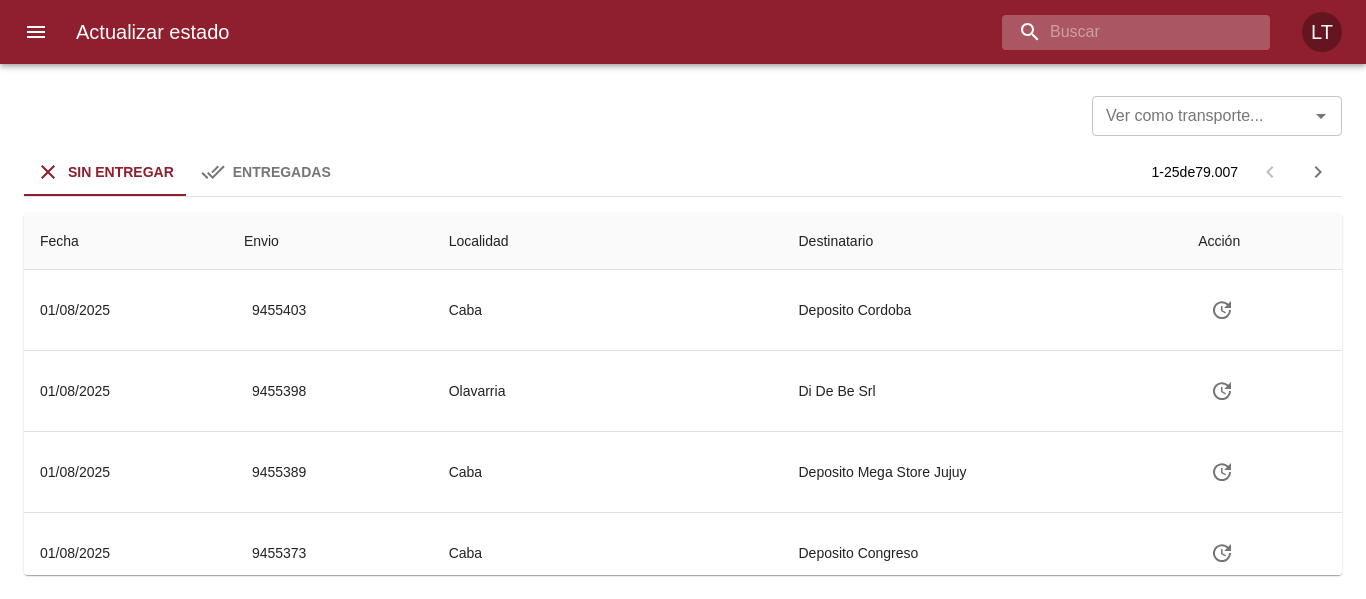 click at bounding box center [1119, 32] 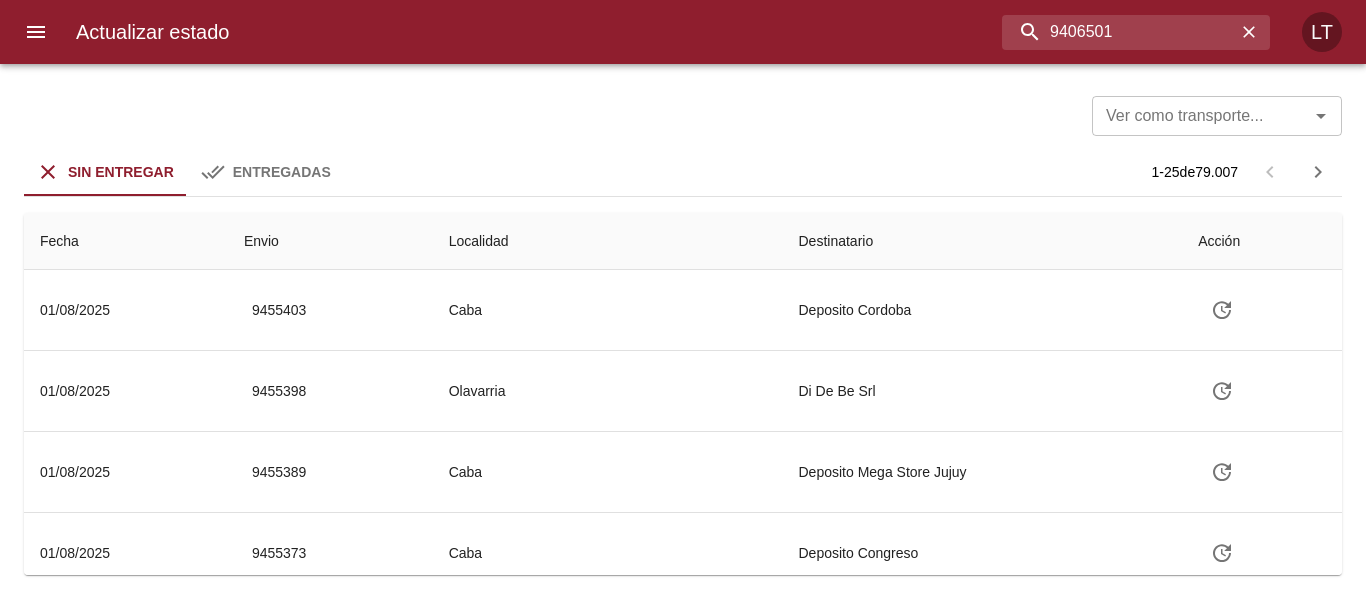 type on "9406501" 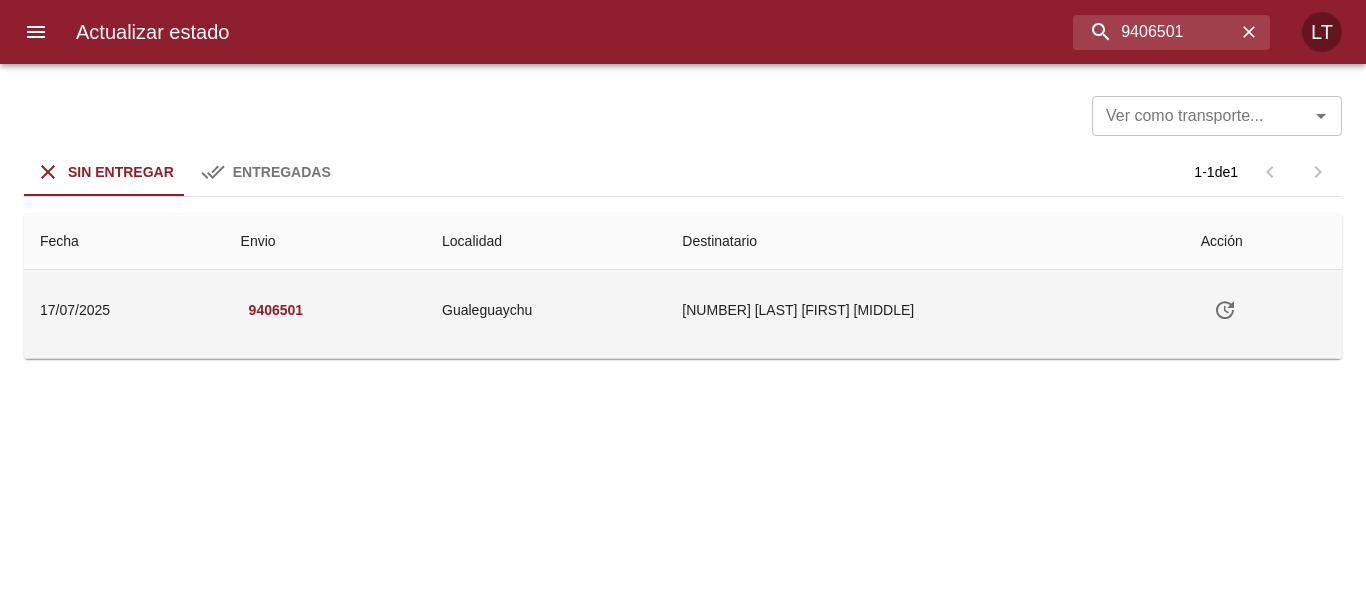 click at bounding box center [1225, 310] 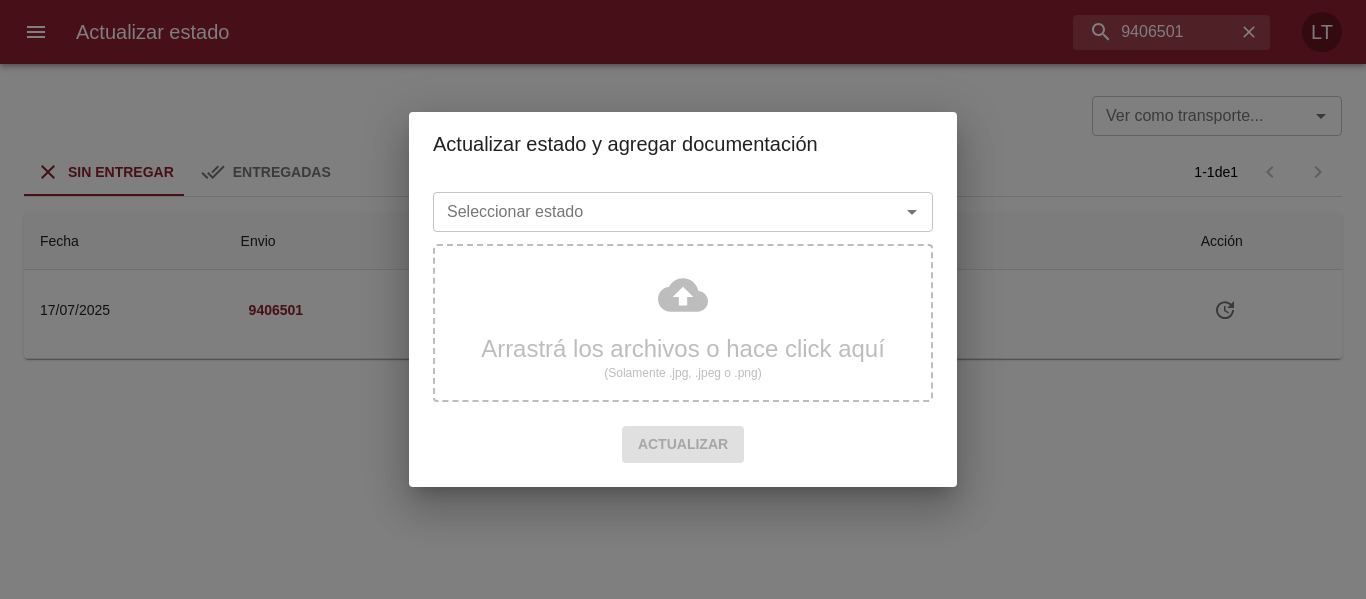 click on "Seleccionar estado" at bounding box center [653, 212] 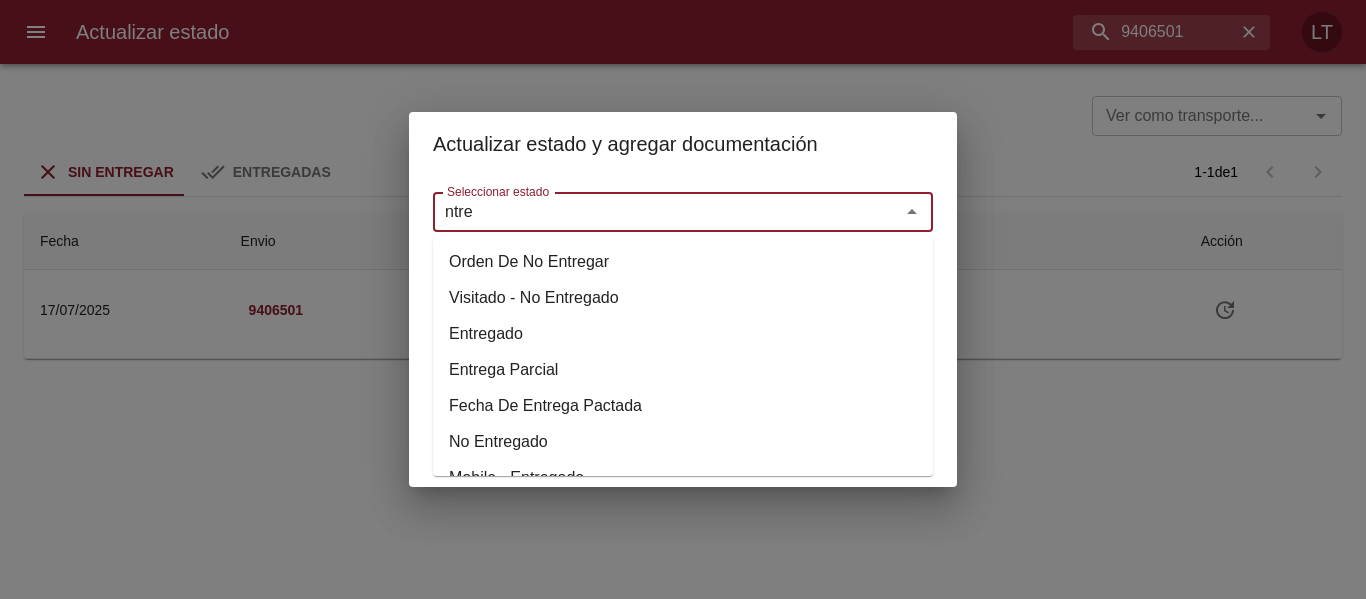 click on "Entregado" at bounding box center (683, 334) 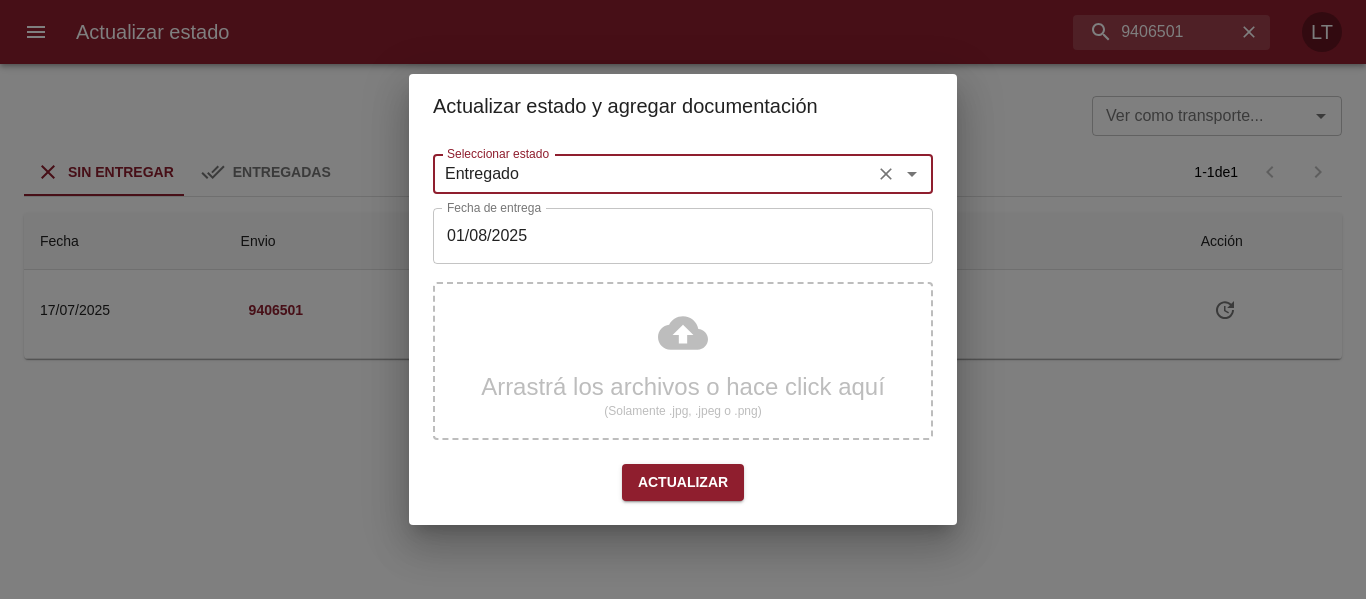 type on "Entregado" 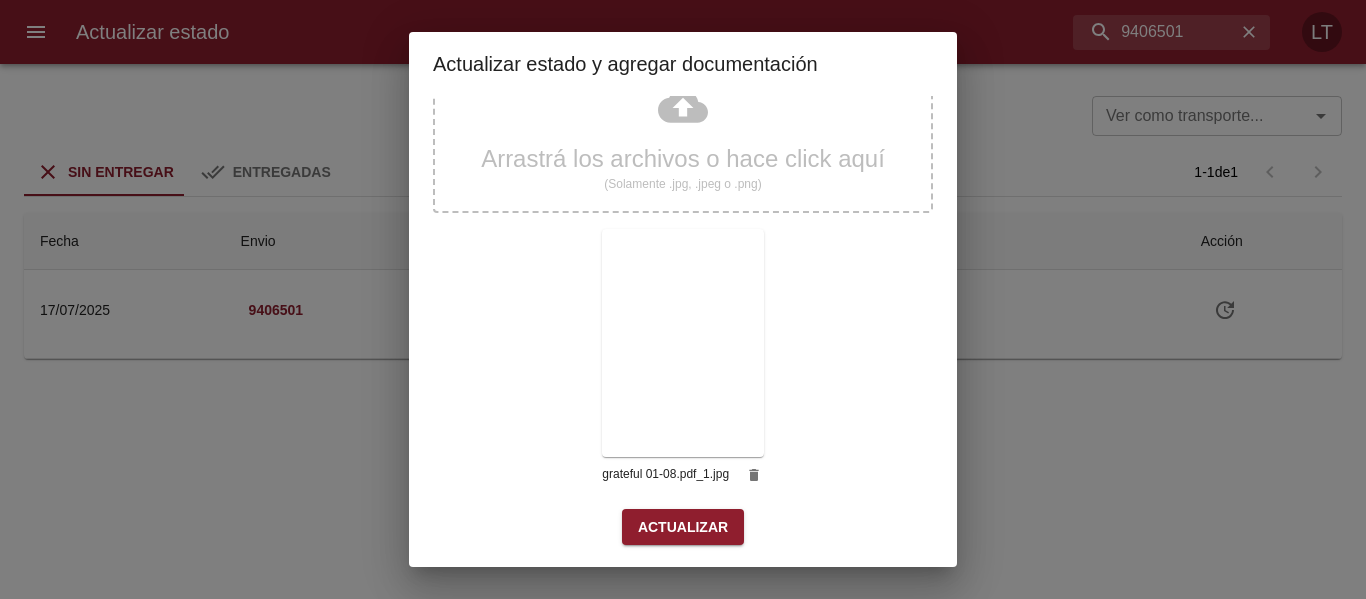 scroll, scrollTop: 187, scrollLeft: 0, axis: vertical 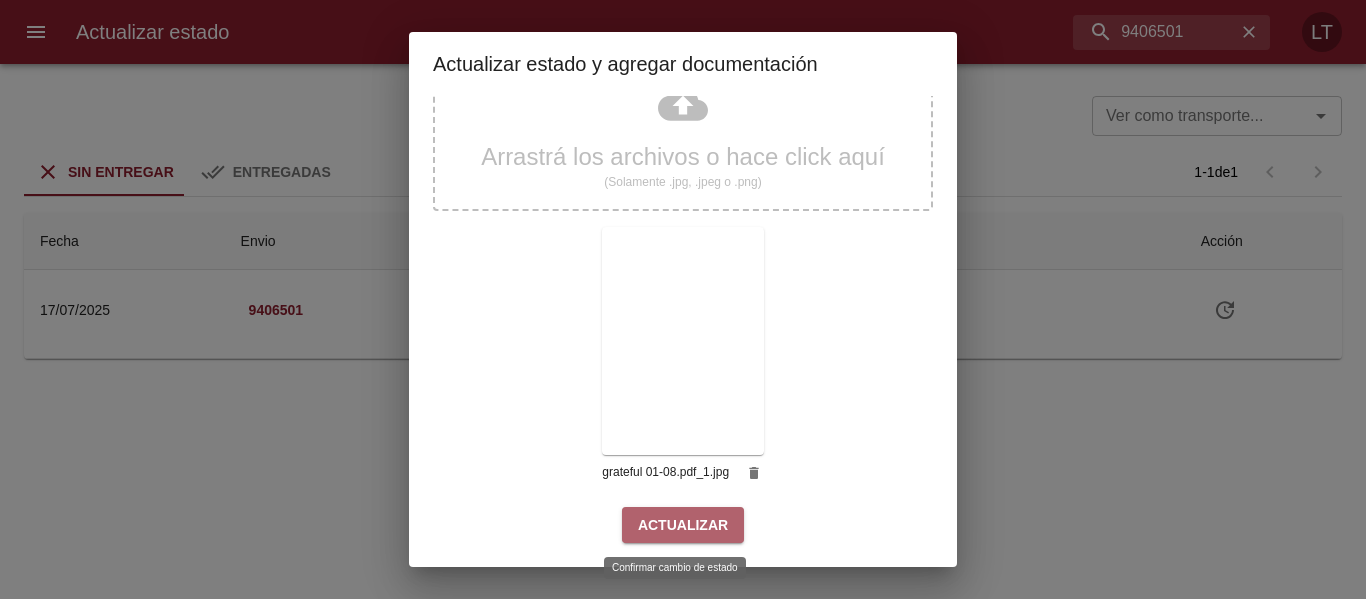 click on "Actualizar" at bounding box center [683, 525] 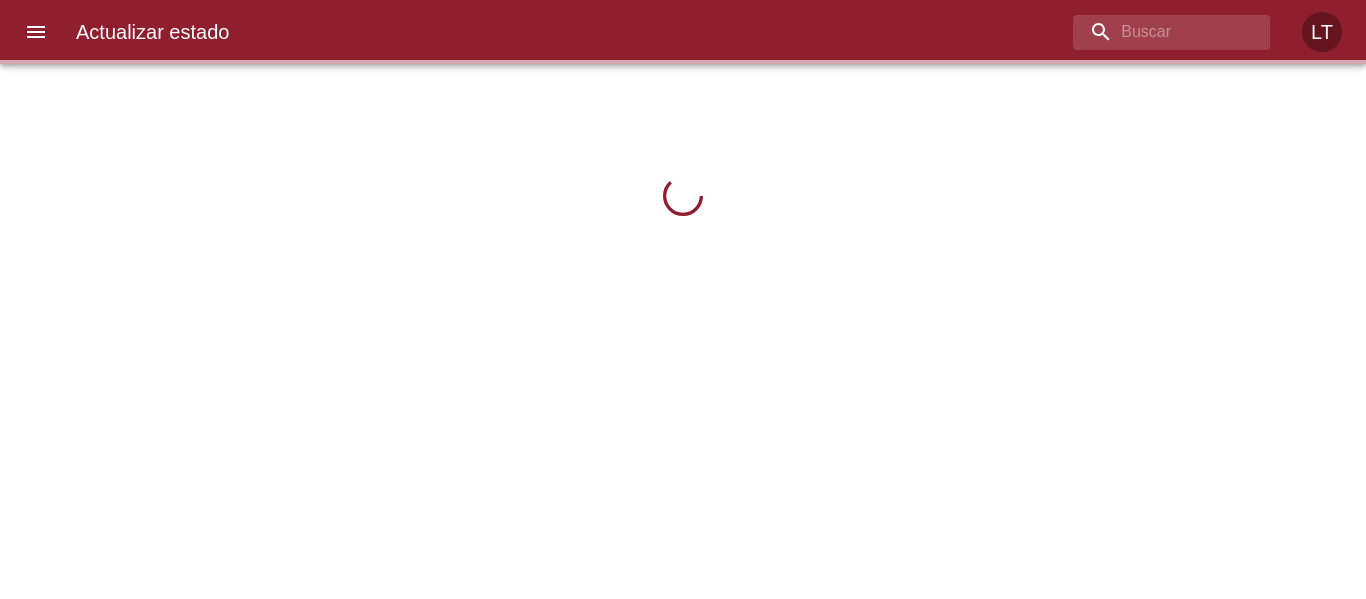 scroll, scrollTop: 0, scrollLeft: 0, axis: both 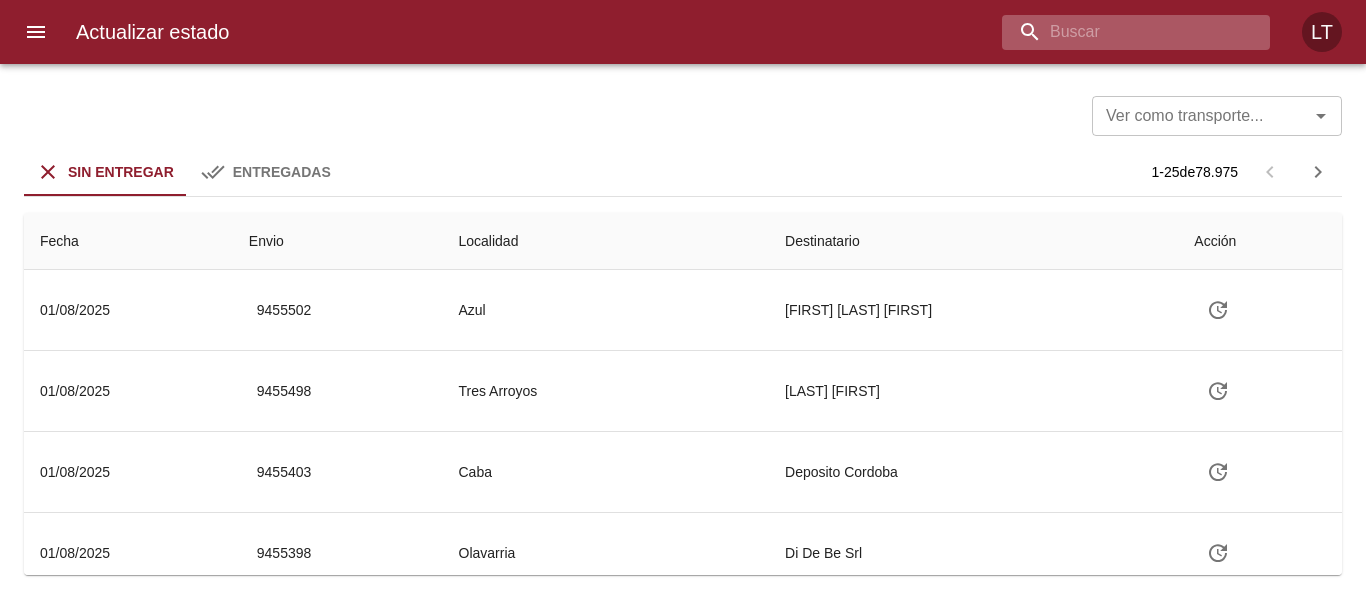 click at bounding box center (1119, 32) 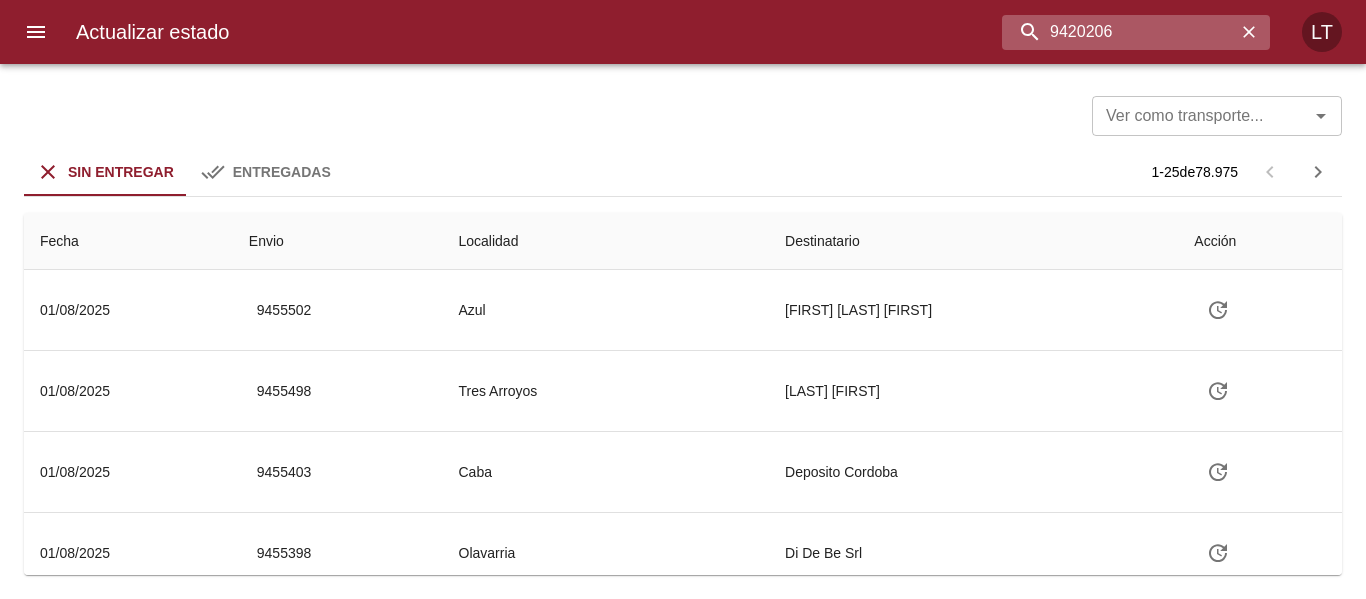 type on "9420206" 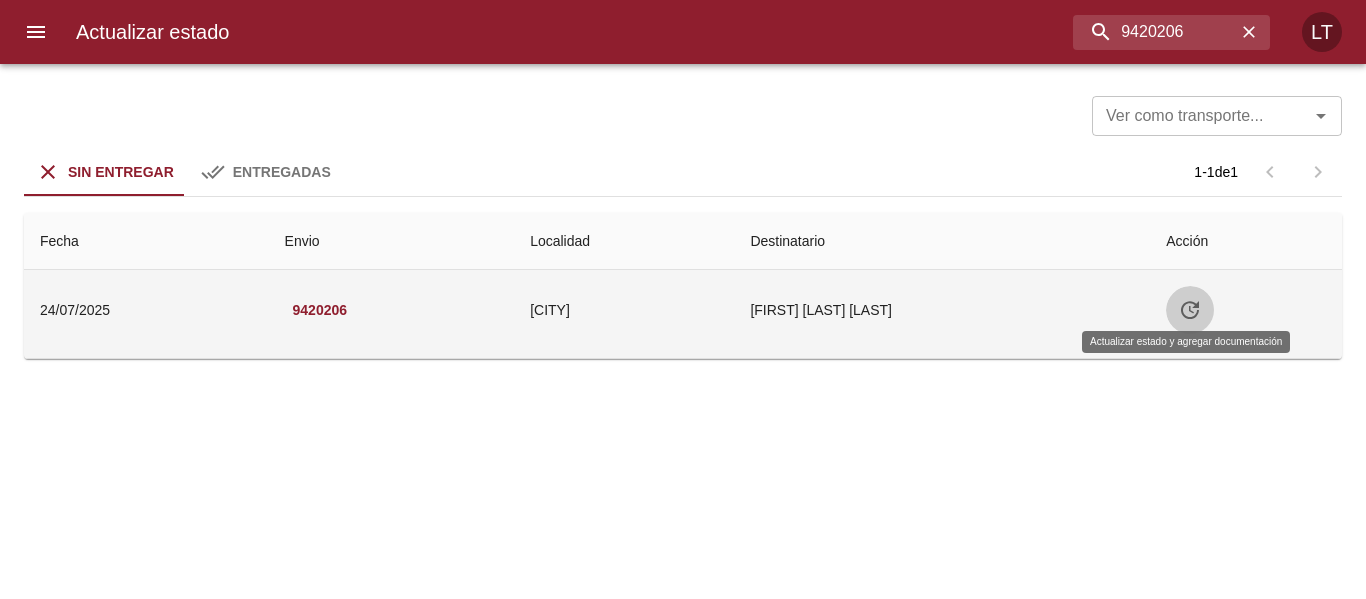 click 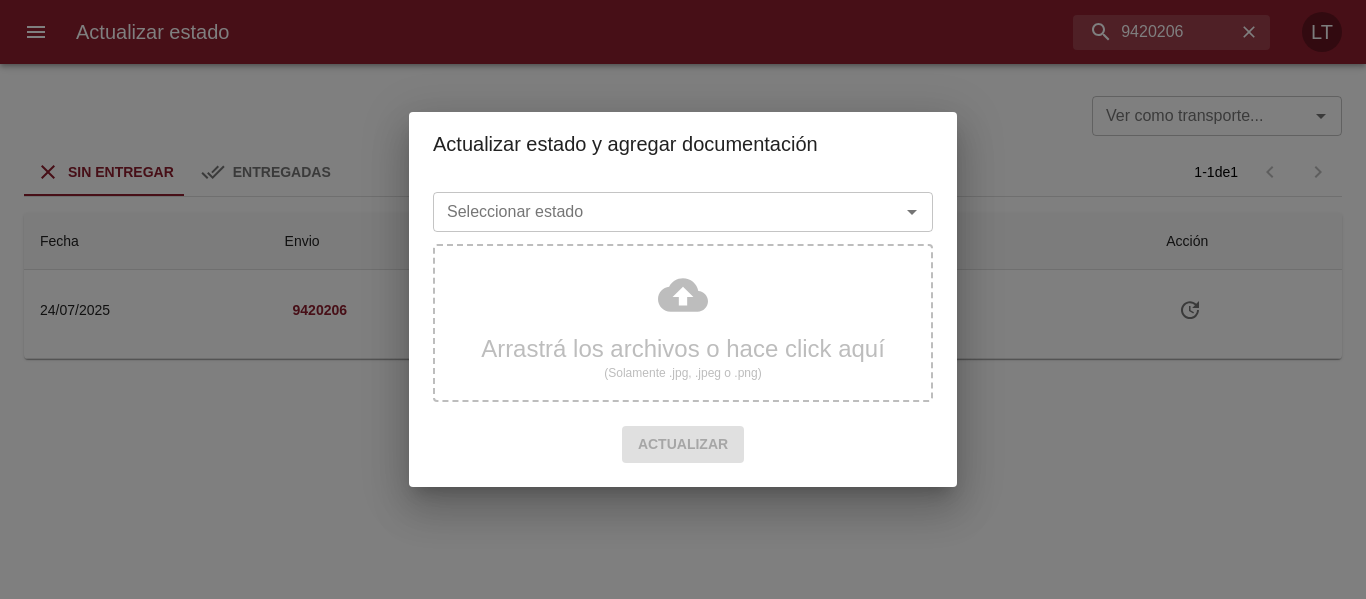 click on "Seleccionar estado" at bounding box center [653, 212] 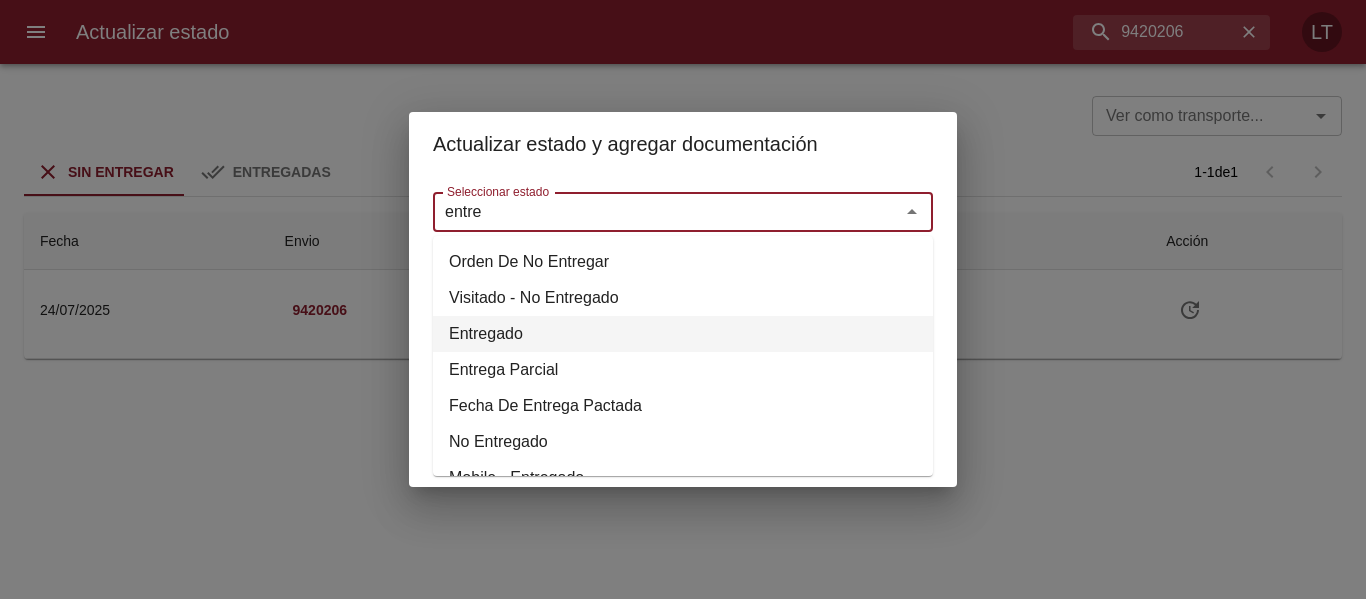 click on "Entregado" at bounding box center (683, 334) 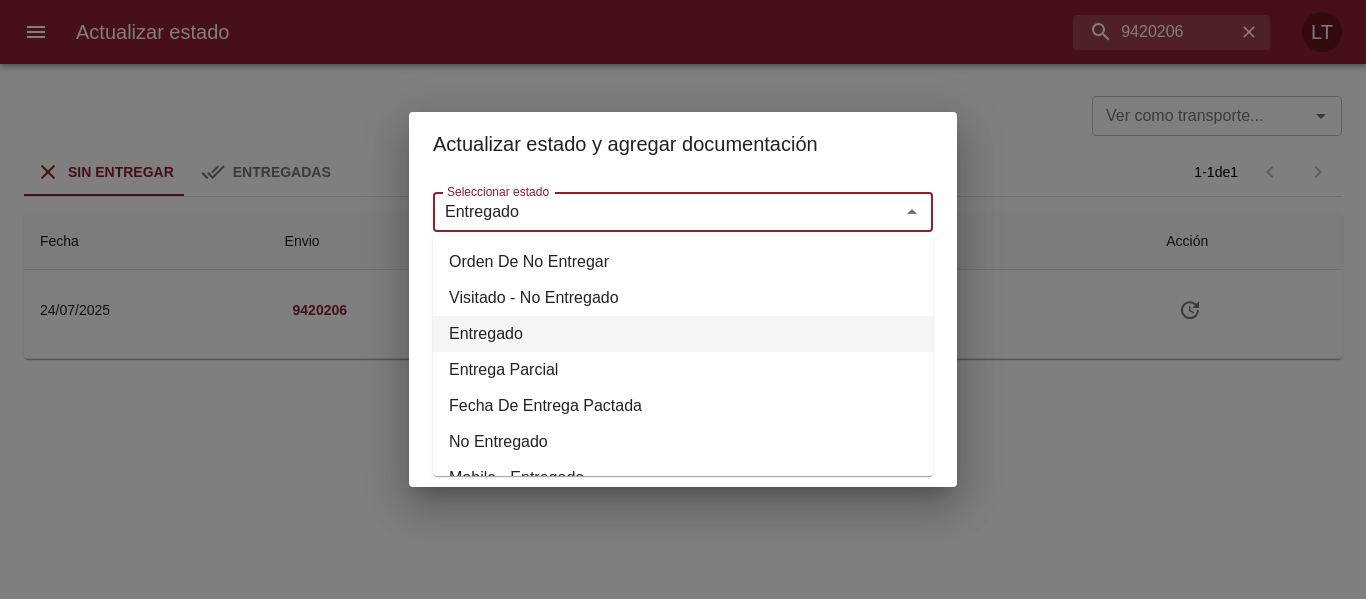 type on "Entregado" 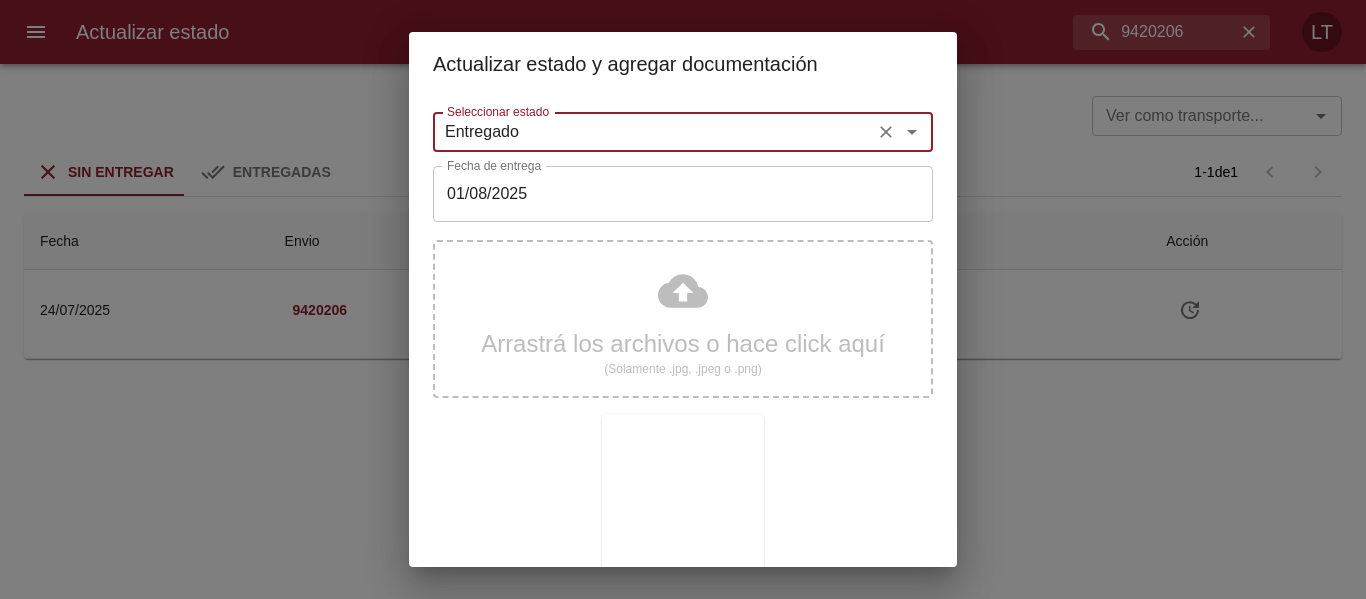 scroll, scrollTop: 187, scrollLeft: 0, axis: vertical 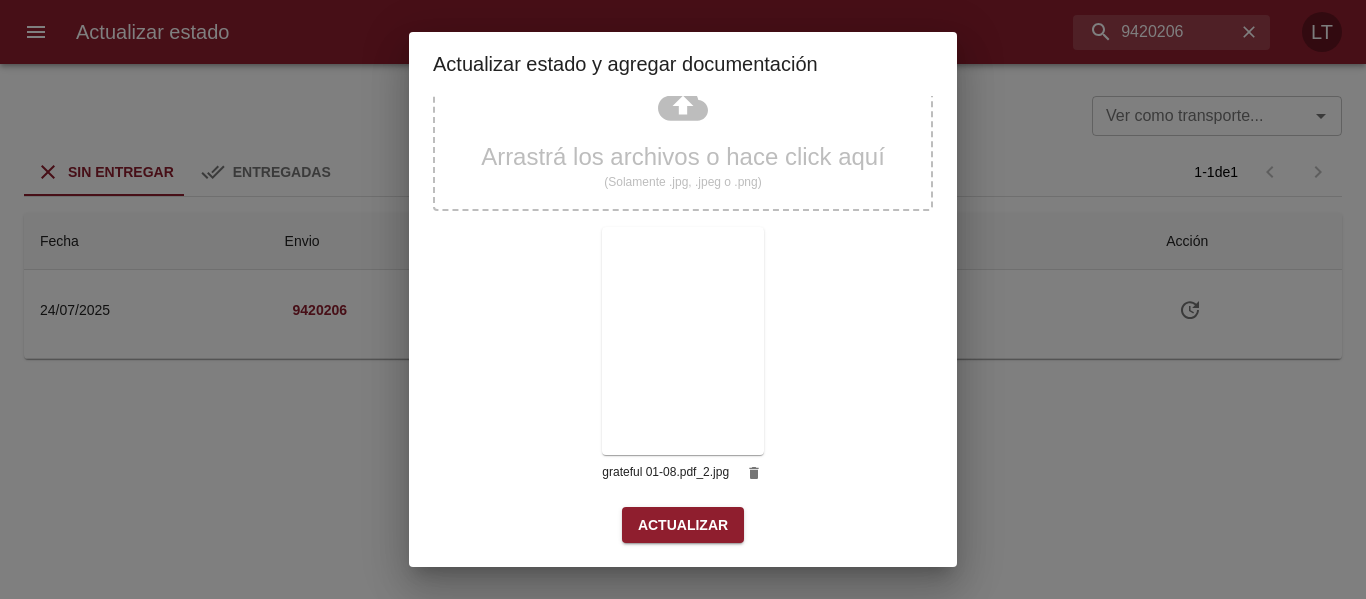 click on "Actualizar" at bounding box center (683, 525) 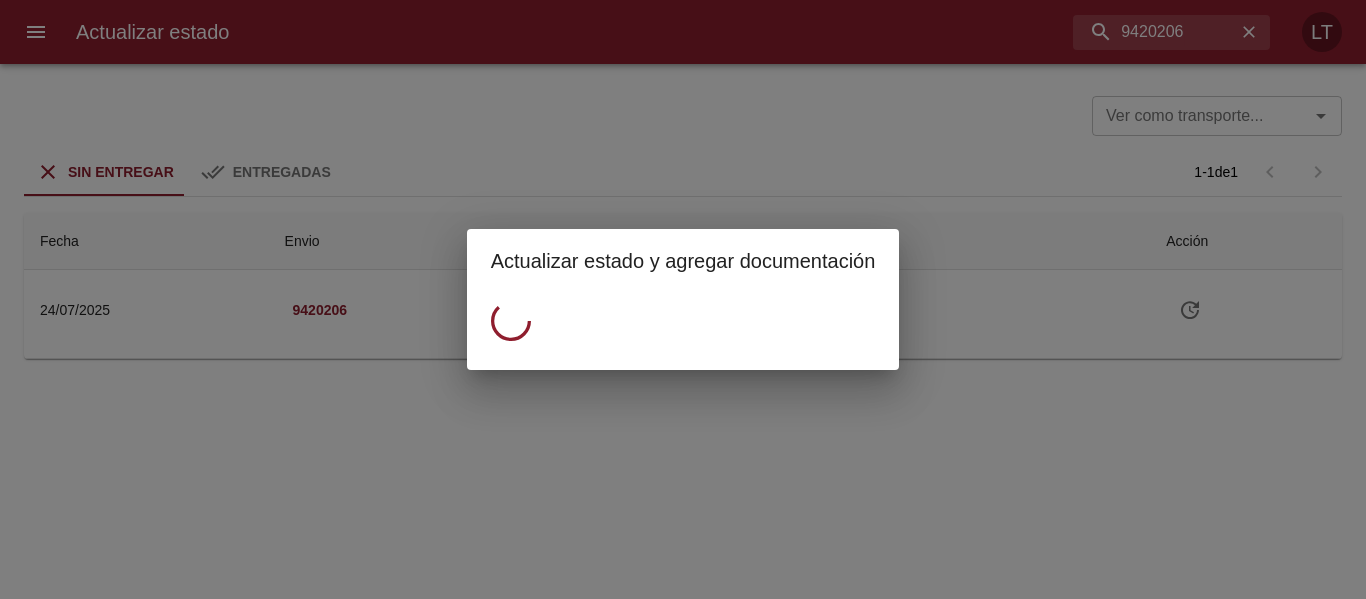 scroll, scrollTop: 0, scrollLeft: 0, axis: both 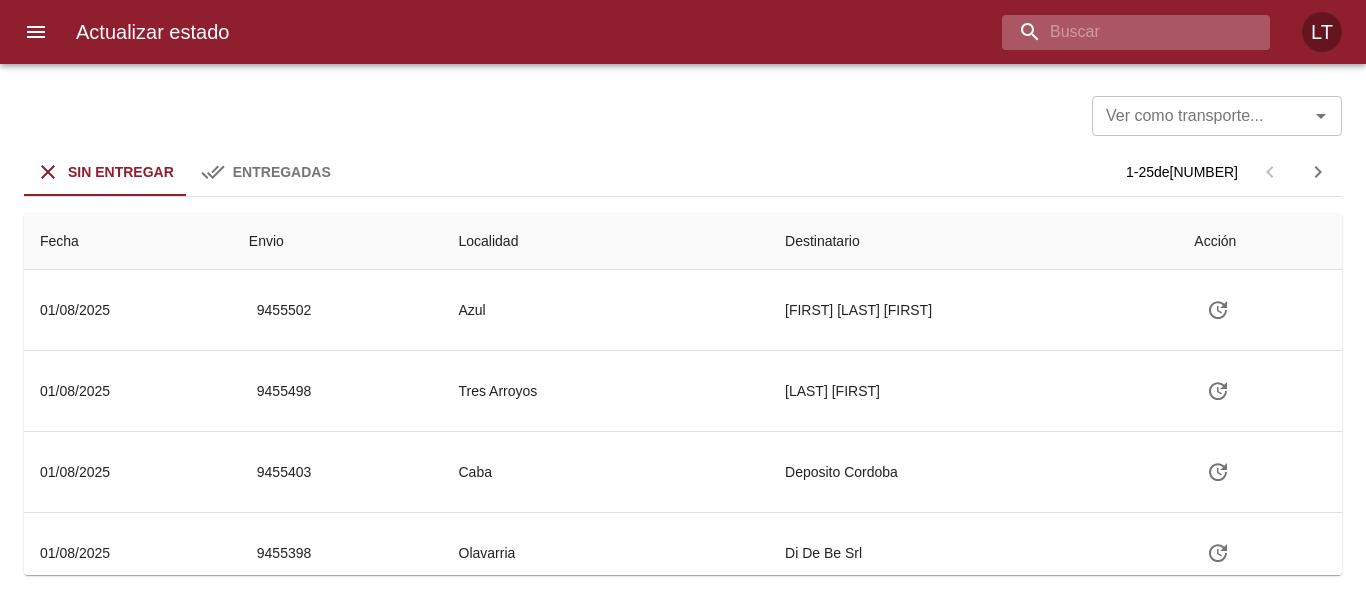 click at bounding box center [1119, 32] 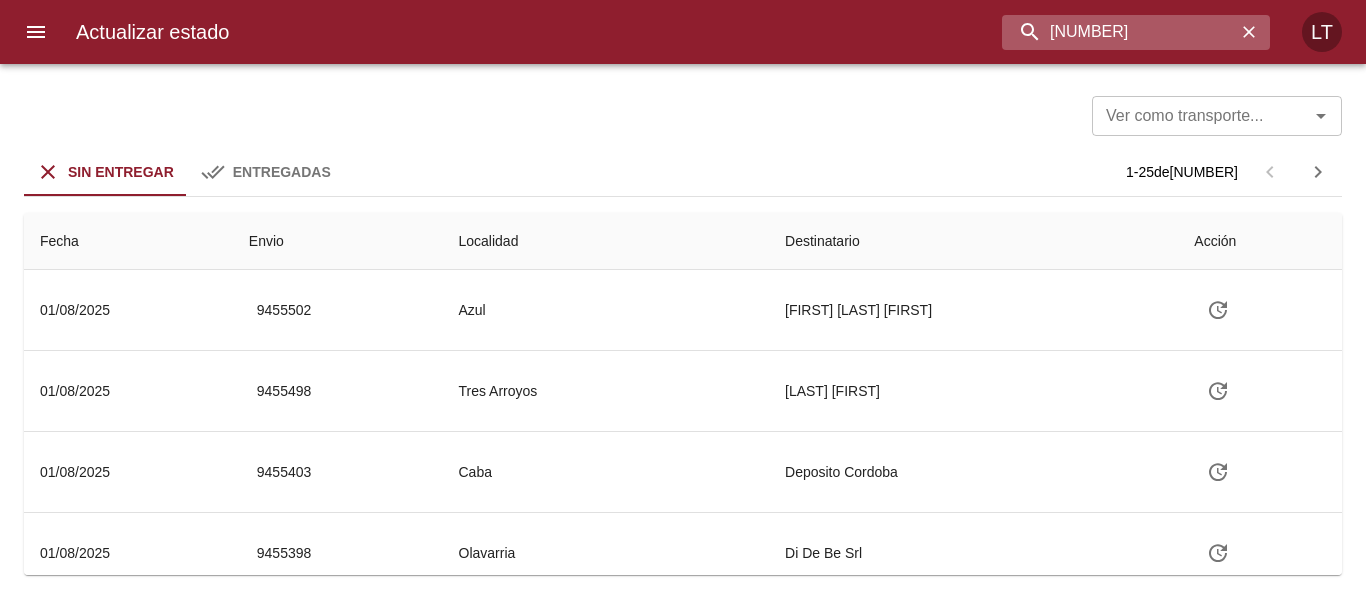 type on "9421070" 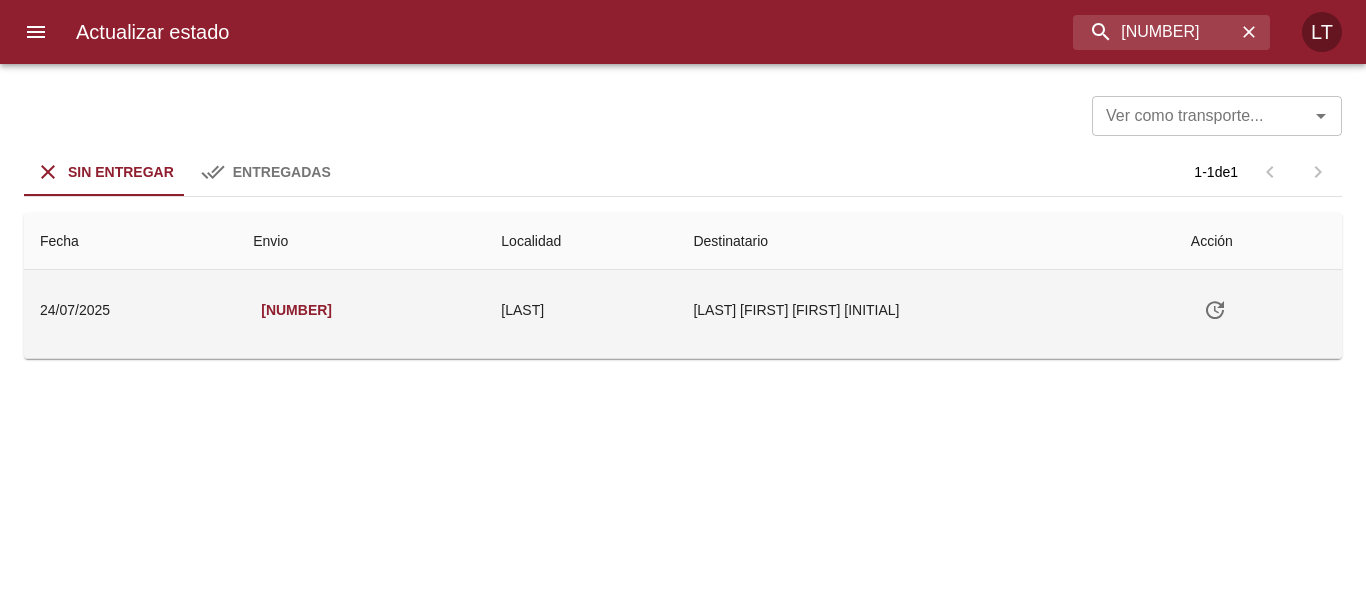 click 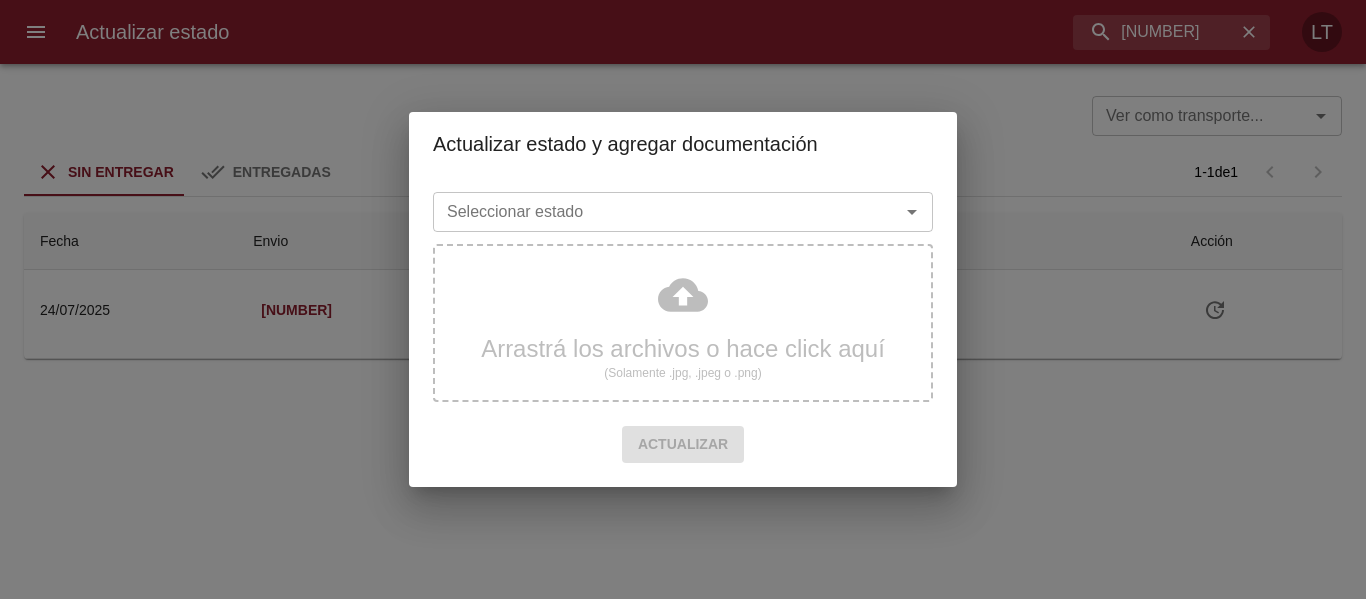 click on "Seleccionar estado Seleccionar estado" at bounding box center [683, 210] 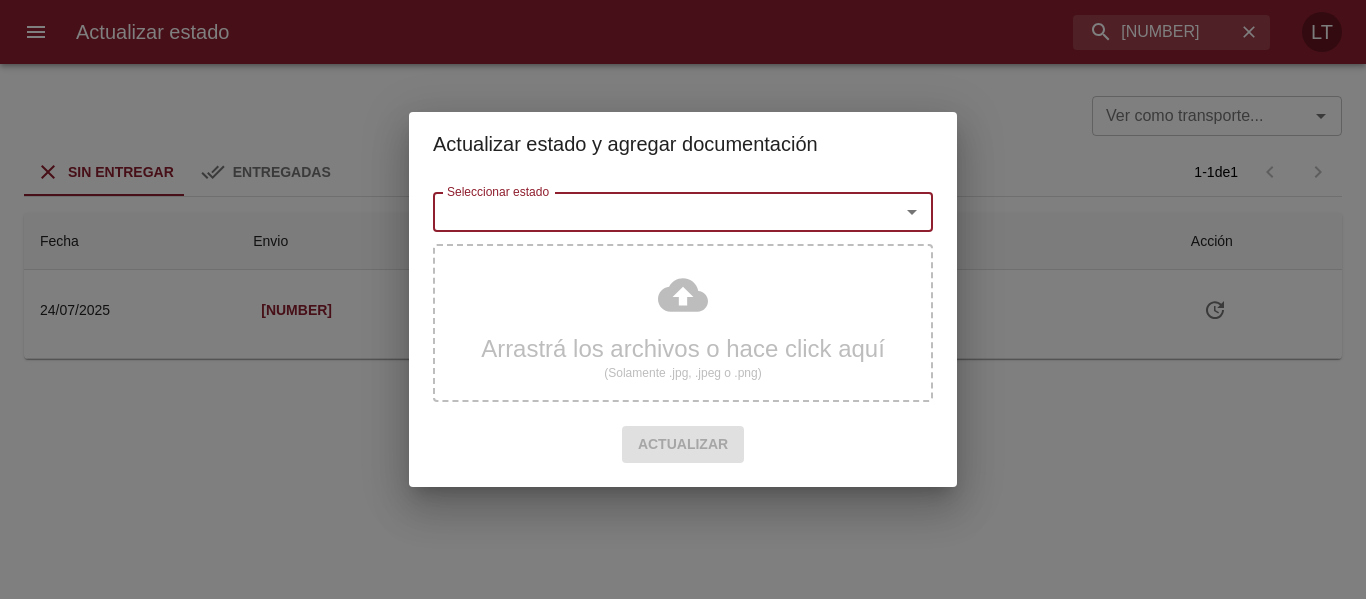 click on "Seleccionar estado" at bounding box center [653, 212] 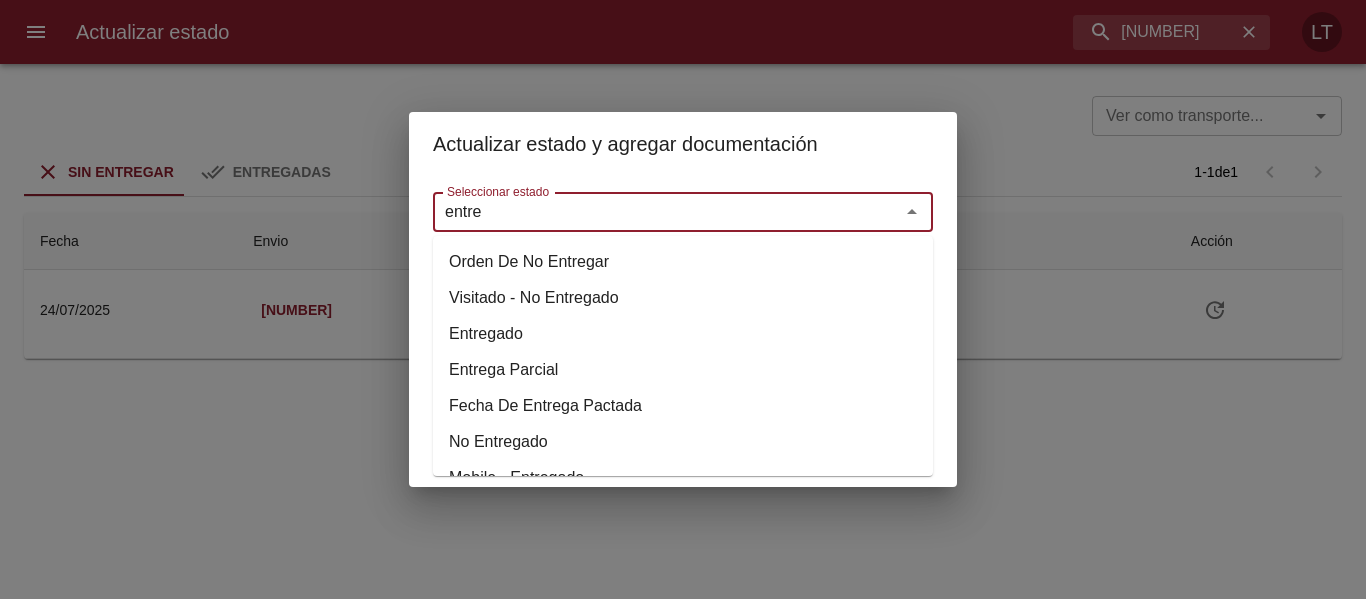 click on "Entregado" at bounding box center [683, 334] 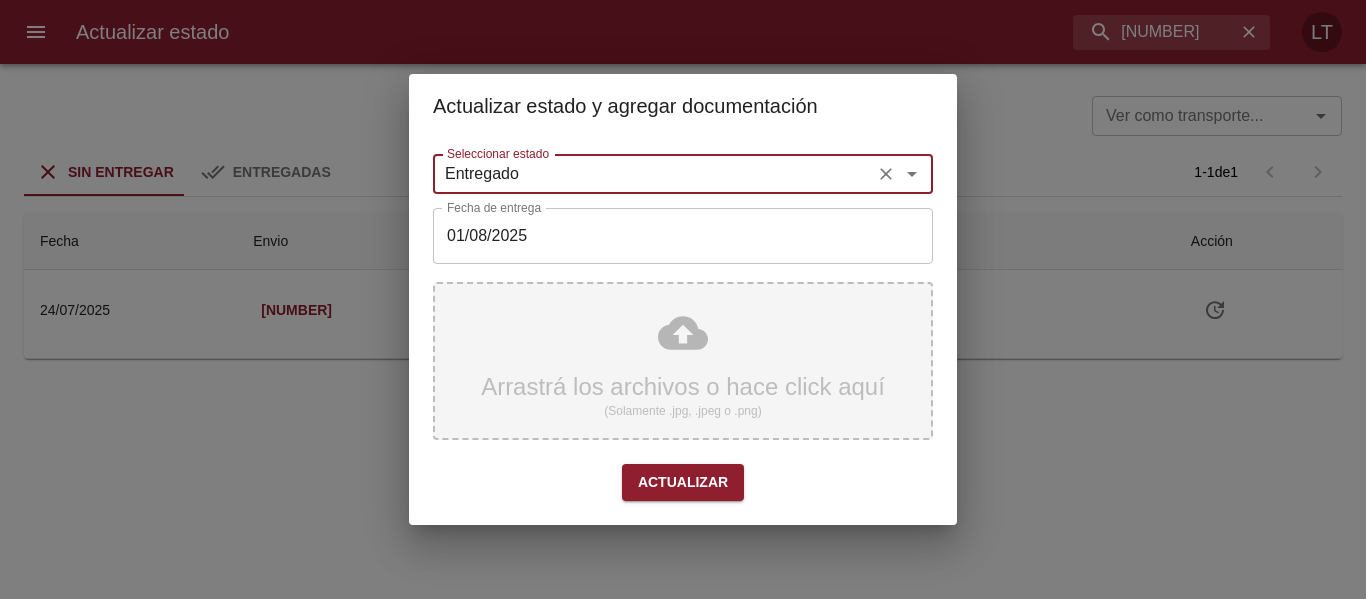 type on "Entregado" 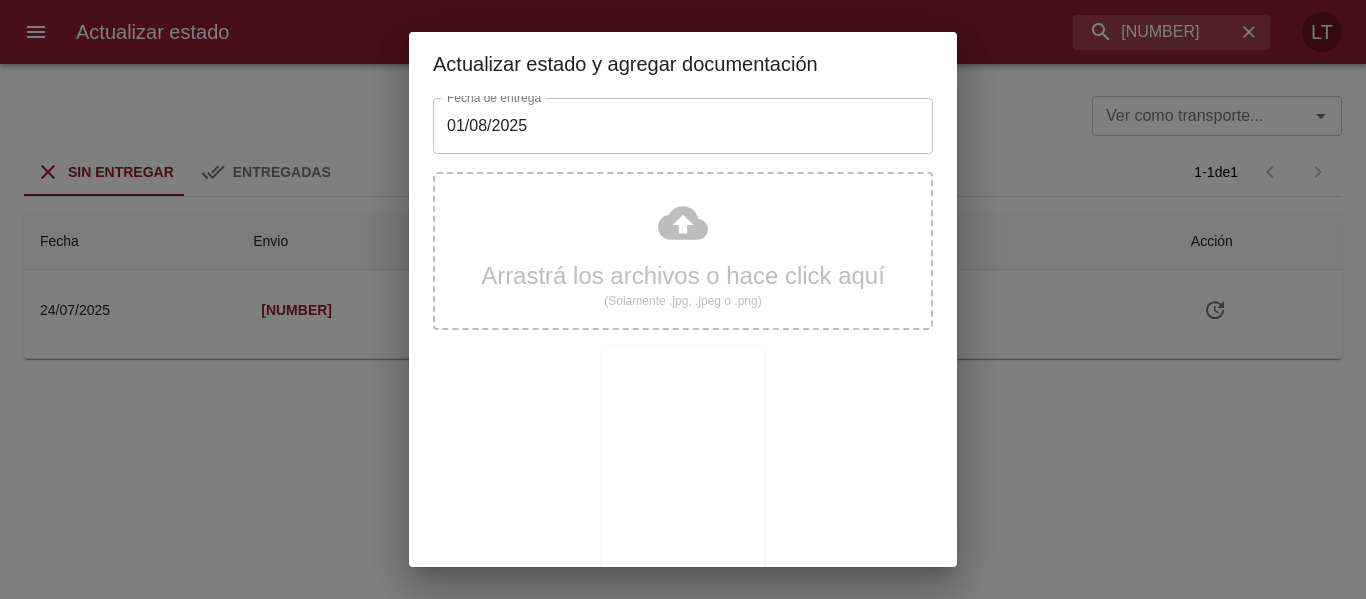 scroll, scrollTop: 187, scrollLeft: 0, axis: vertical 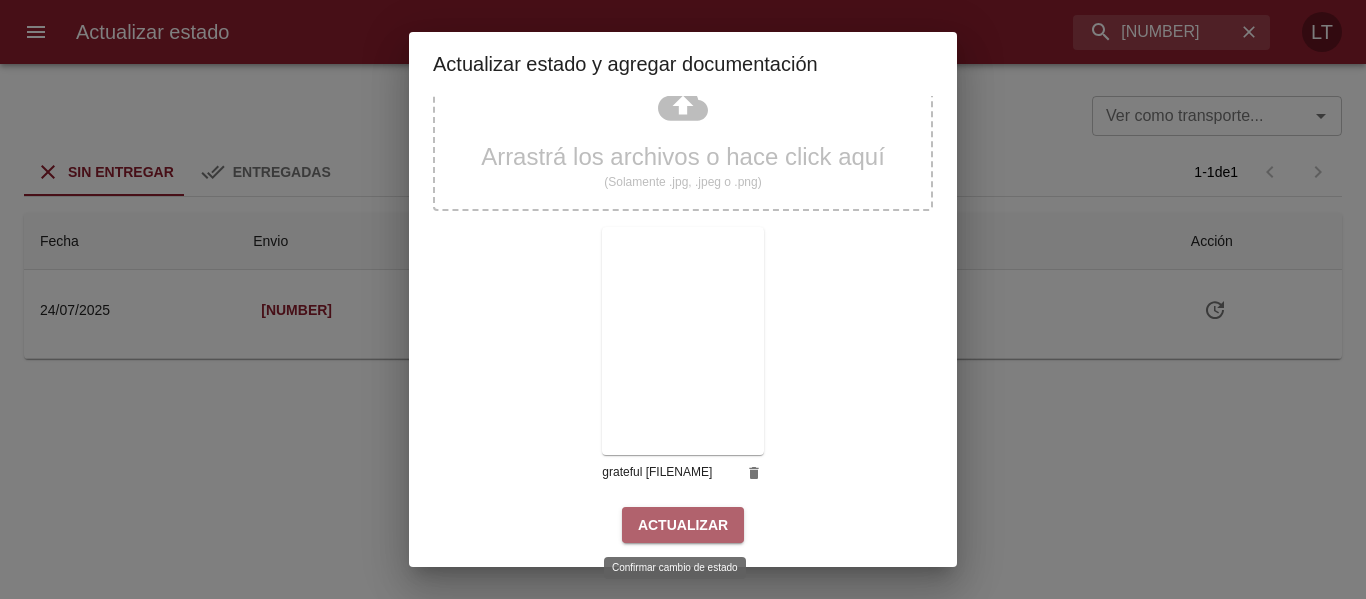 click on "Actualizar" at bounding box center [683, 525] 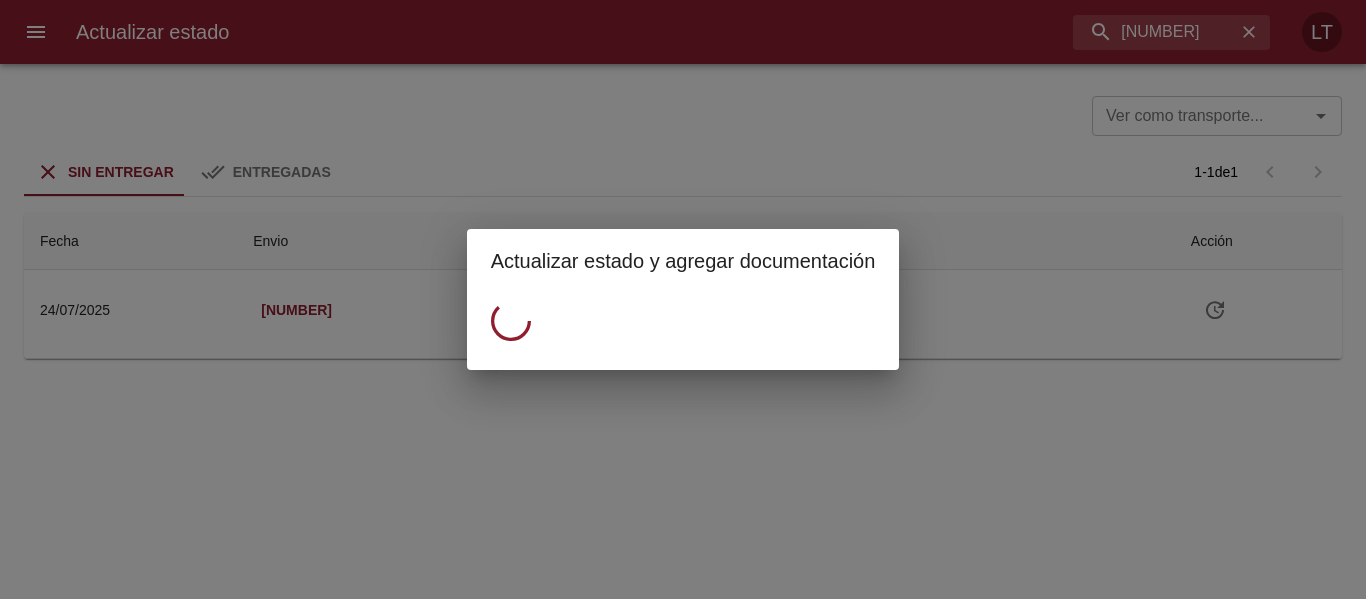 scroll, scrollTop: 0, scrollLeft: 0, axis: both 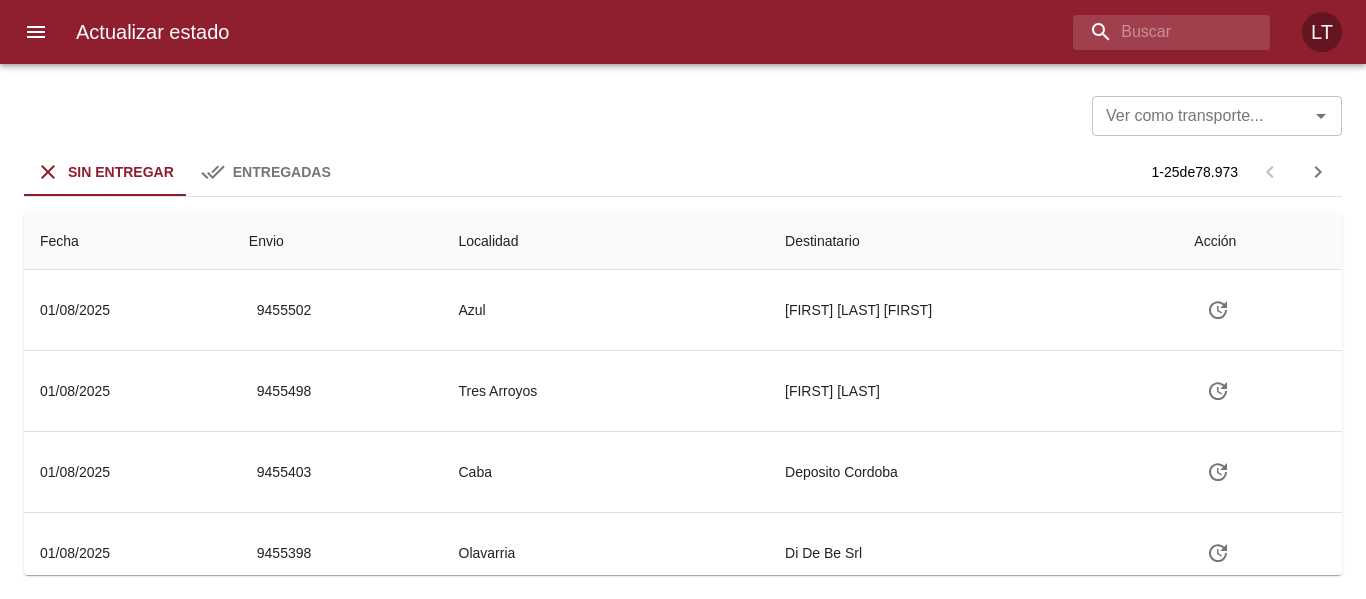 click on "Actualizar estado LT" at bounding box center [683, 32] 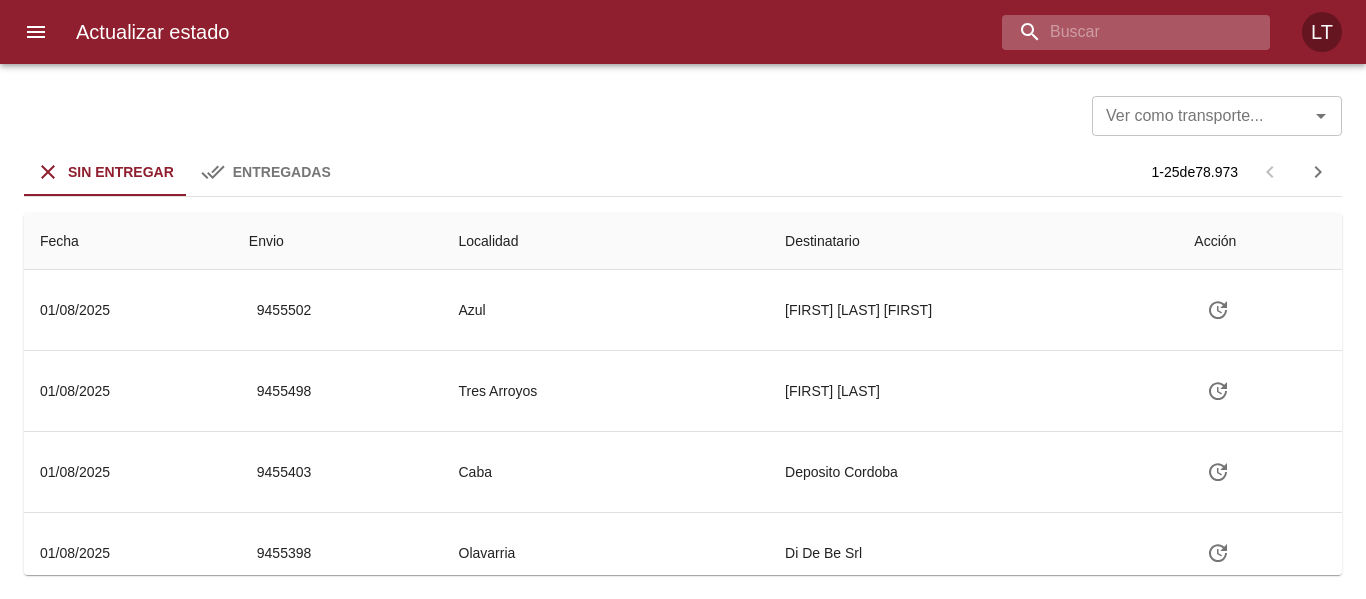 click at bounding box center [1119, 32] 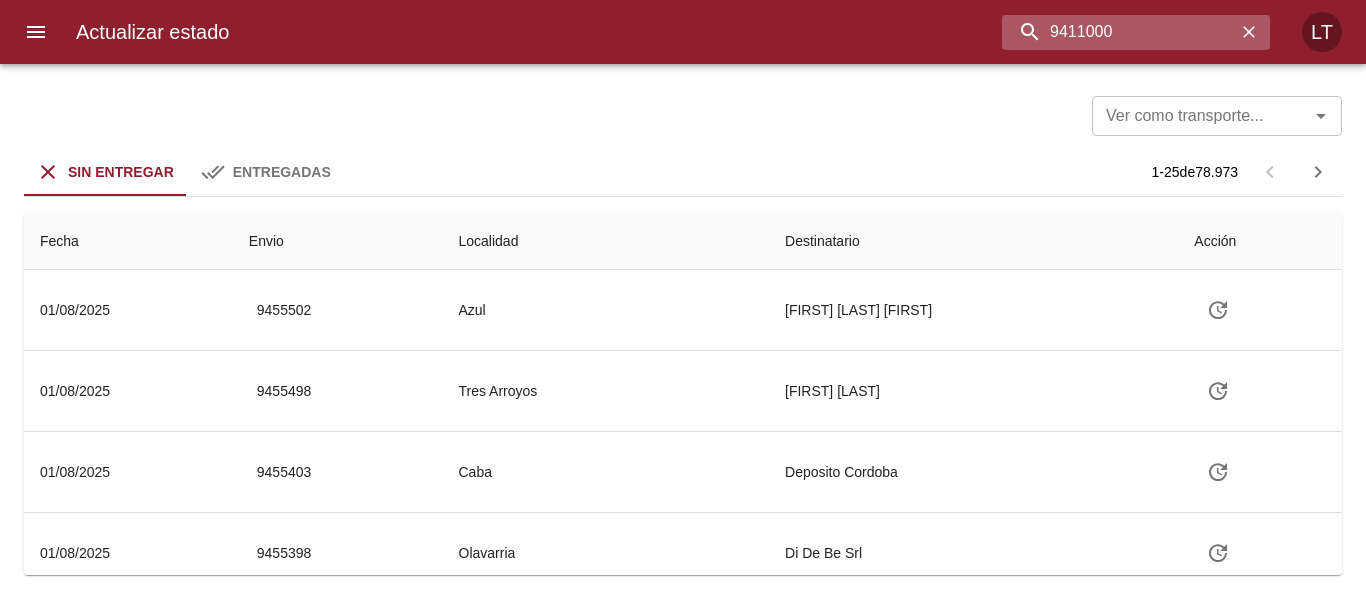 type on "9411000" 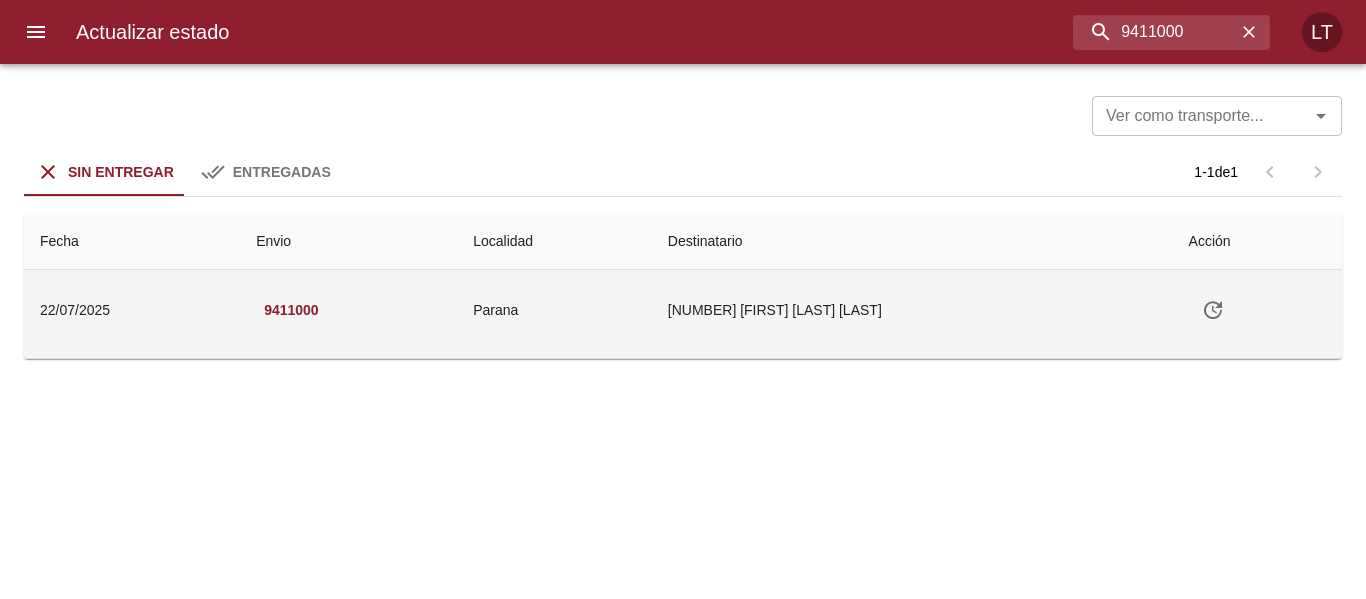 click 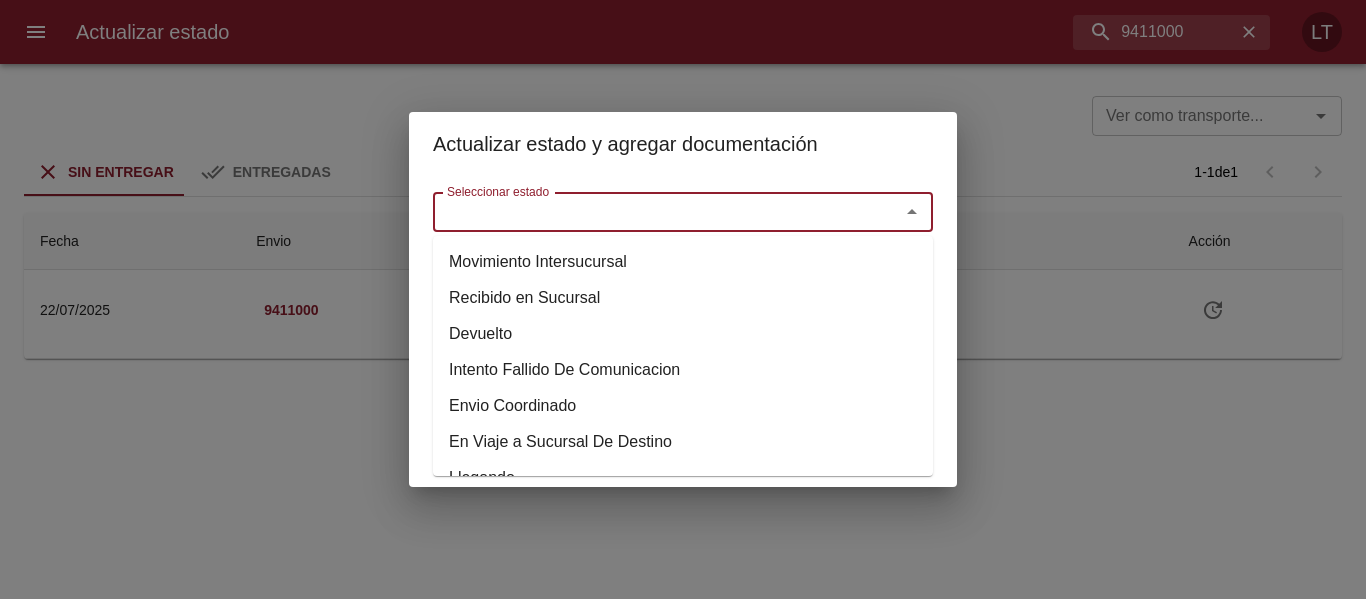 click on "Seleccionar estado" at bounding box center (653, 212) 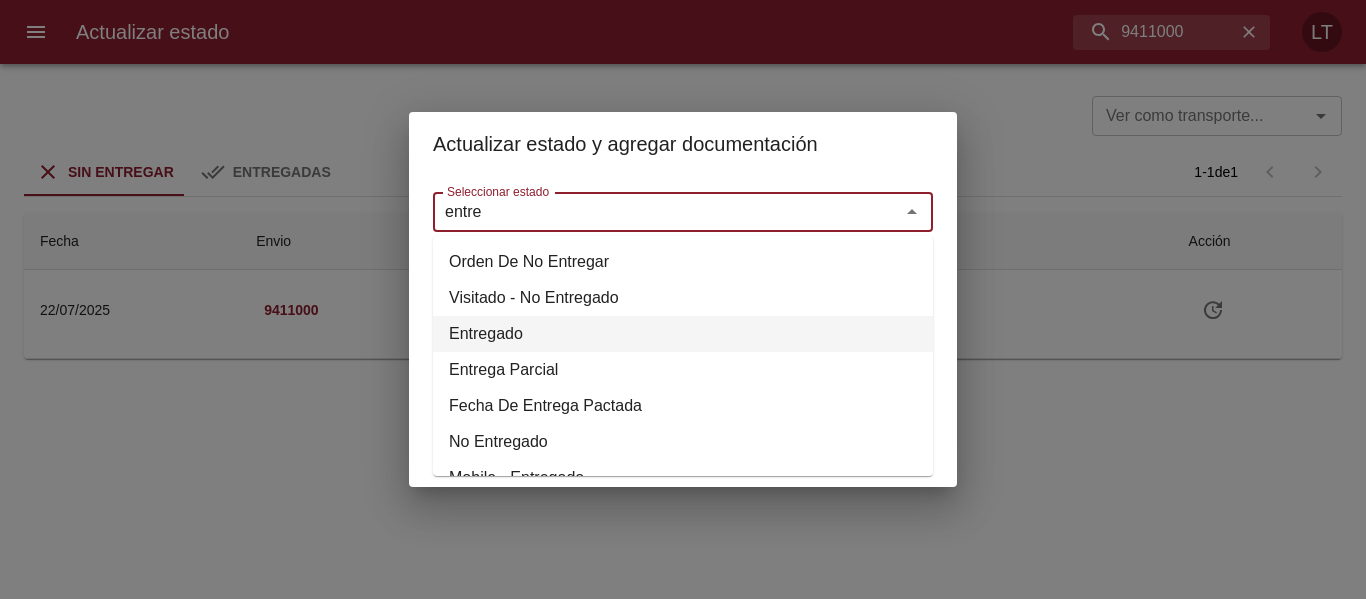 click on "Entregado" at bounding box center (683, 334) 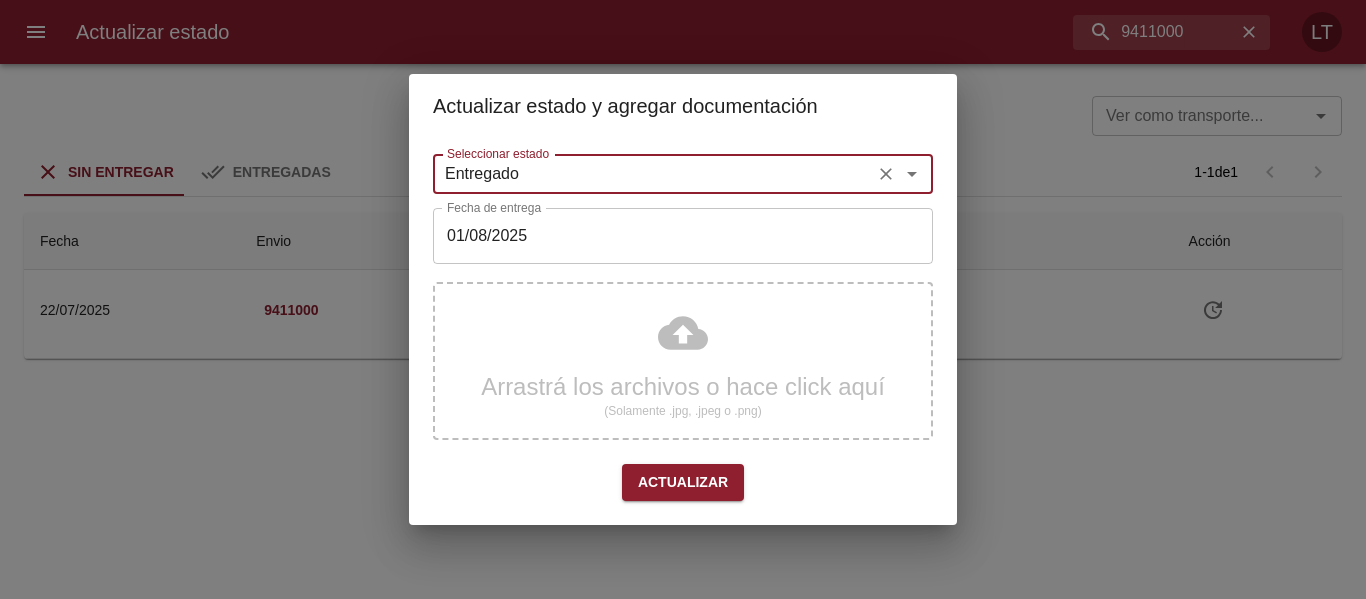 type on "Entregado" 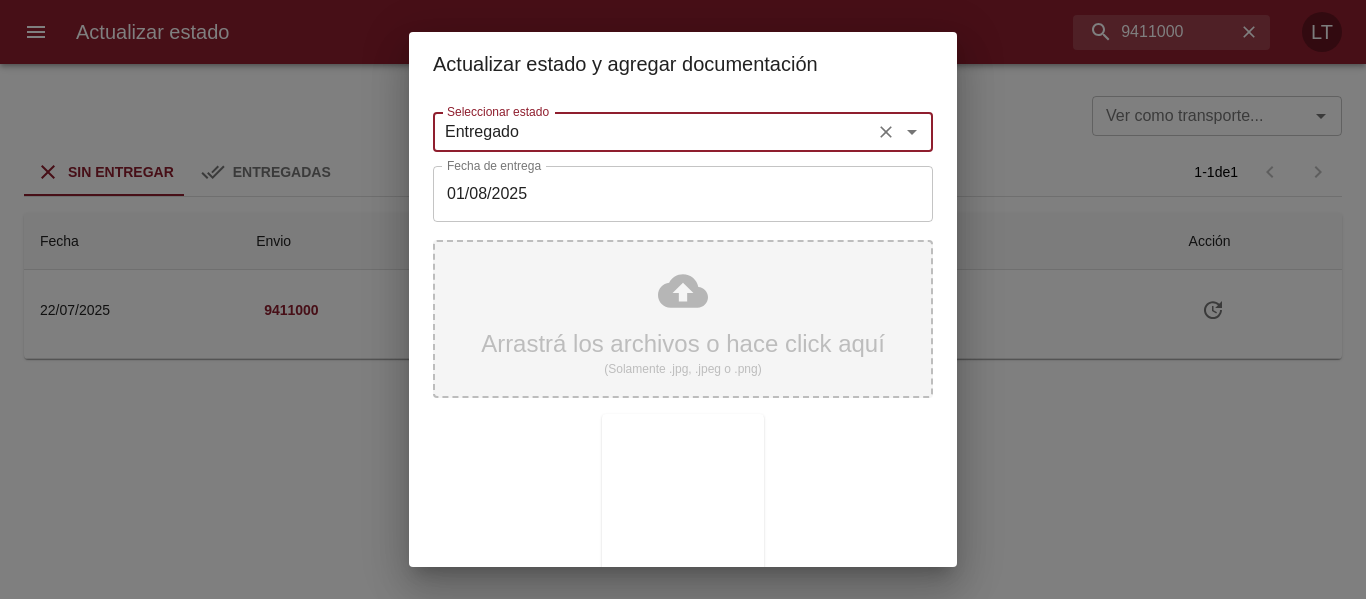 scroll, scrollTop: 187, scrollLeft: 0, axis: vertical 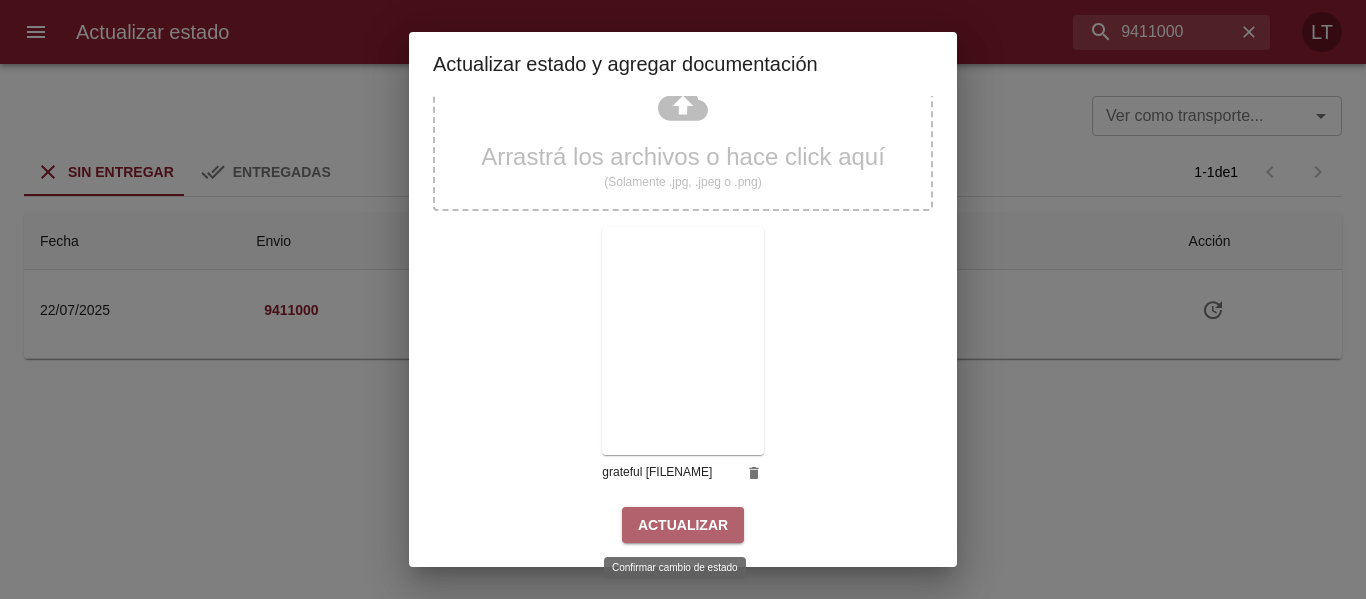 click on "Actualizar" at bounding box center (683, 525) 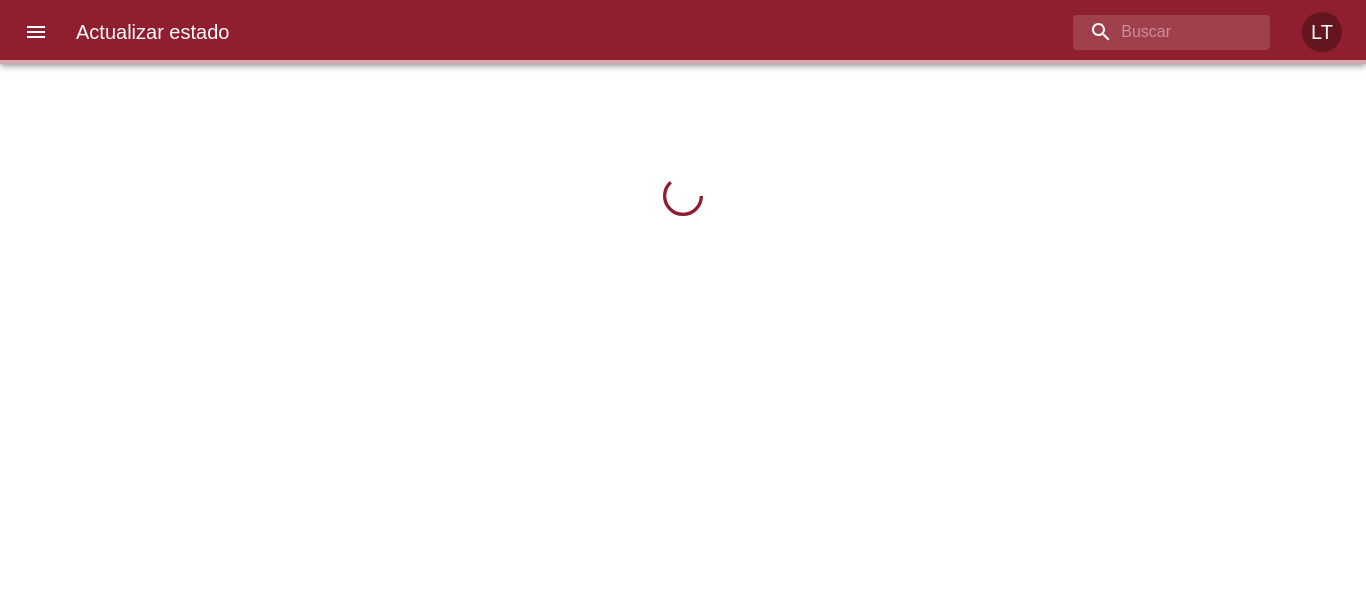 scroll, scrollTop: 0, scrollLeft: 0, axis: both 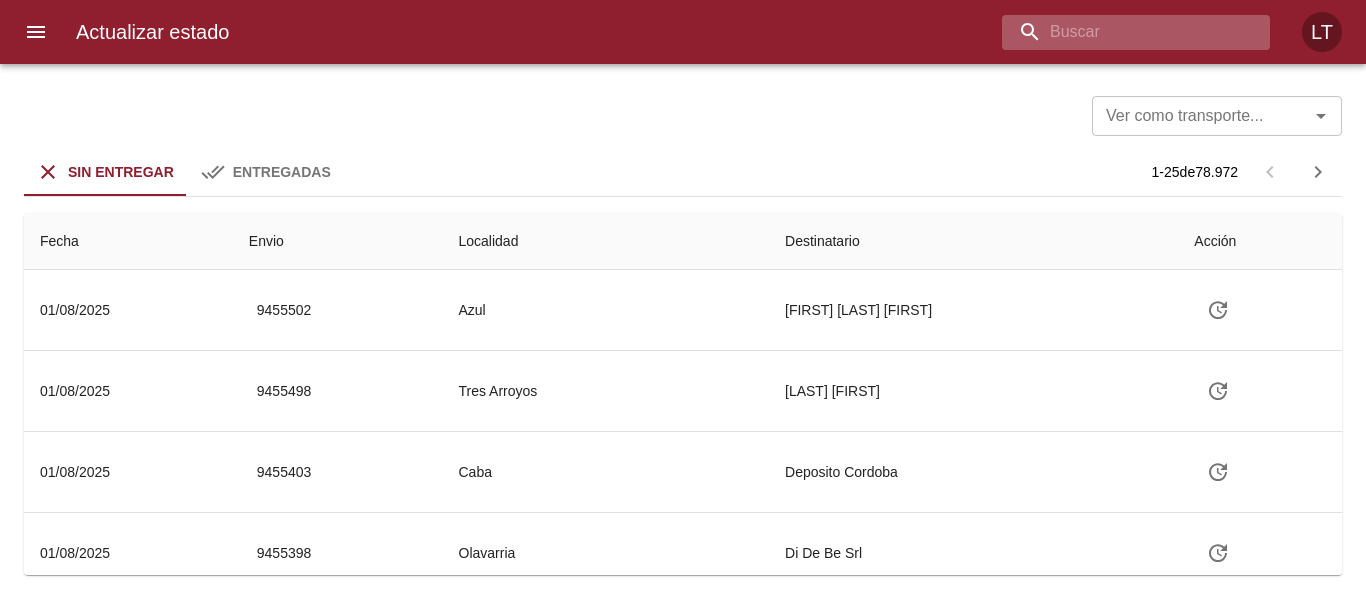 click at bounding box center [1119, 32] 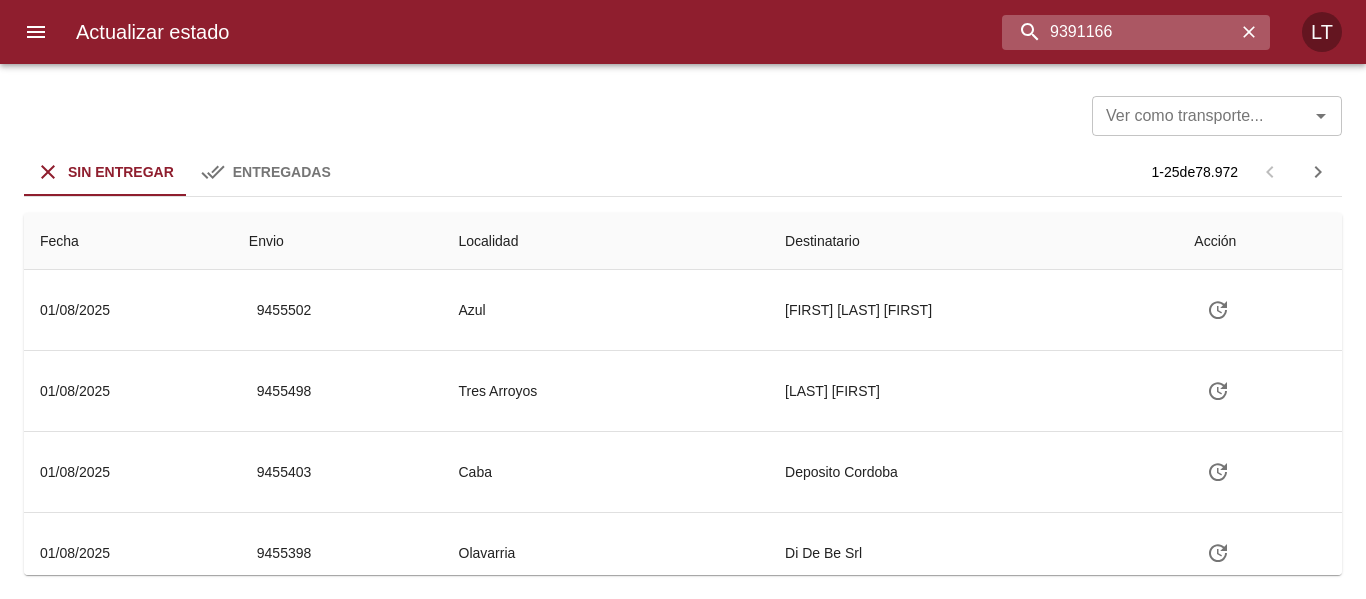 type on "9391166" 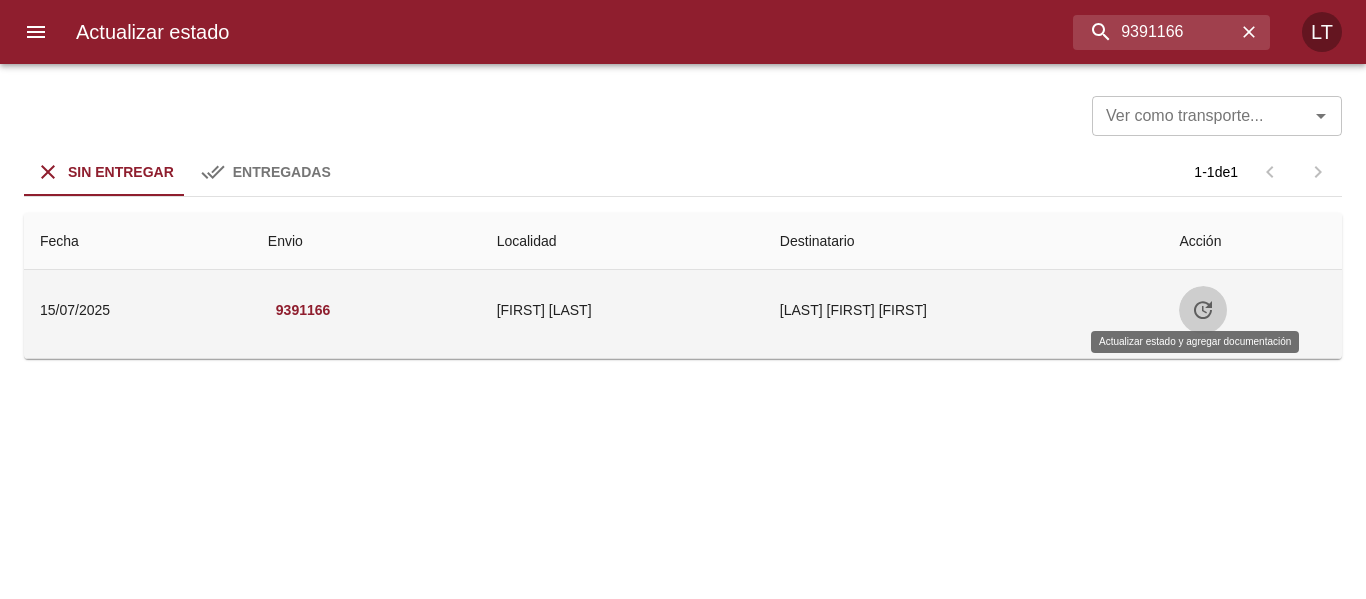 click at bounding box center [1203, 310] 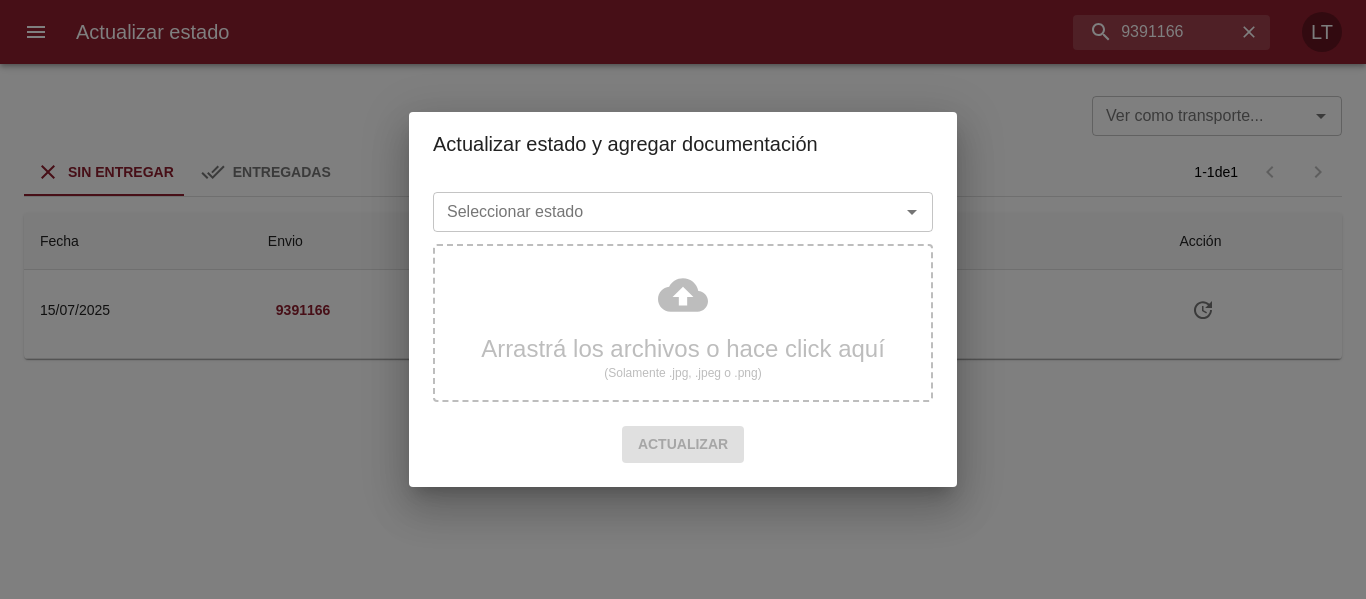 click on "Seleccionar estado" at bounding box center [683, 212] 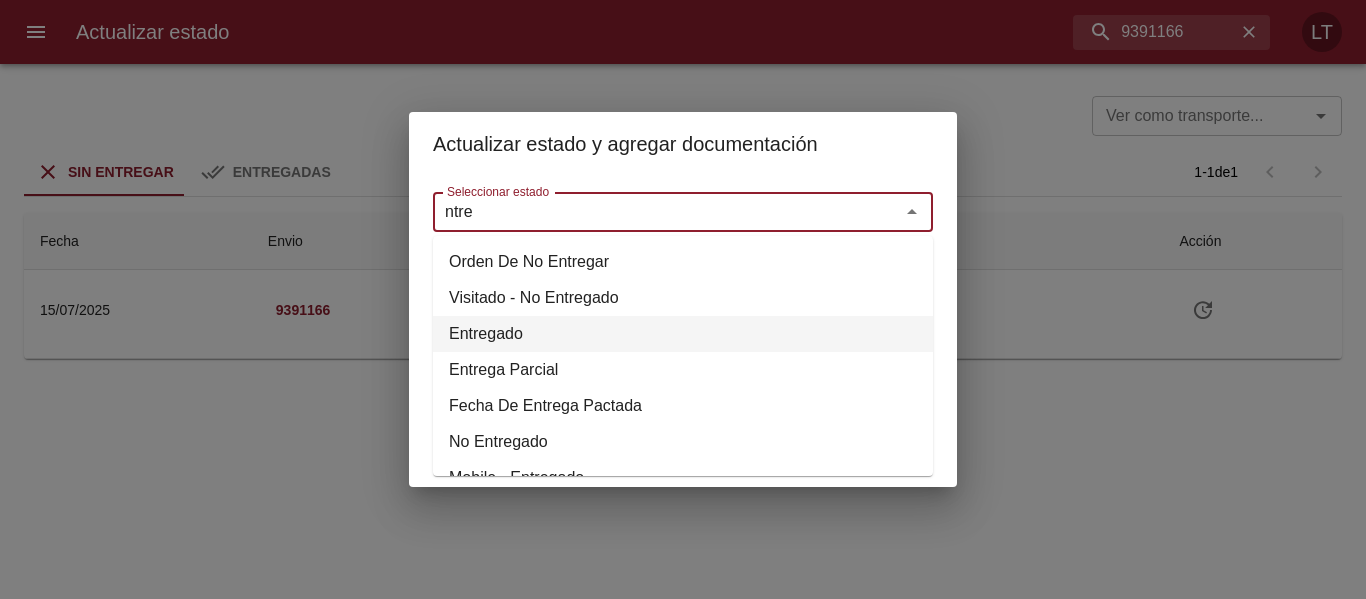 click on "Entregado" at bounding box center [683, 334] 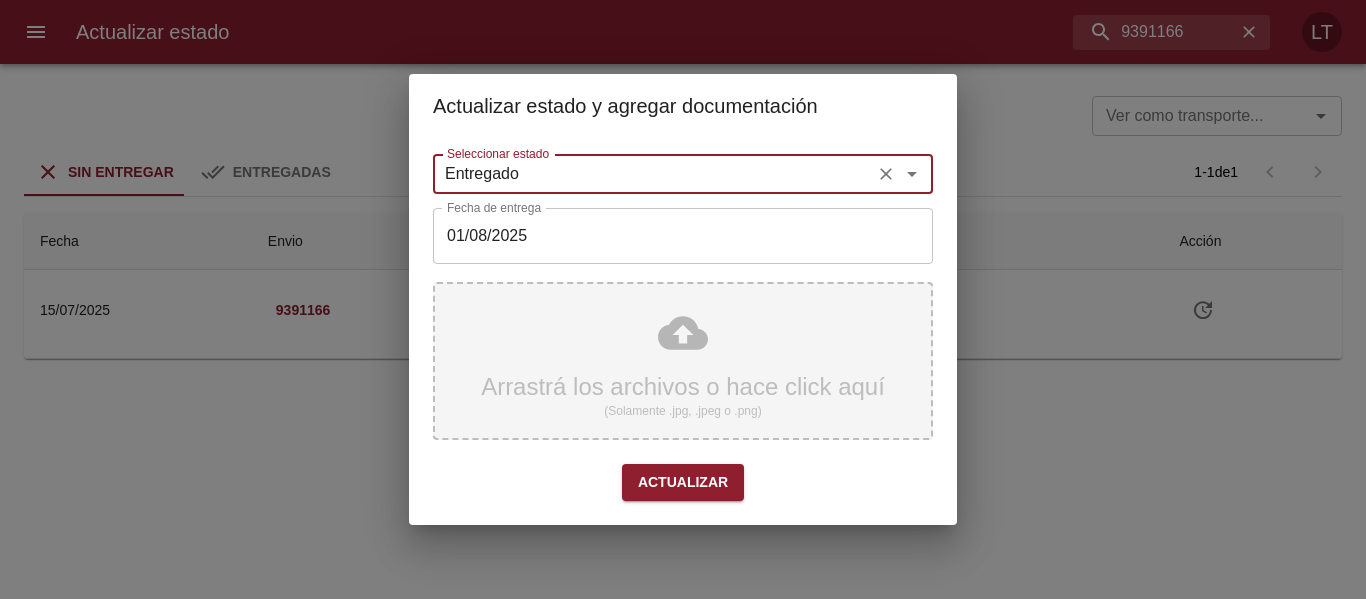 type on "Entregado" 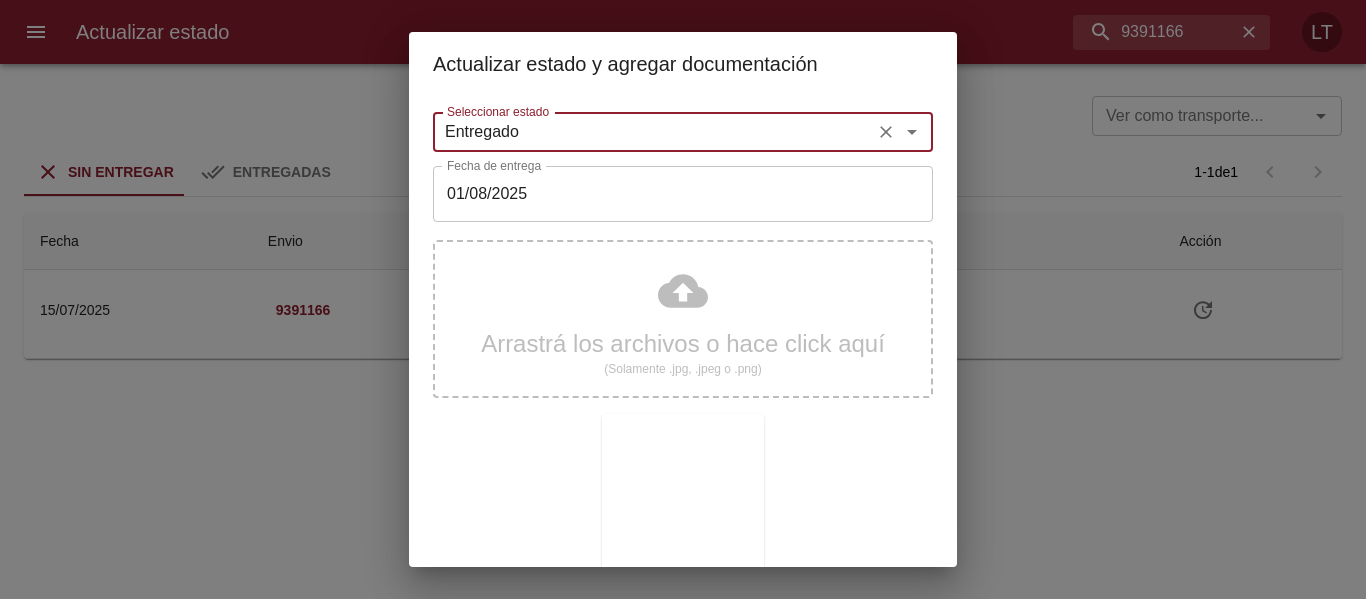 scroll, scrollTop: 187, scrollLeft: 0, axis: vertical 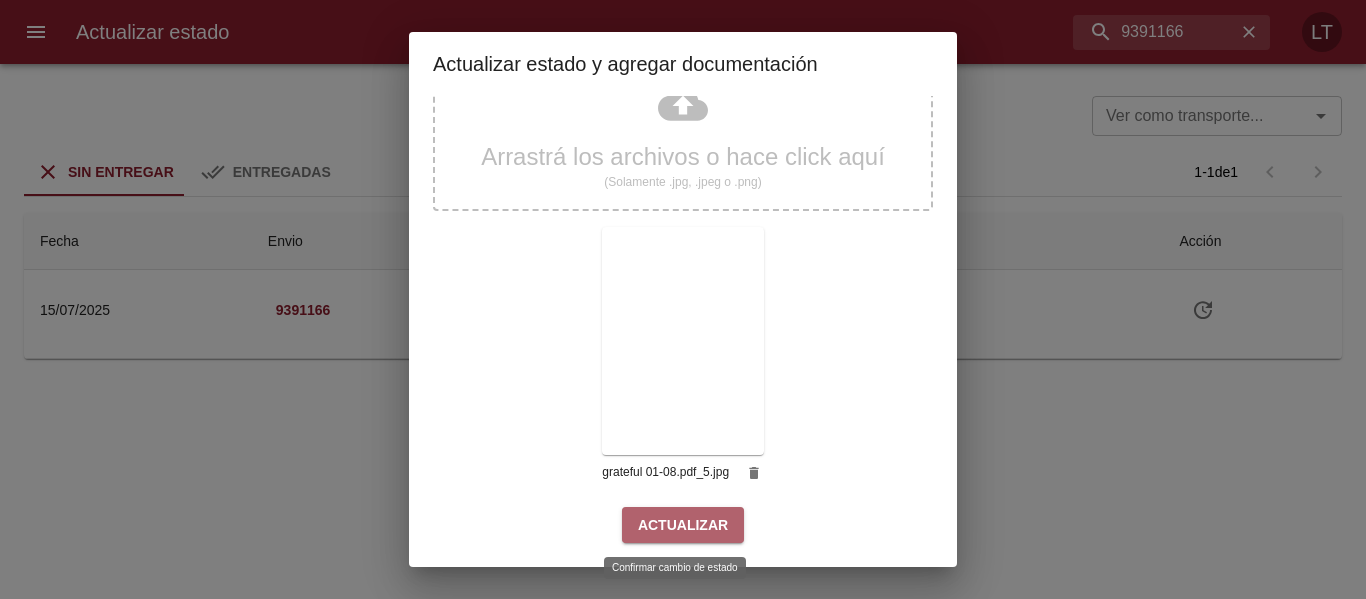 click on "Actualizar" at bounding box center (683, 525) 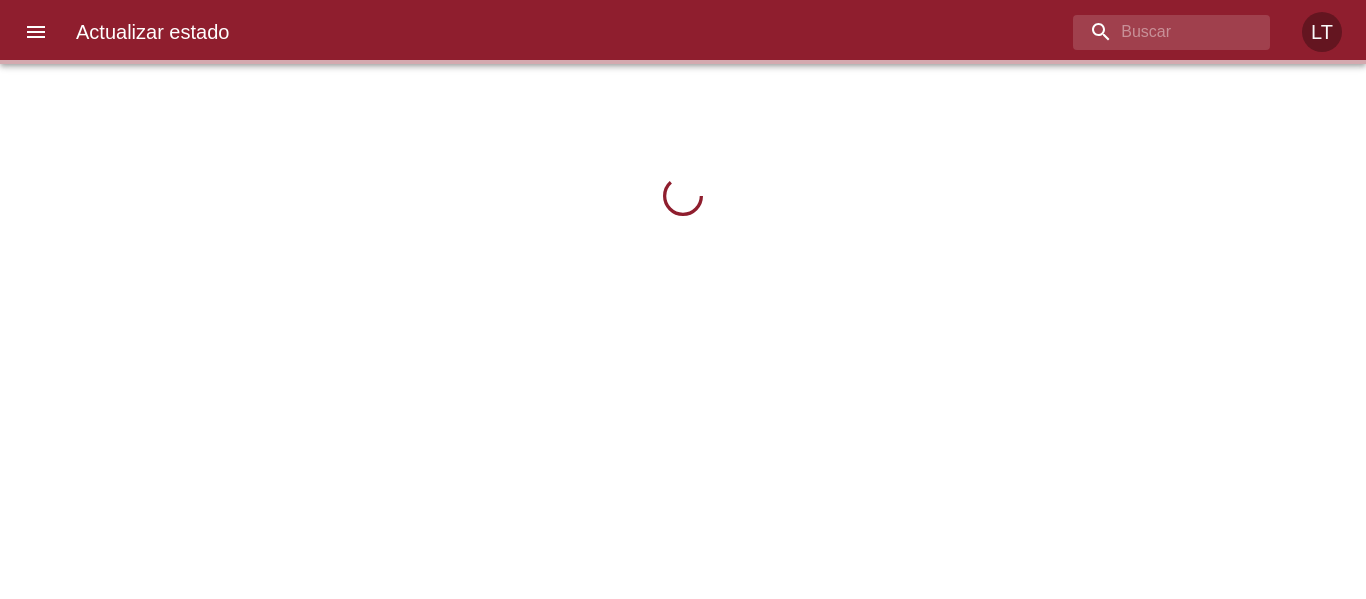 scroll, scrollTop: 0, scrollLeft: 0, axis: both 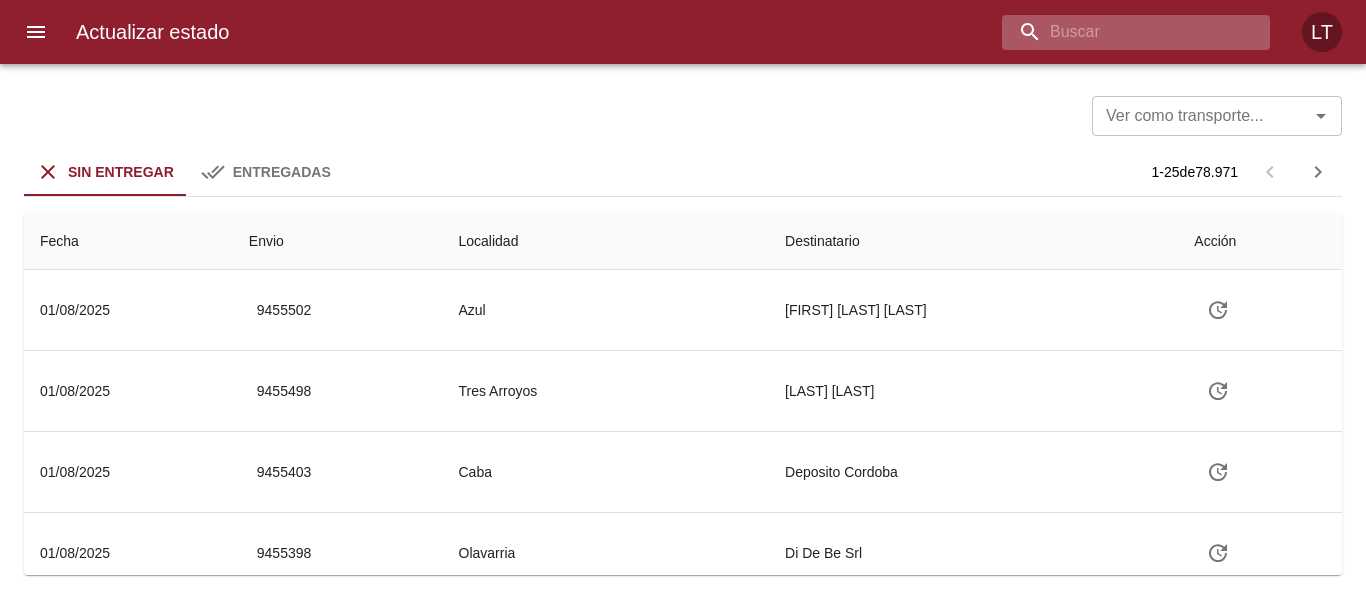 drag, startPoint x: 1155, startPoint y: 41, endPoint x: 1143, endPoint y: 43, distance: 12.165525 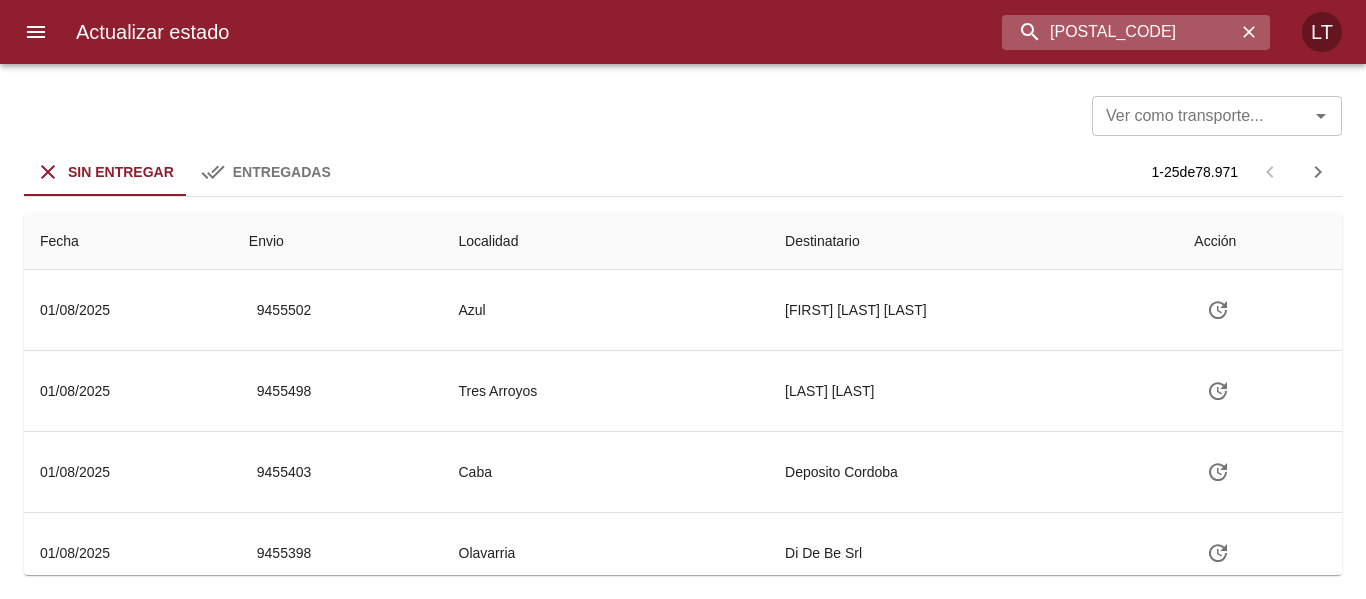 type on "[POSTAL_CODE]" 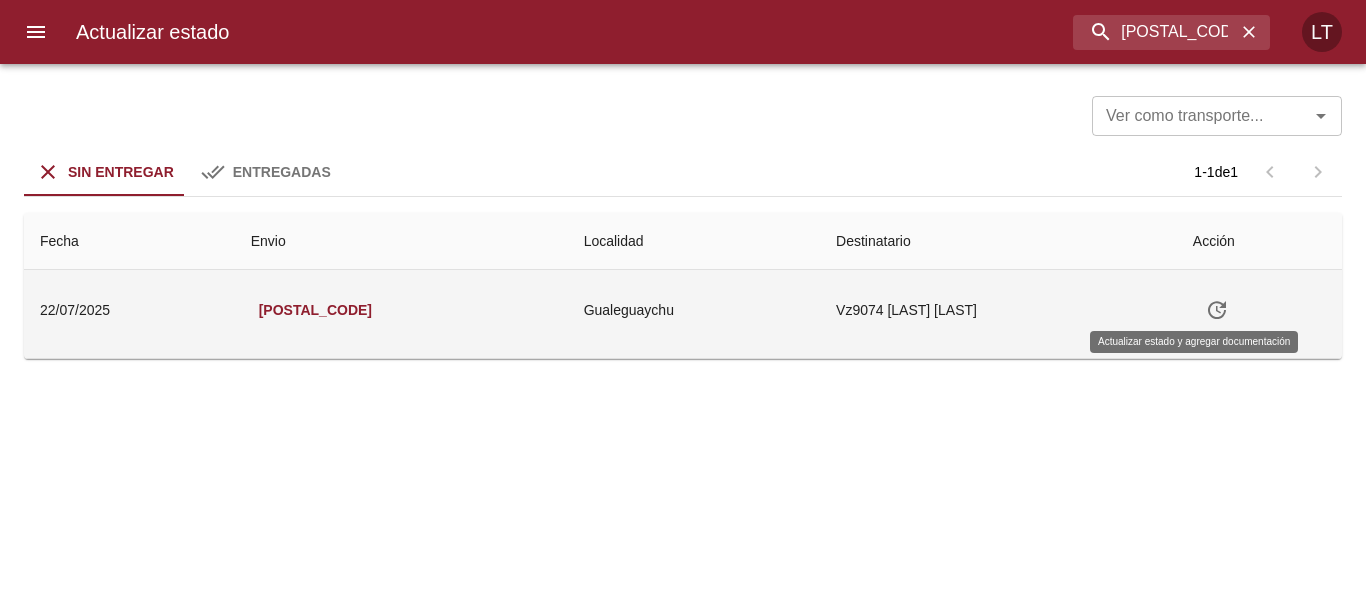click 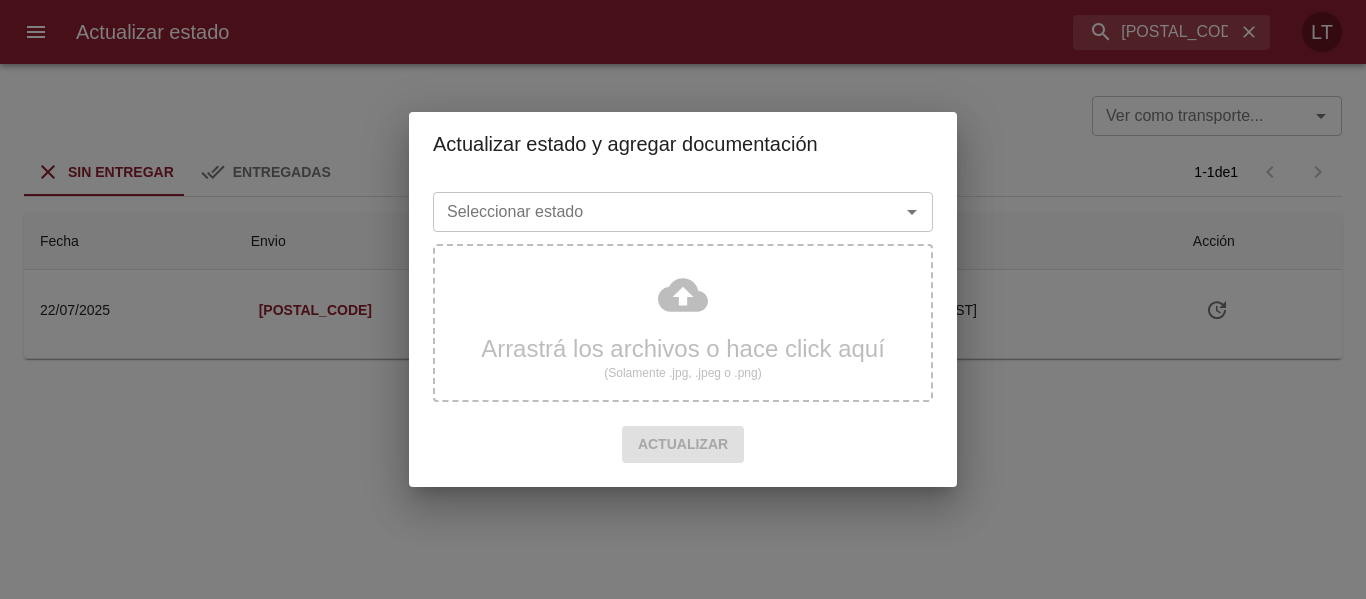 click on "Seleccionar estado" at bounding box center [653, 212] 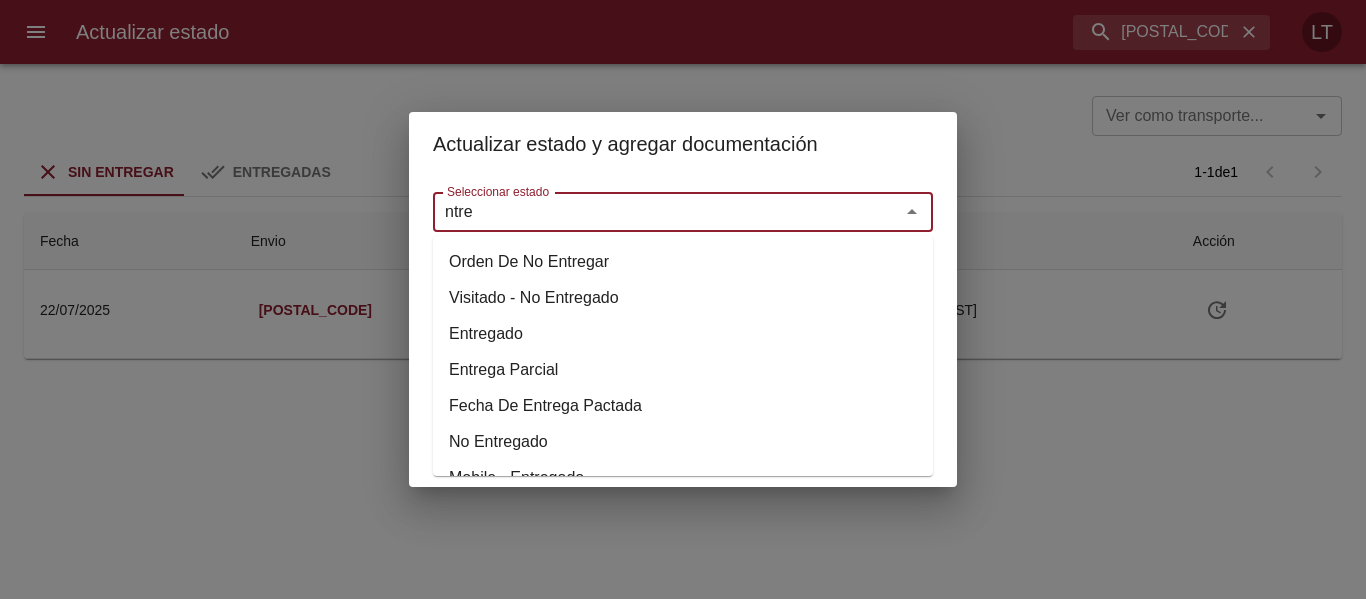 click on "Entregado" at bounding box center [683, 334] 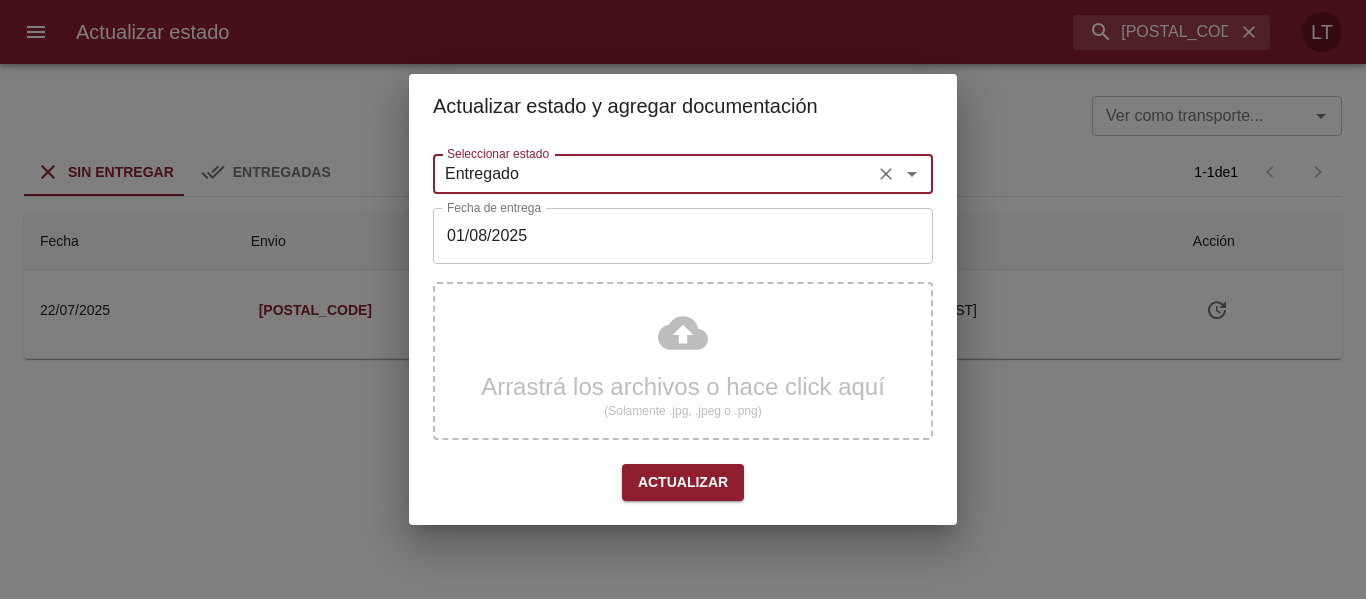 type on "Entregado" 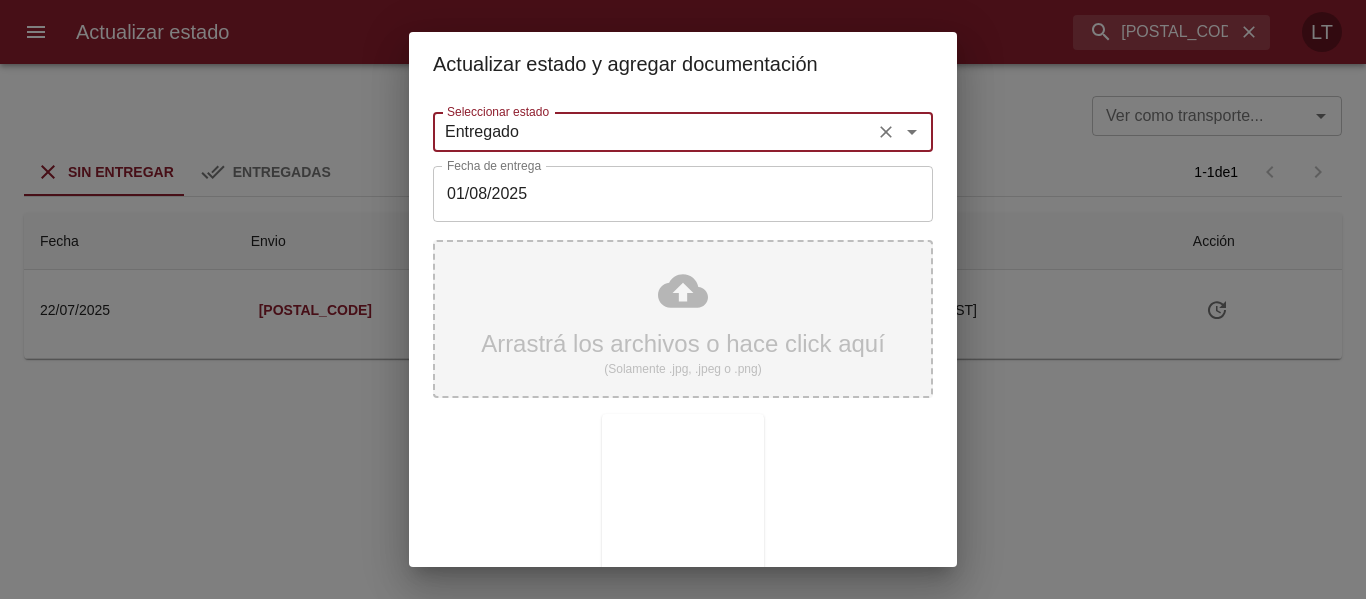 scroll, scrollTop: 187, scrollLeft: 0, axis: vertical 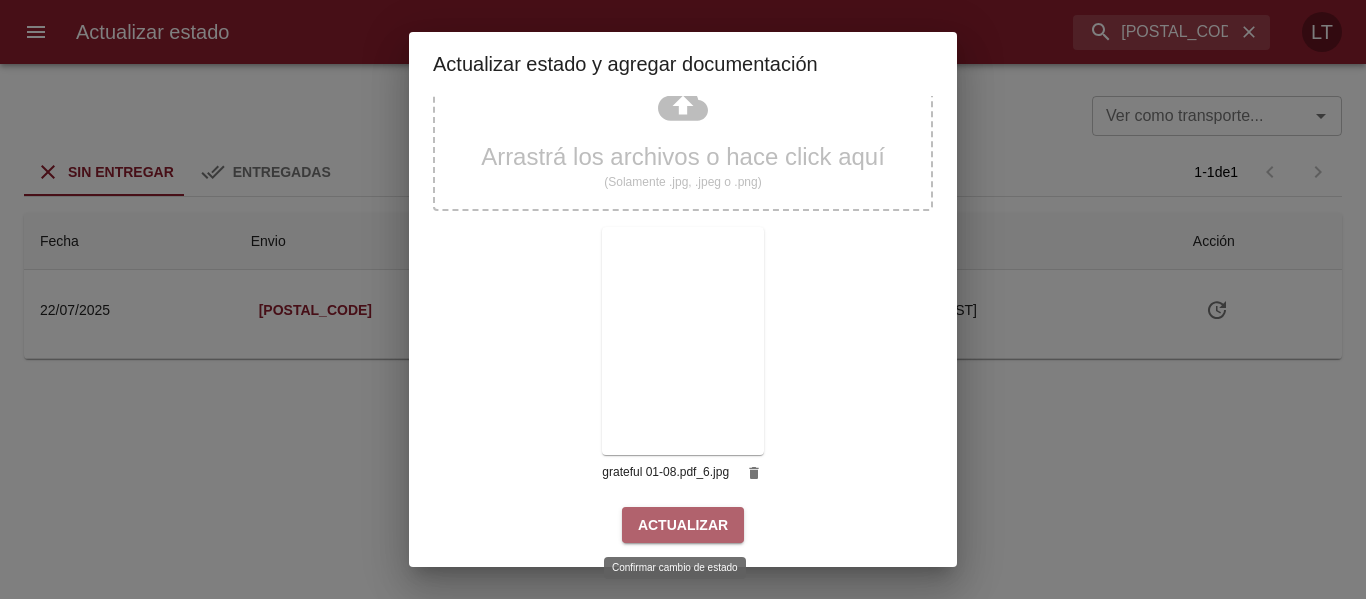 click on "Actualizar" at bounding box center [683, 525] 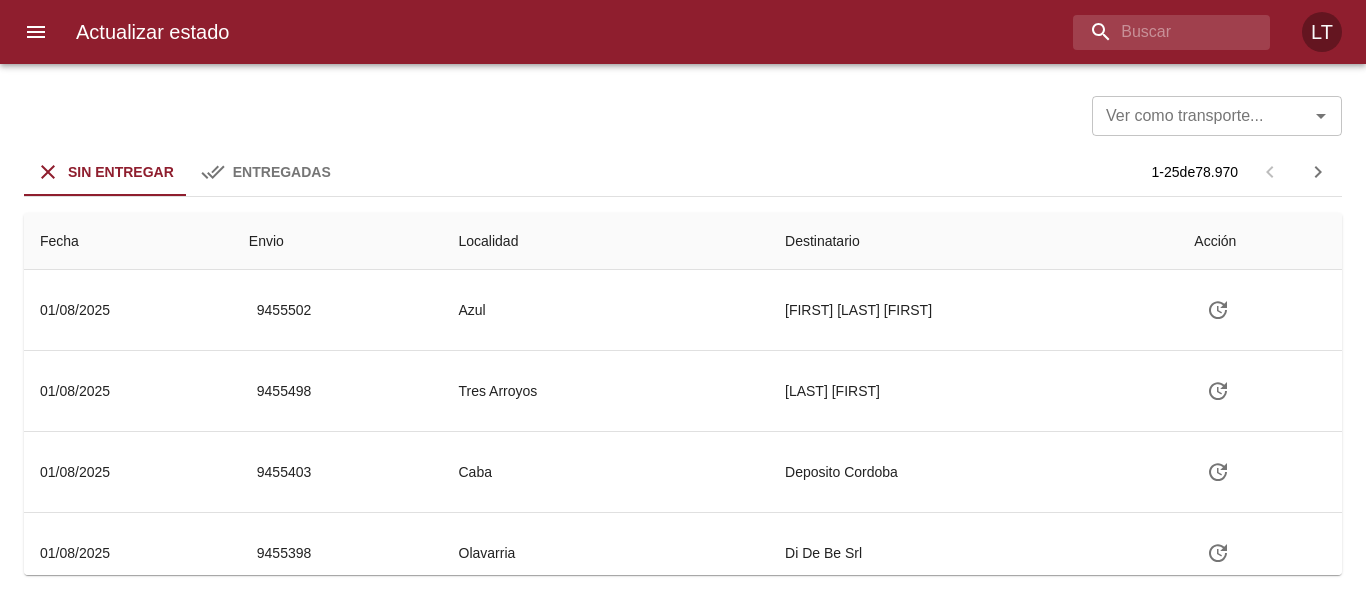 scroll, scrollTop: 0, scrollLeft: 0, axis: both 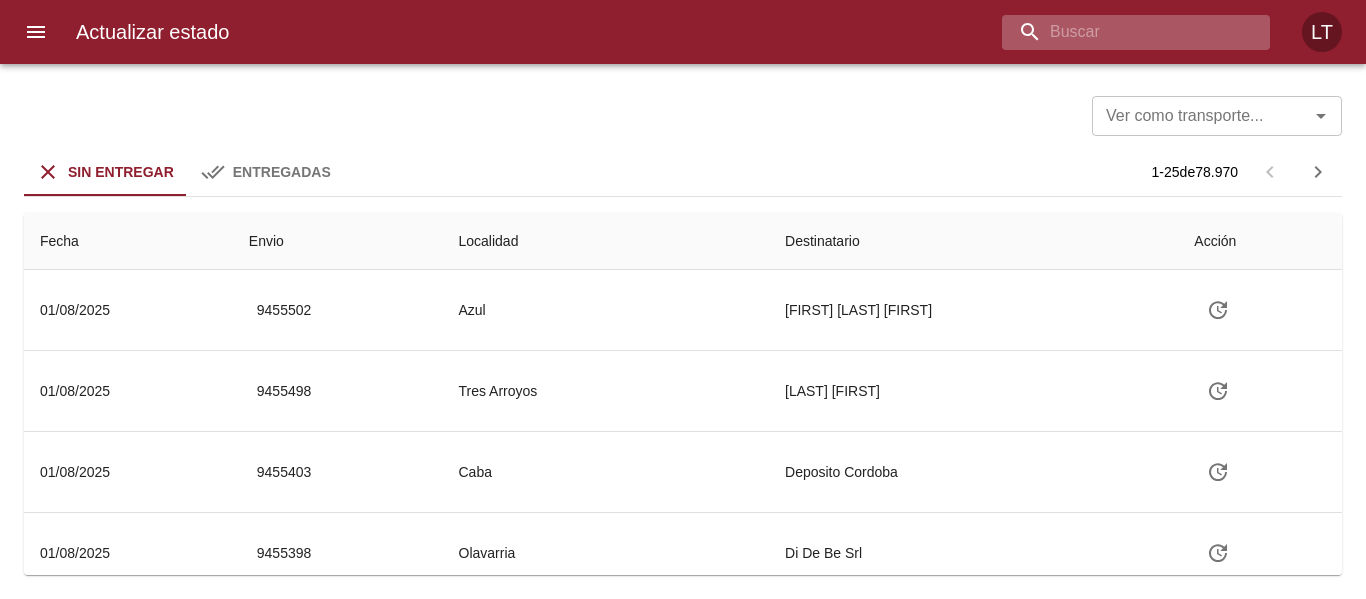 click at bounding box center [1119, 32] 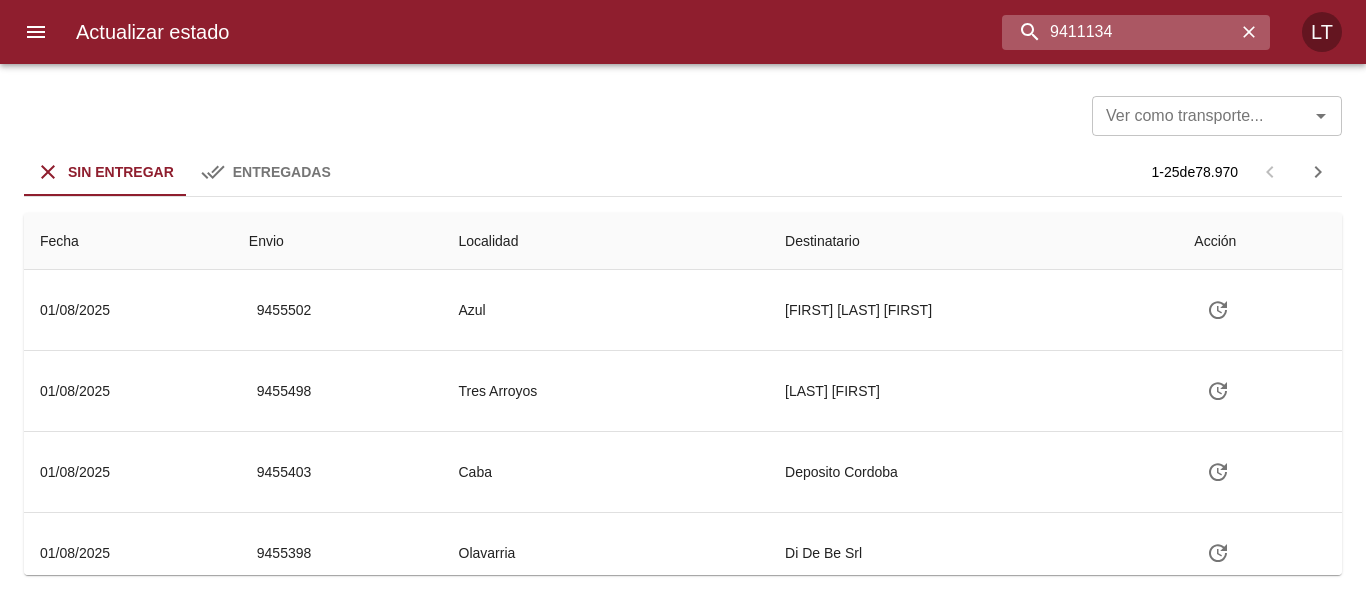 type on "9411134" 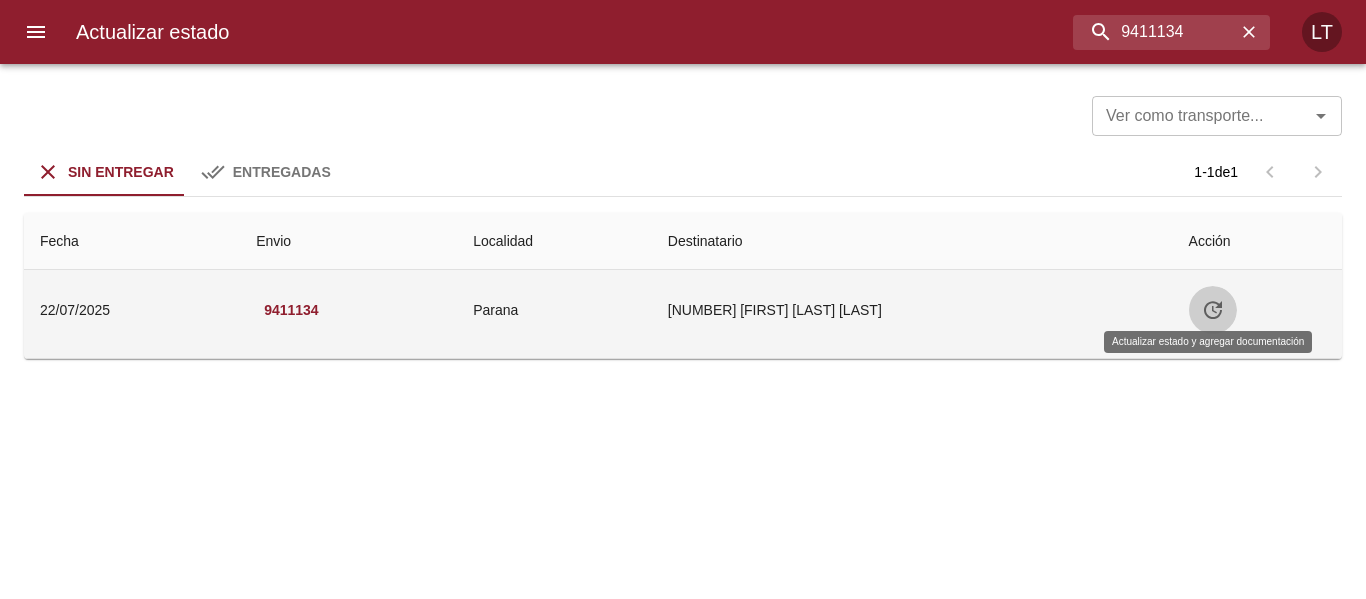 click 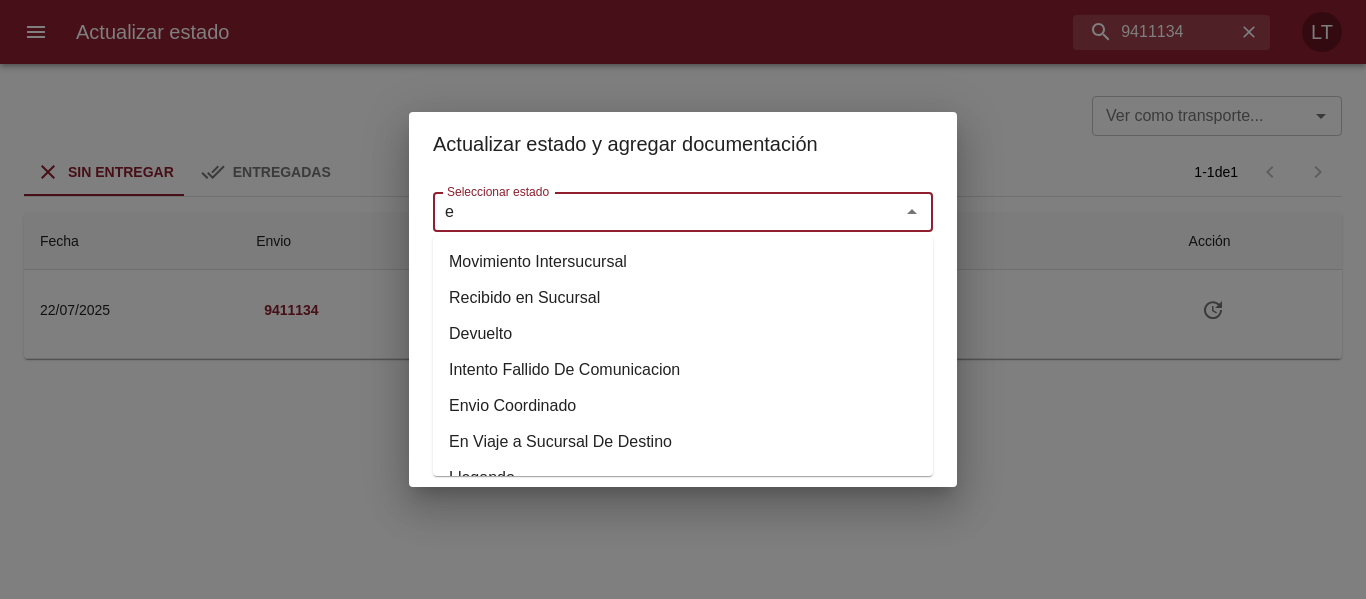 click on "e" at bounding box center (653, 212) 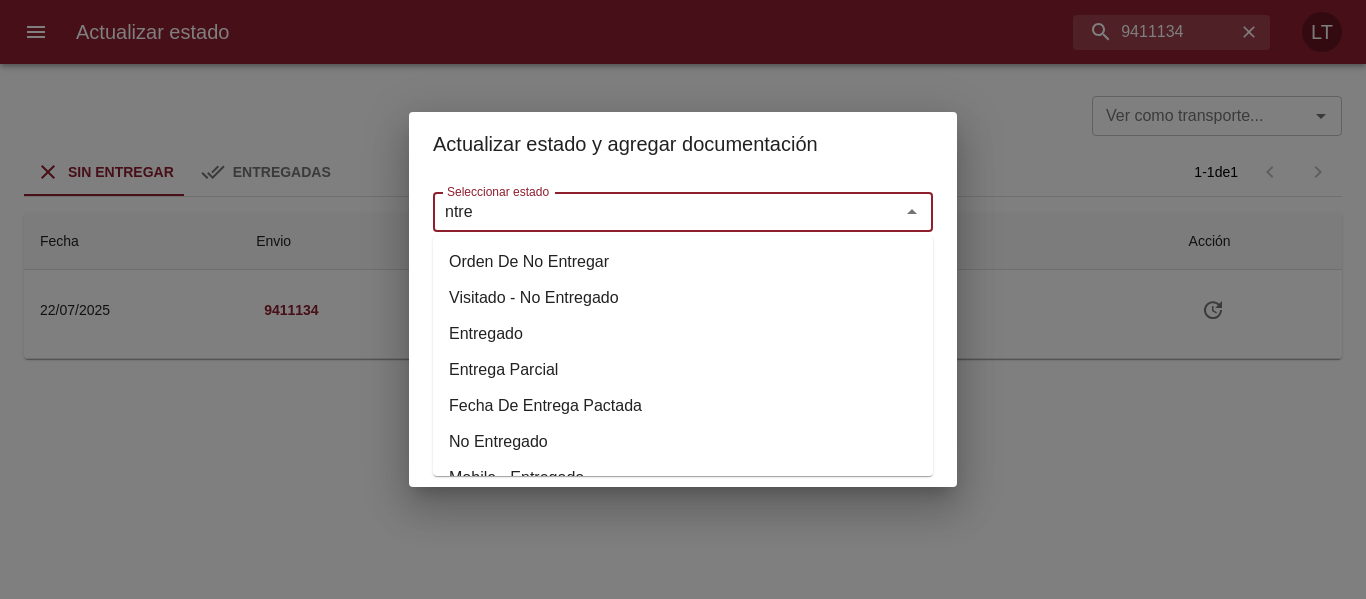 click on "Entregado" at bounding box center [683, 334] 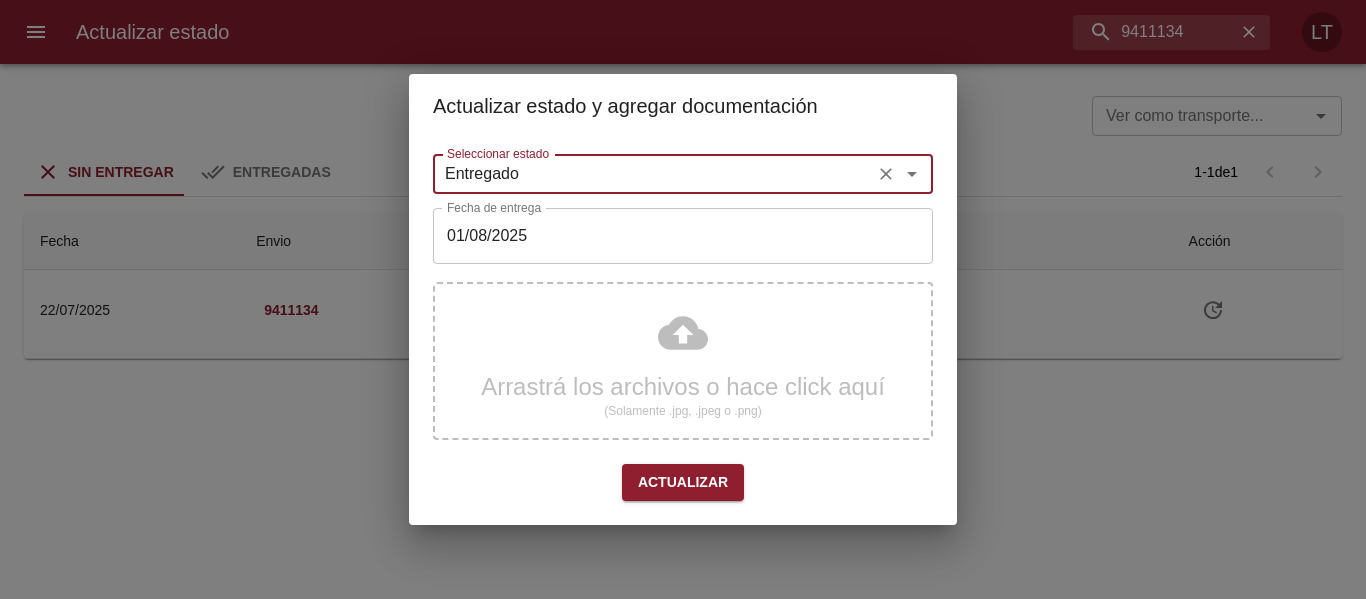 type on "Entregado" 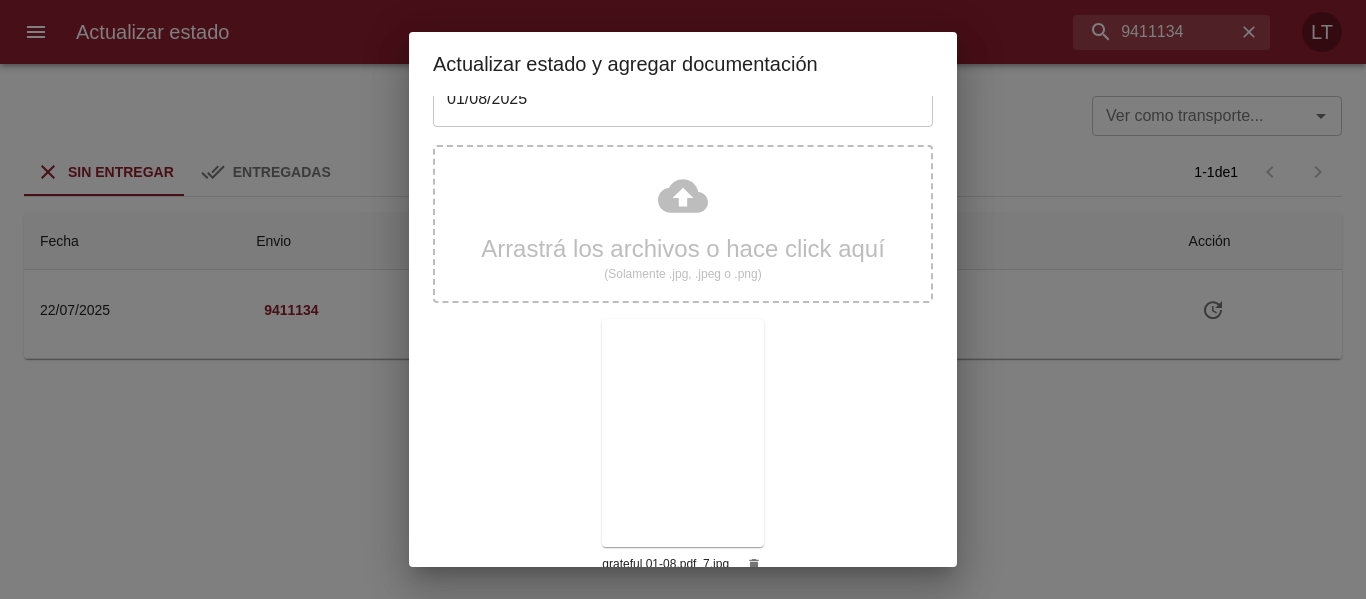 scroll, scrollTop: 187, scrollLeft: 0, axis: vertical 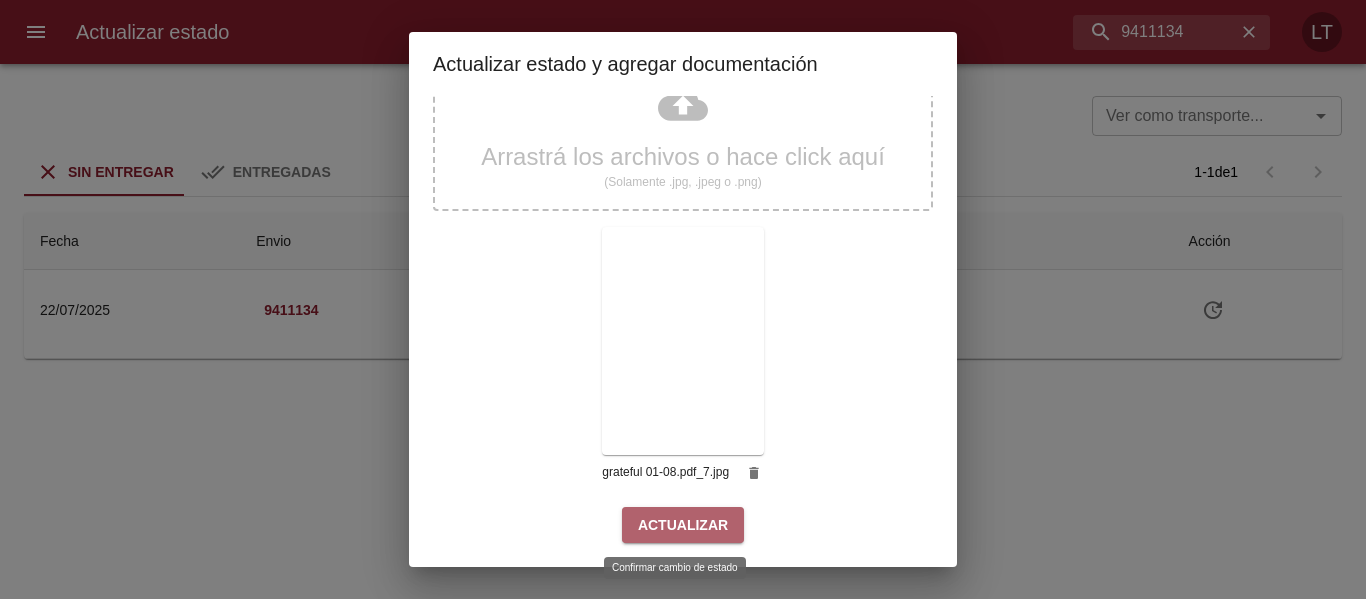 click on "Actualizar" at bounding box center (683, 525) 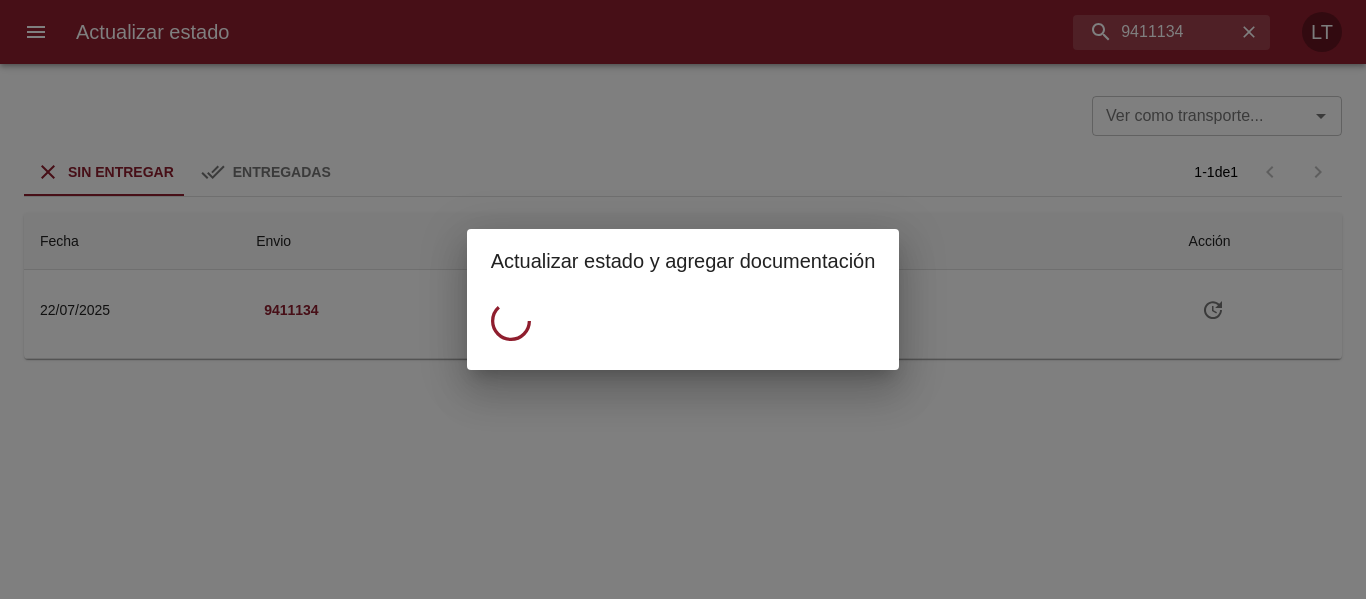 scroll, scrollTop: 0, scrollLeft: 0, axis: both 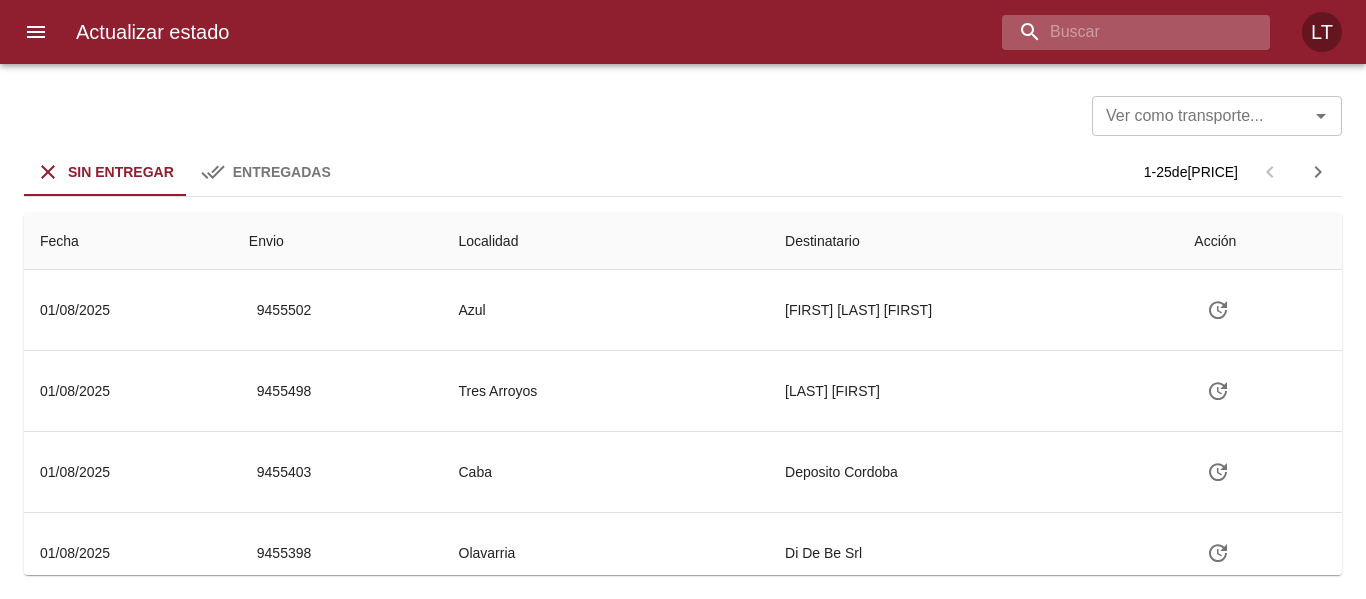 click at bounding box center [1119, 32] 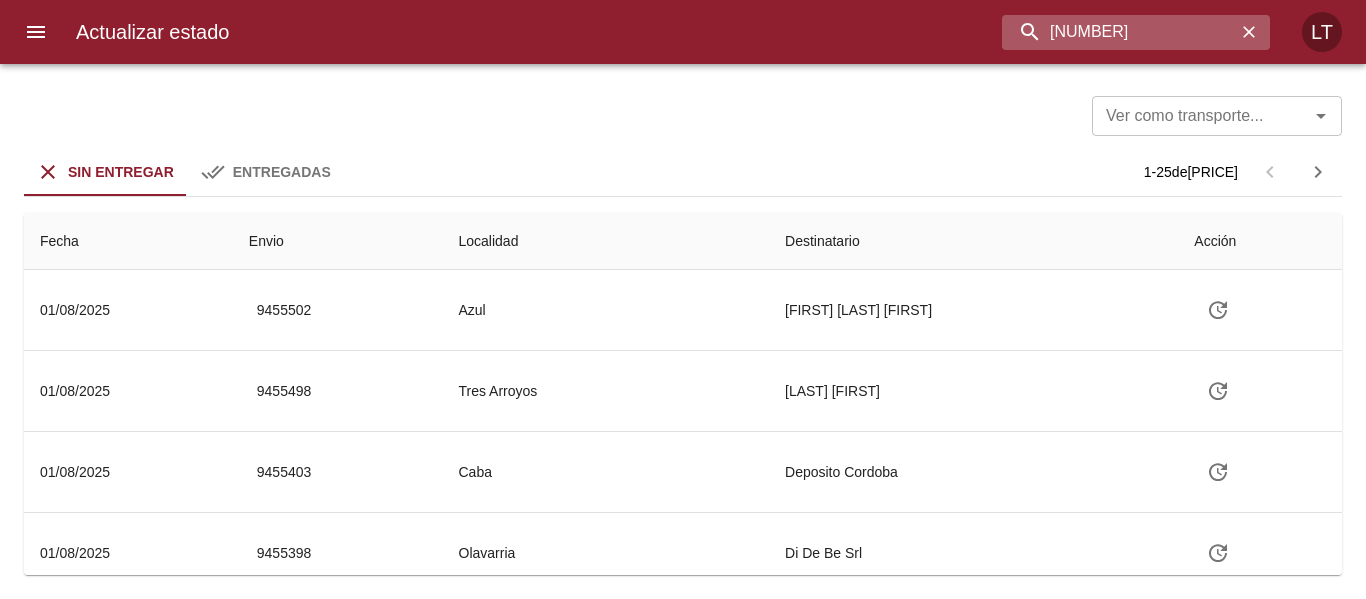 type on "9406521" 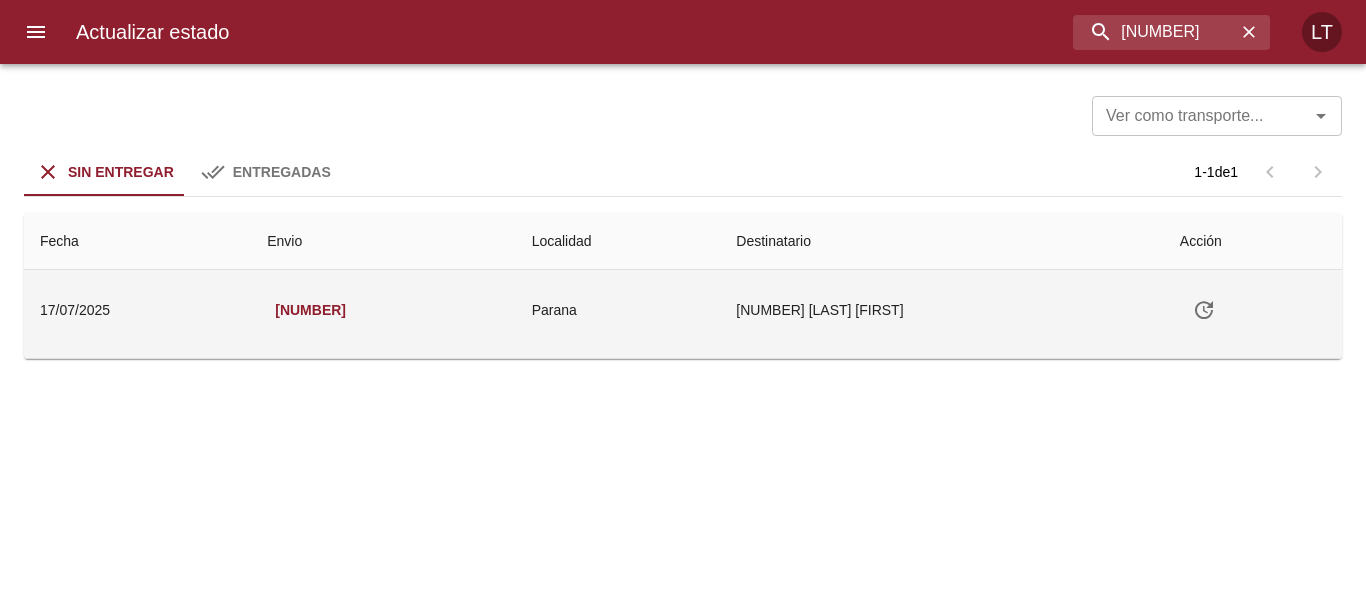 click 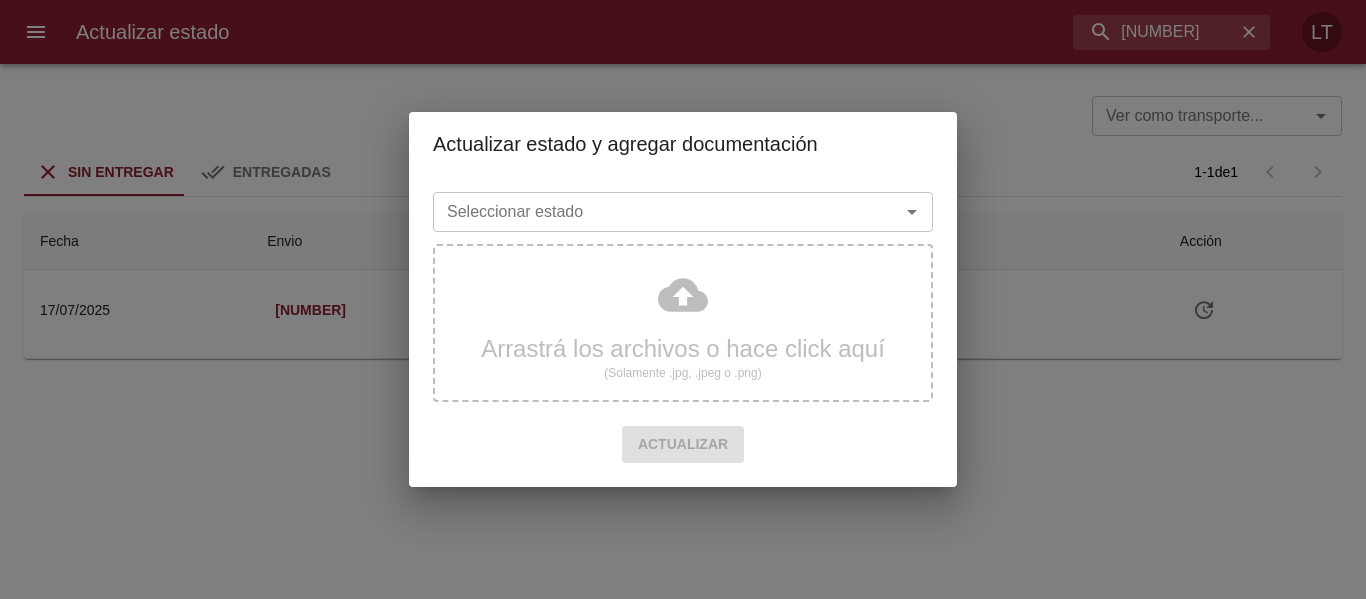 click on "Seleccionar estado" at bounding box center [653, 212] 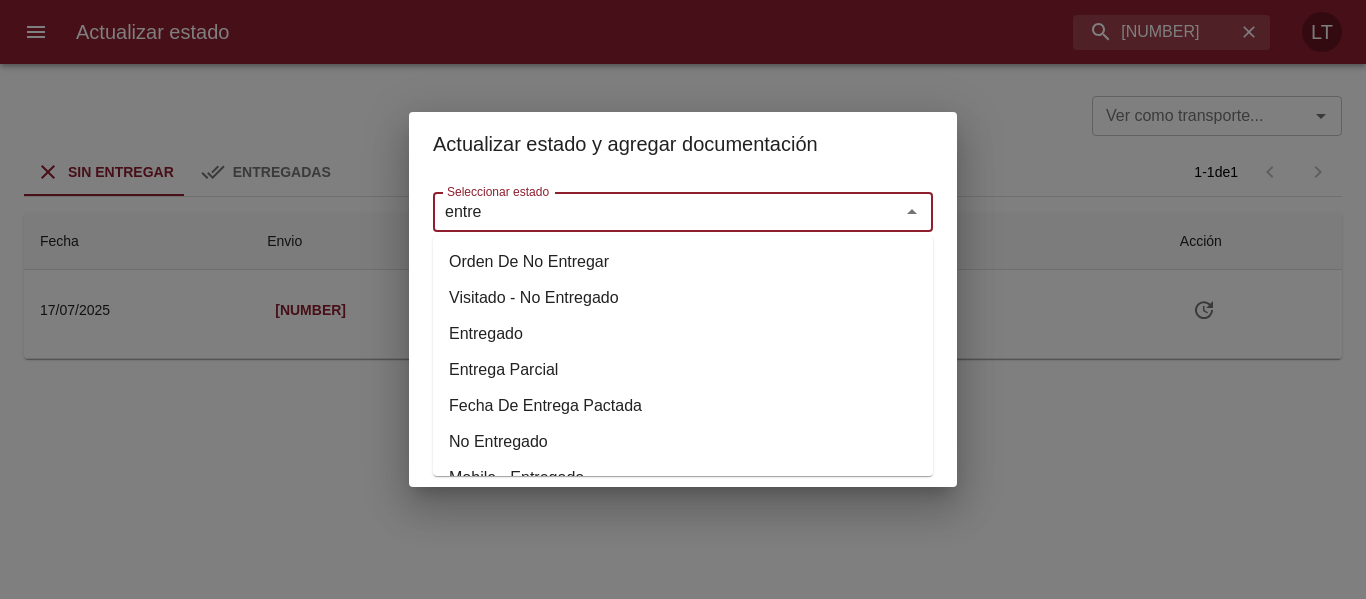 click on "Entregado" at bounding box center (683, 334) 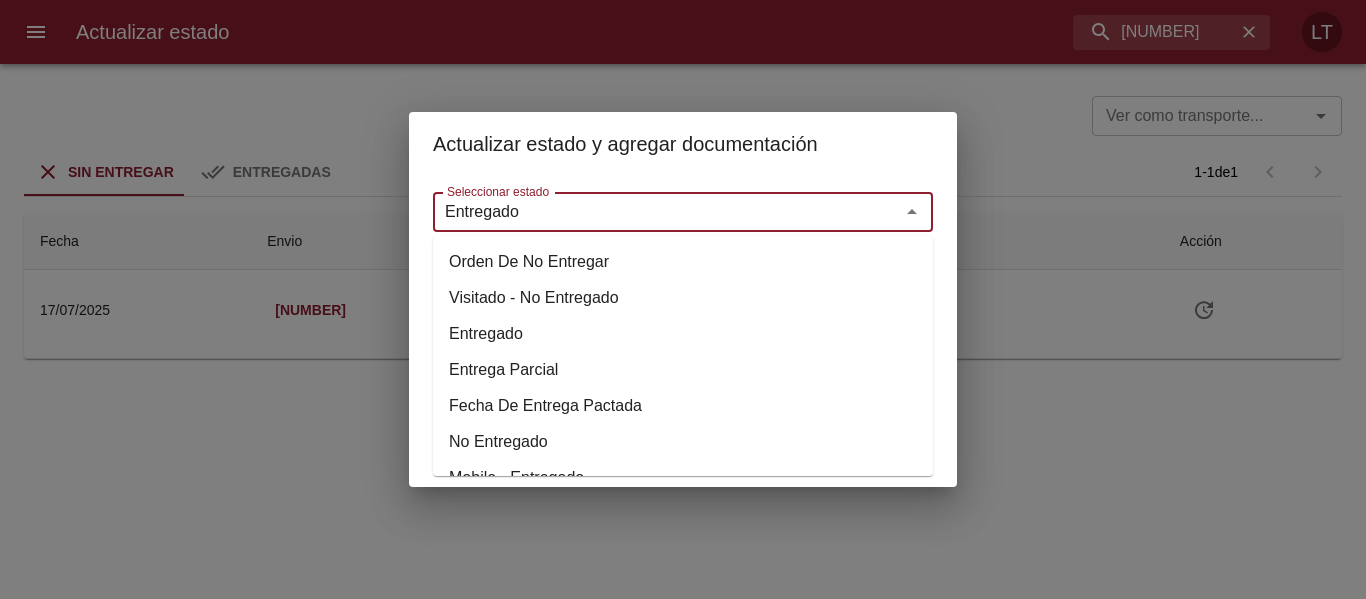 type on "Entregado" 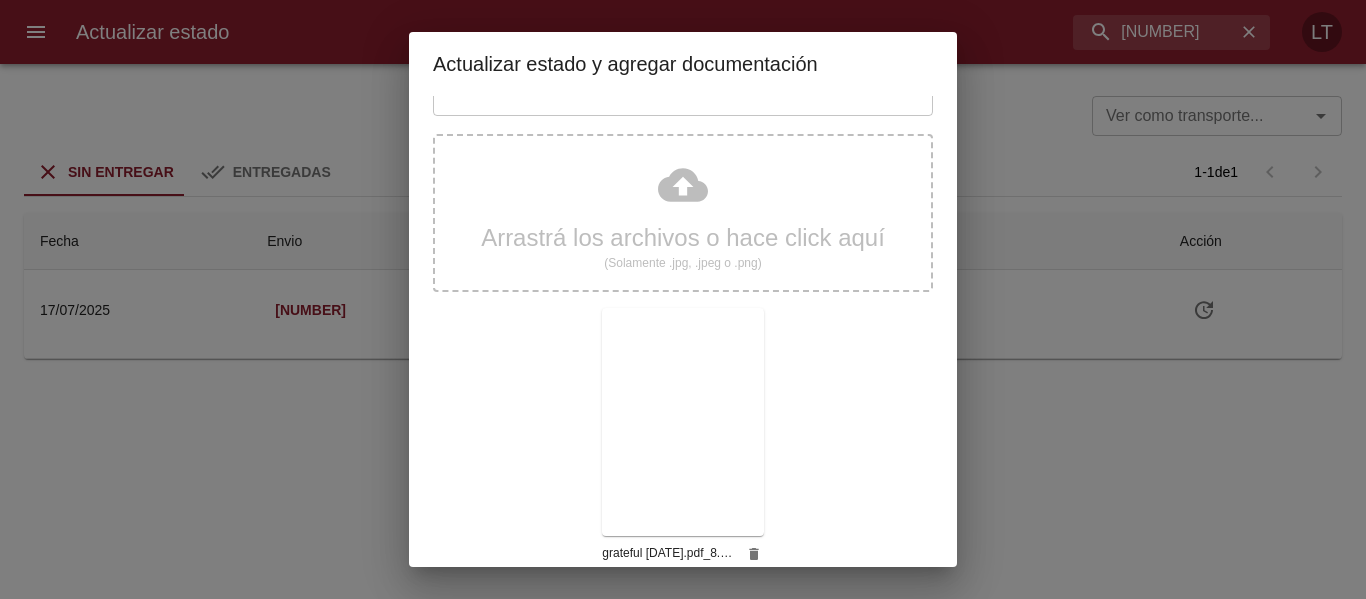 scroll, scrollTop: 187, scrollLeft: 0, axis: vertical 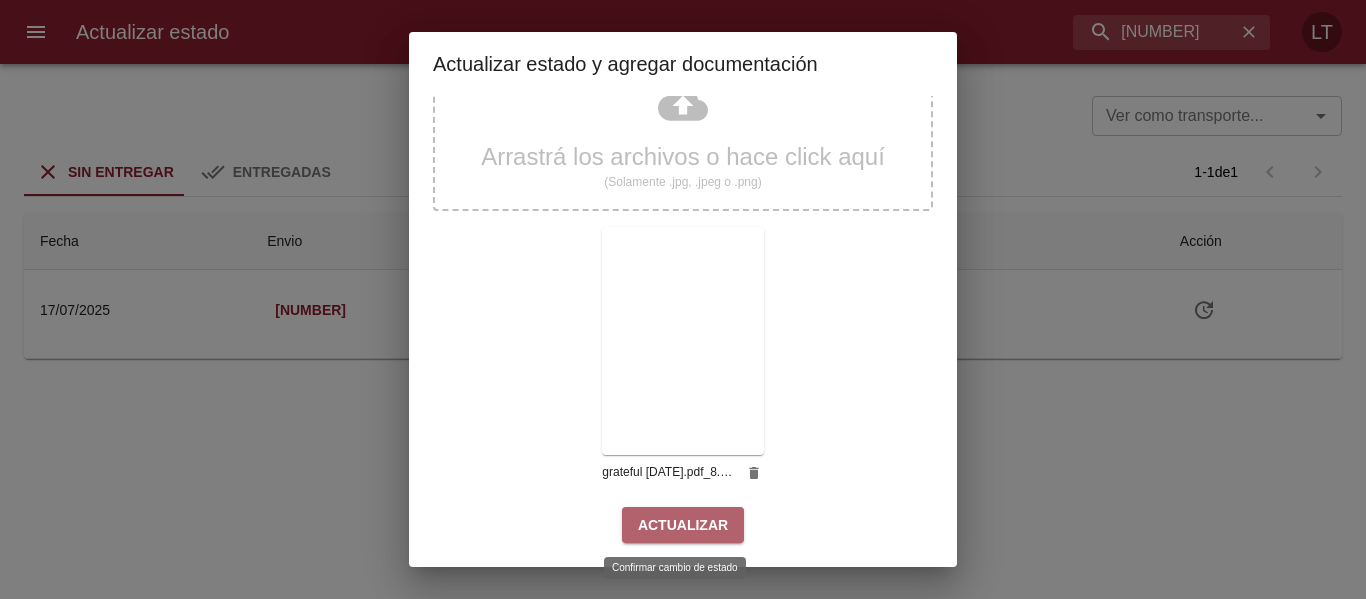 click on "Actualizar" at bounding box center (683, 525) 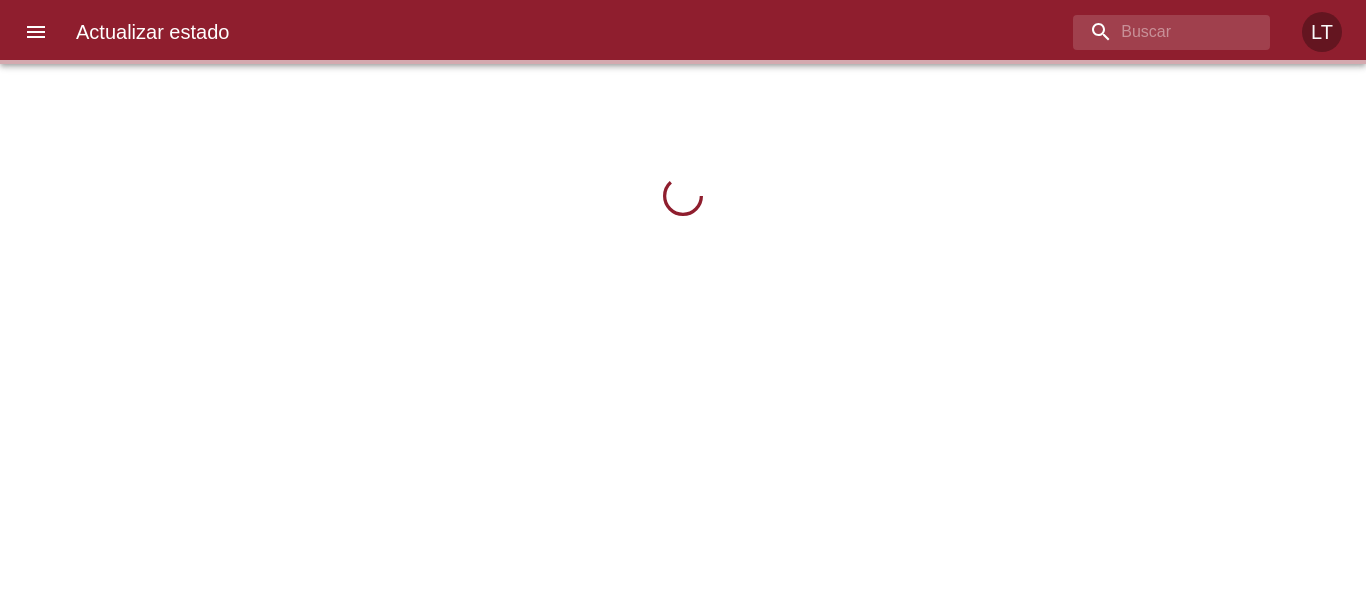 scroll, scrollTop: 0, scrollLeft: 0, axis: both 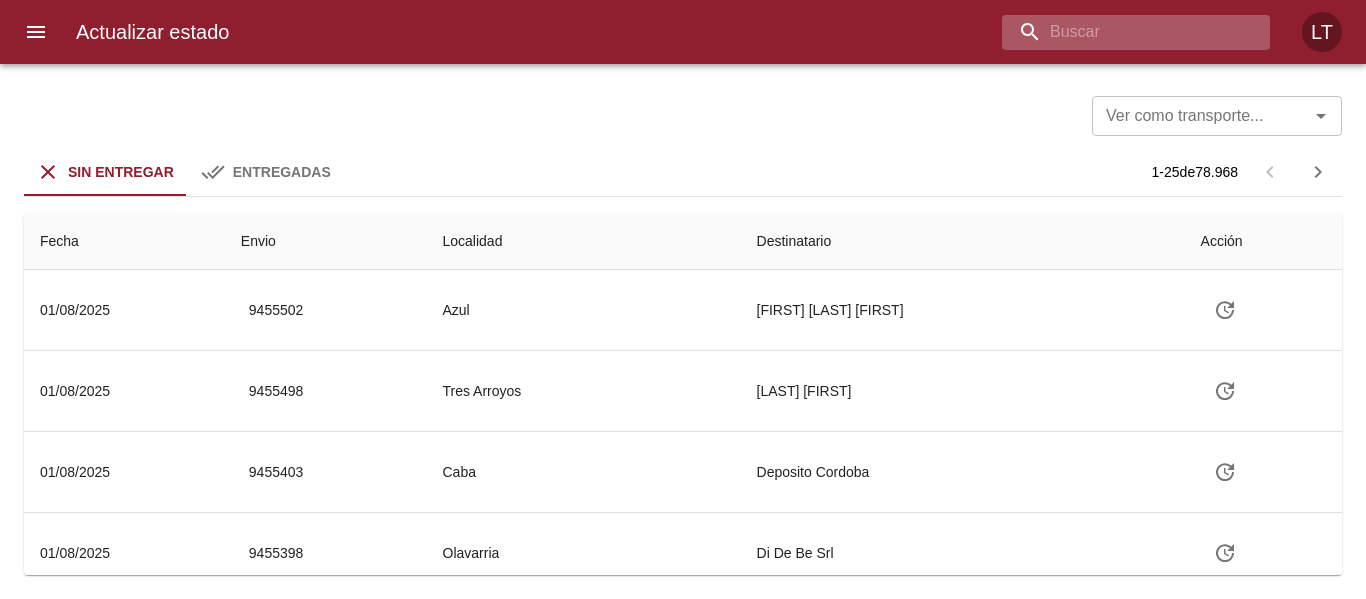 click at bounding box center [1119, 32] 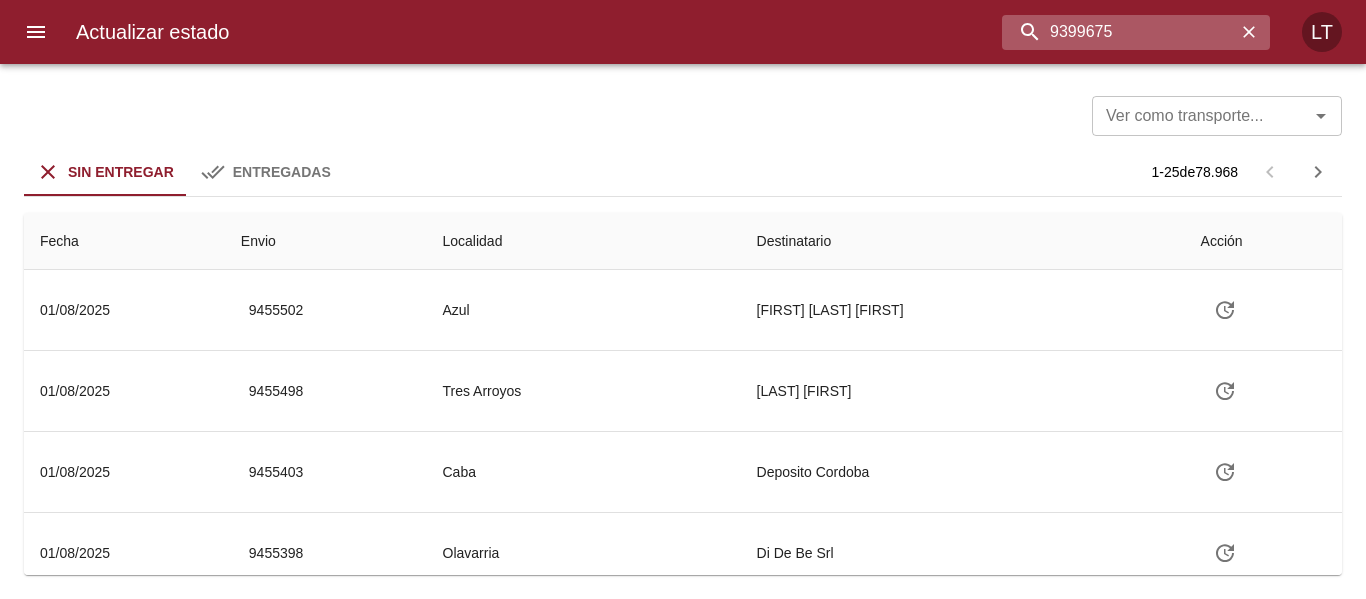 type on "9399675" 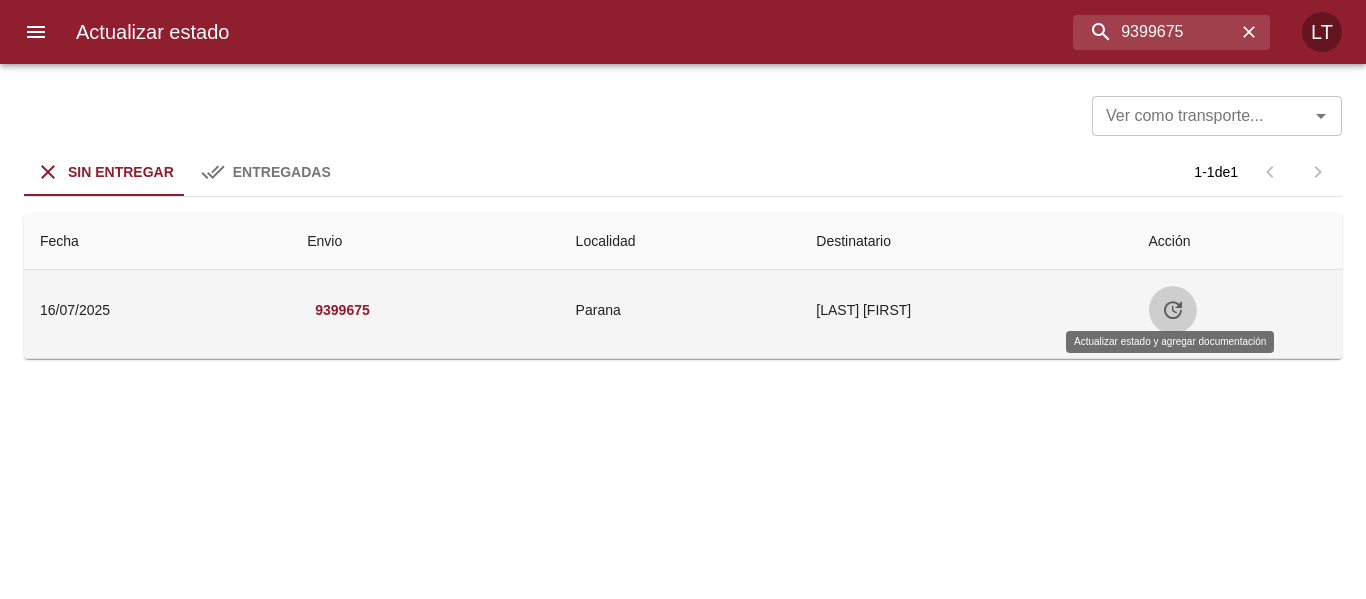 click 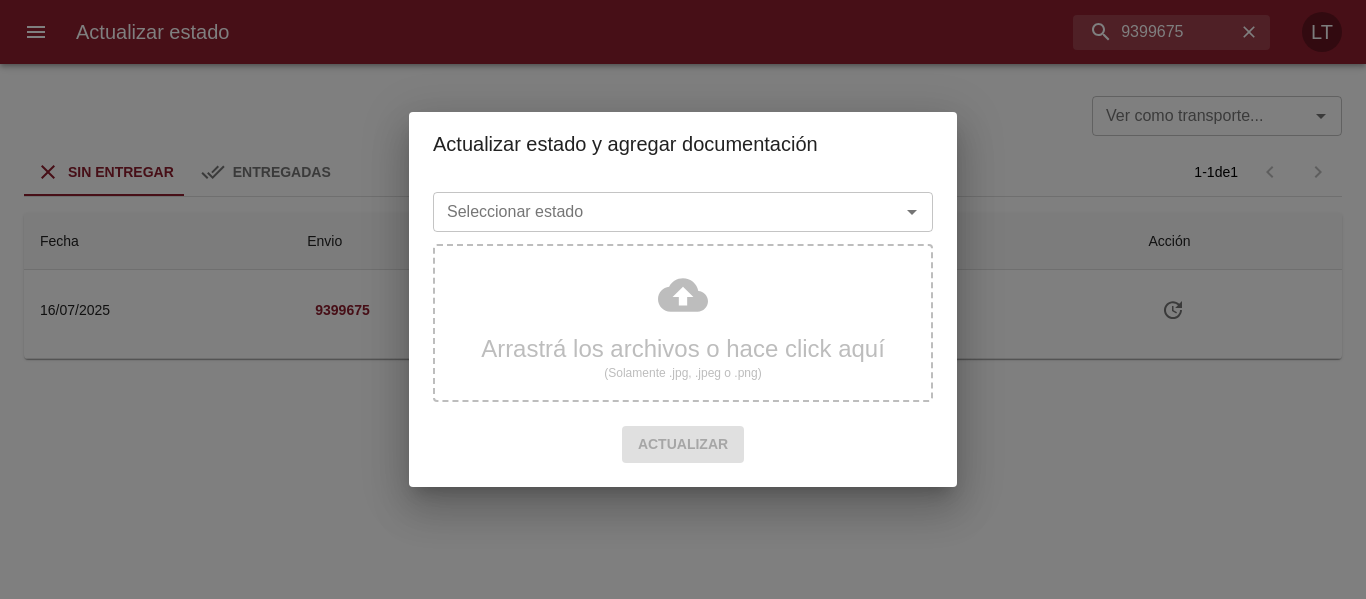 click on "Seleccionar estado" at bounding box center (683, 212) 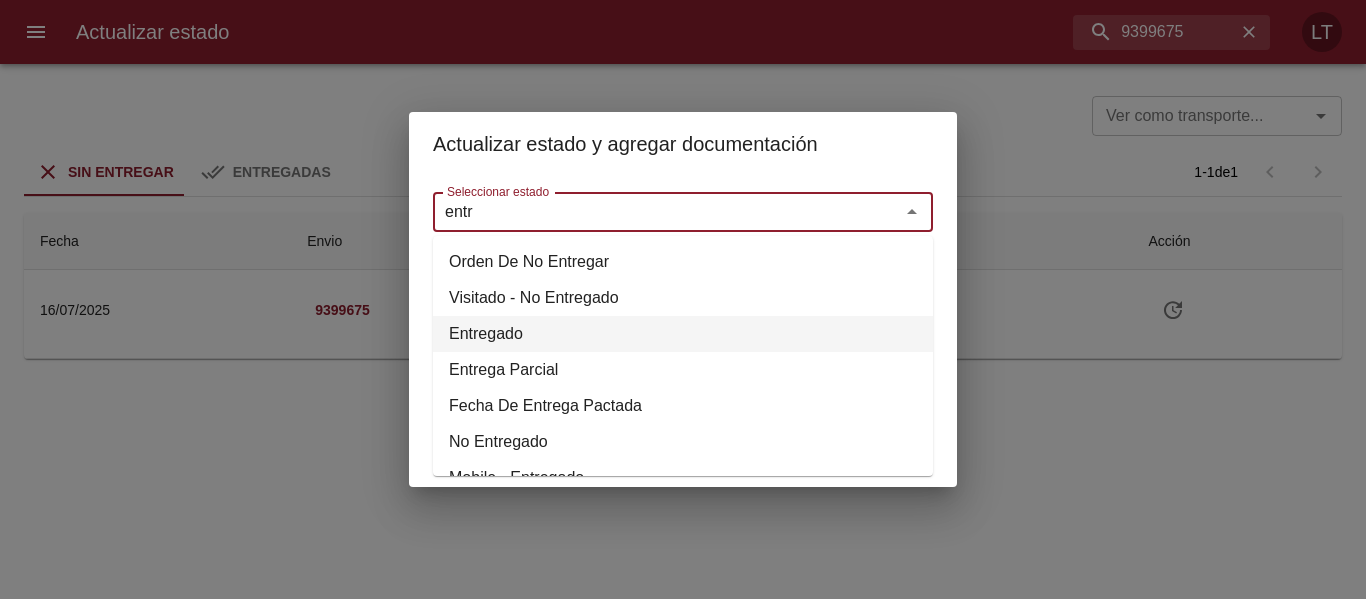 click on "Entregado" at bounding box center (683, 334) 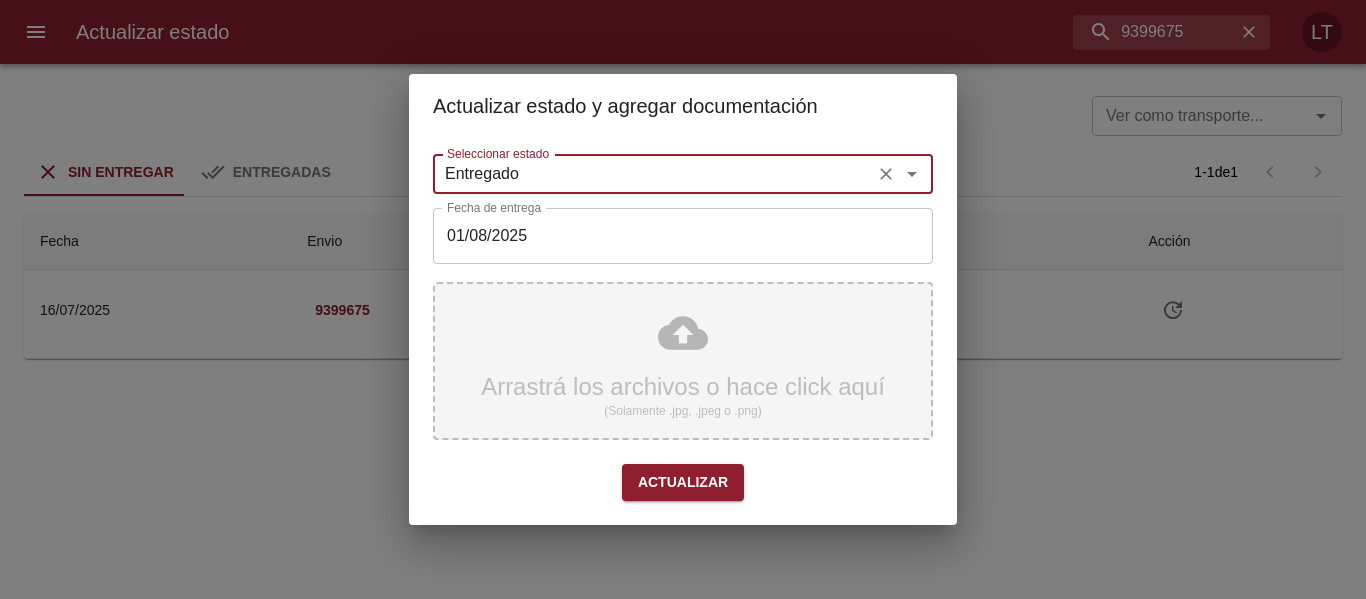 type on "Entregado" 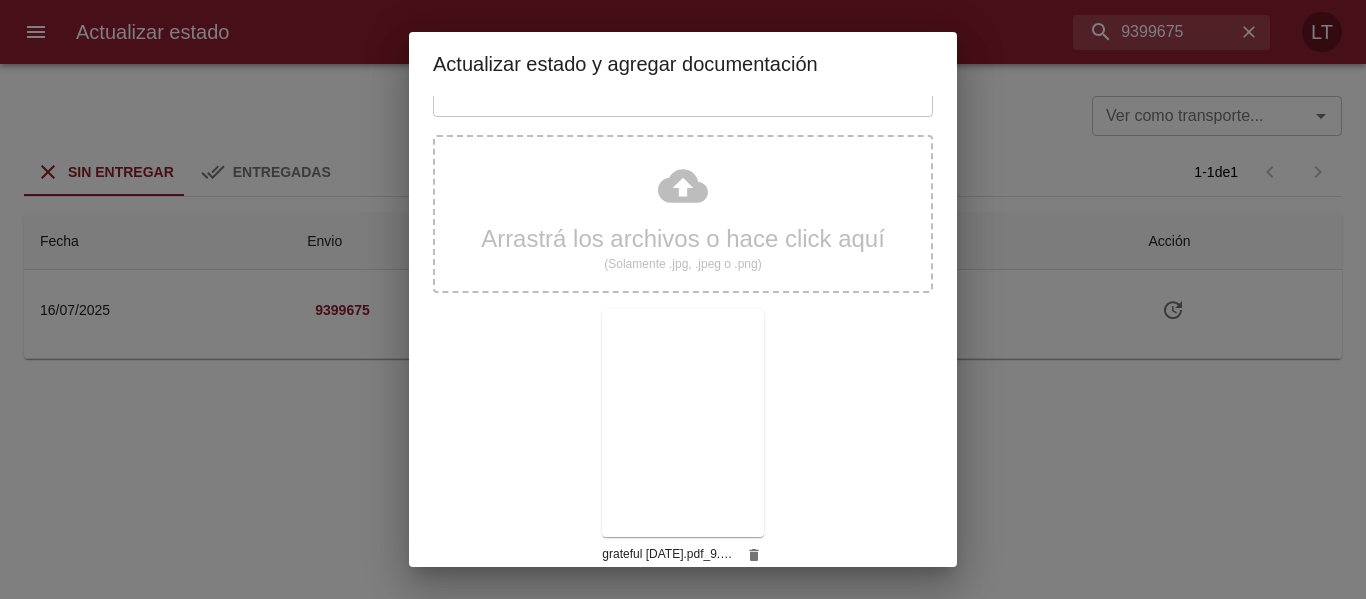 scroll, scrollTop: 187, scrollLeft: 0, axis: vertical 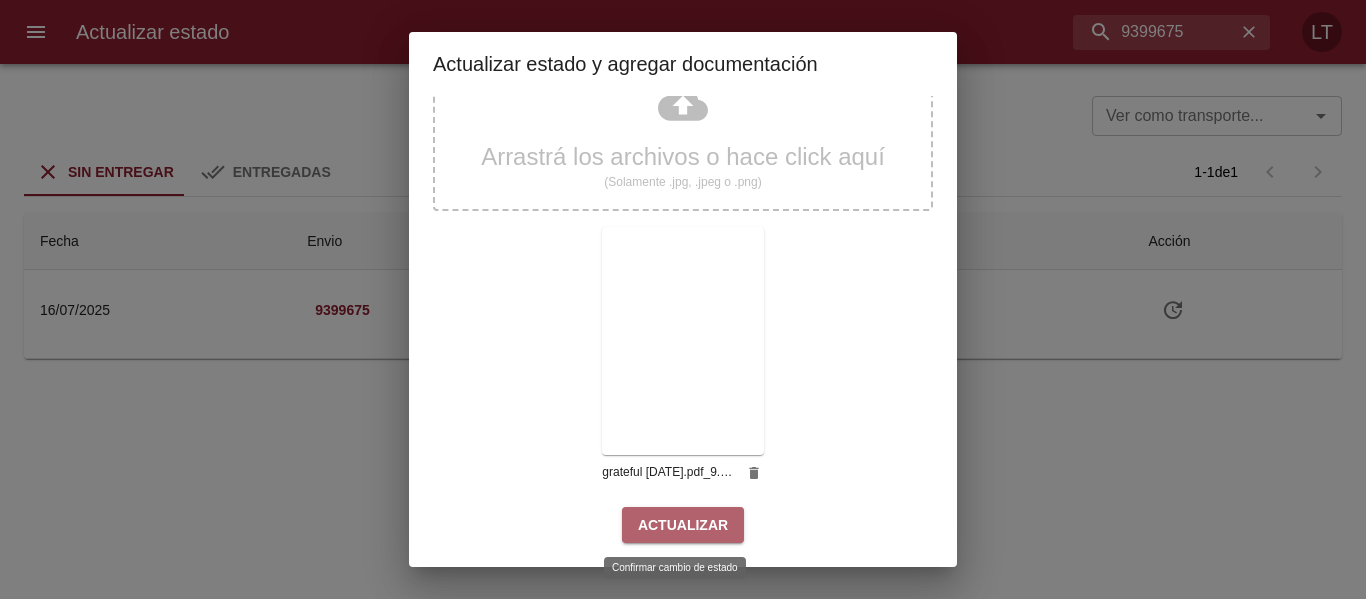 click on "Actualizar" at bounding box center (683, 525) 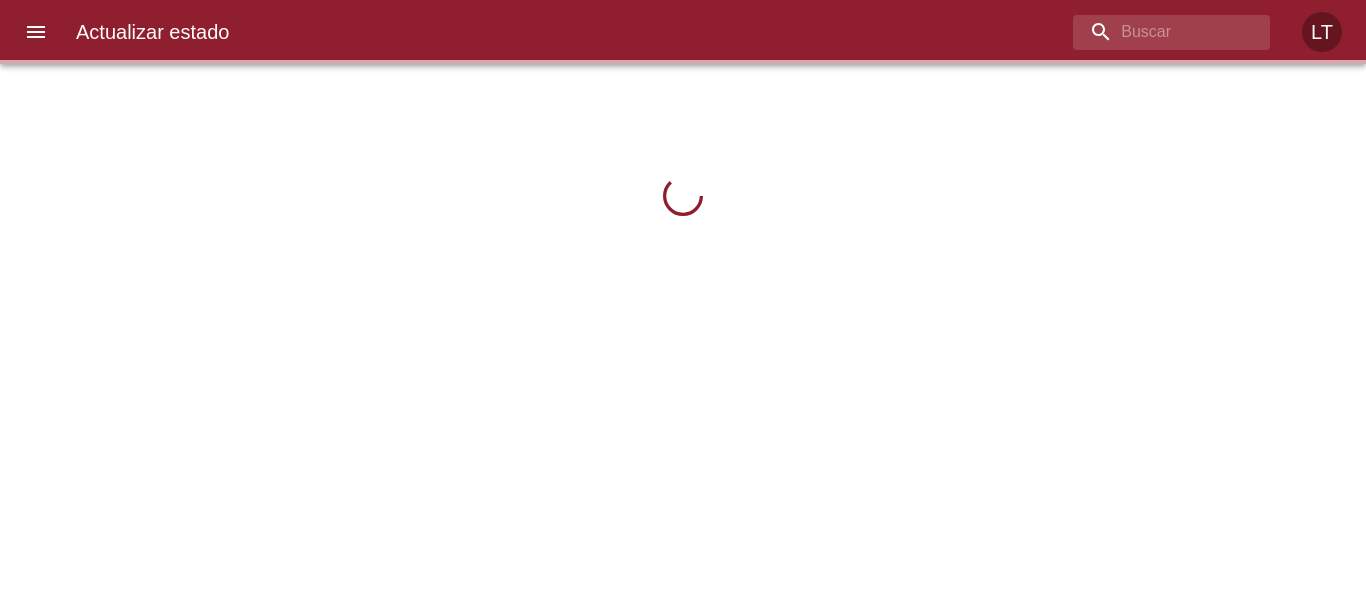 scroll, scrollTop: 0, scrollLeft: 0, axis: both 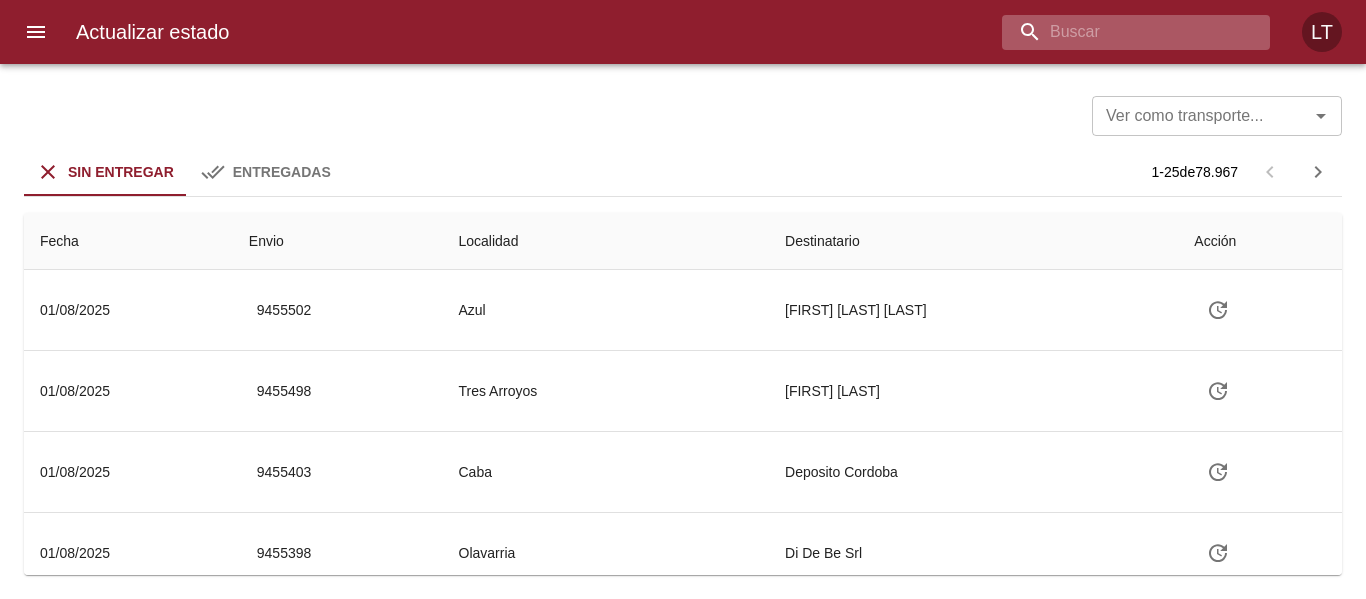 click at bounding box center [1119, 32] 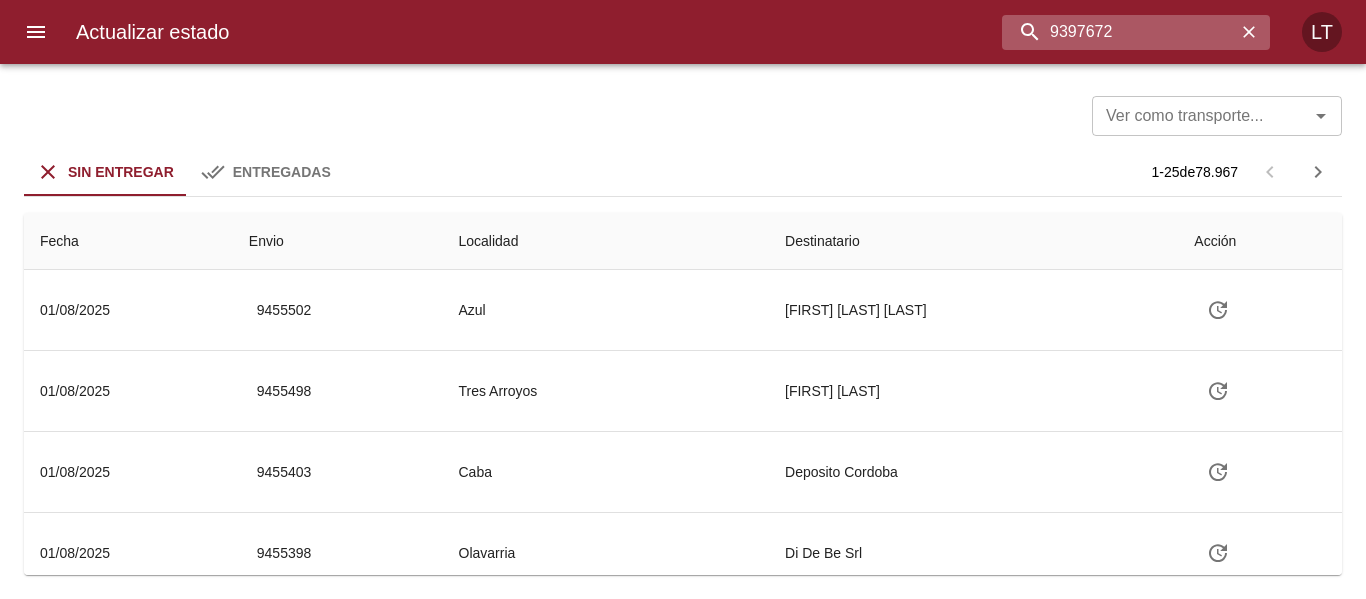 type on "9397672" 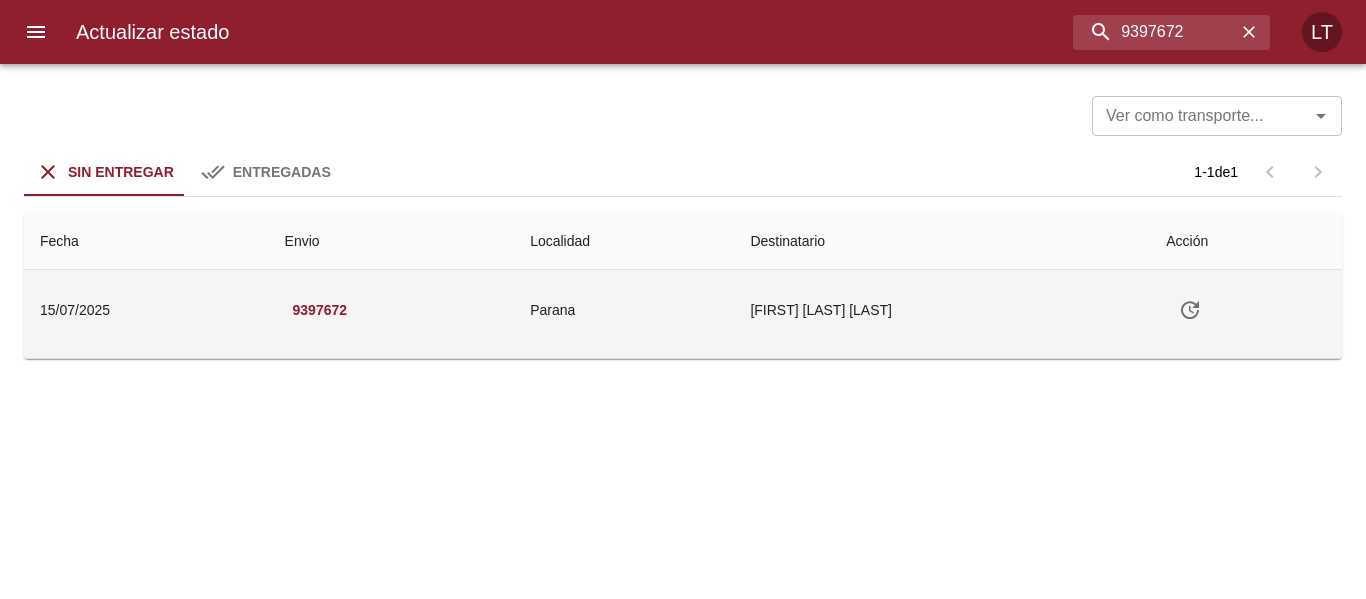 click 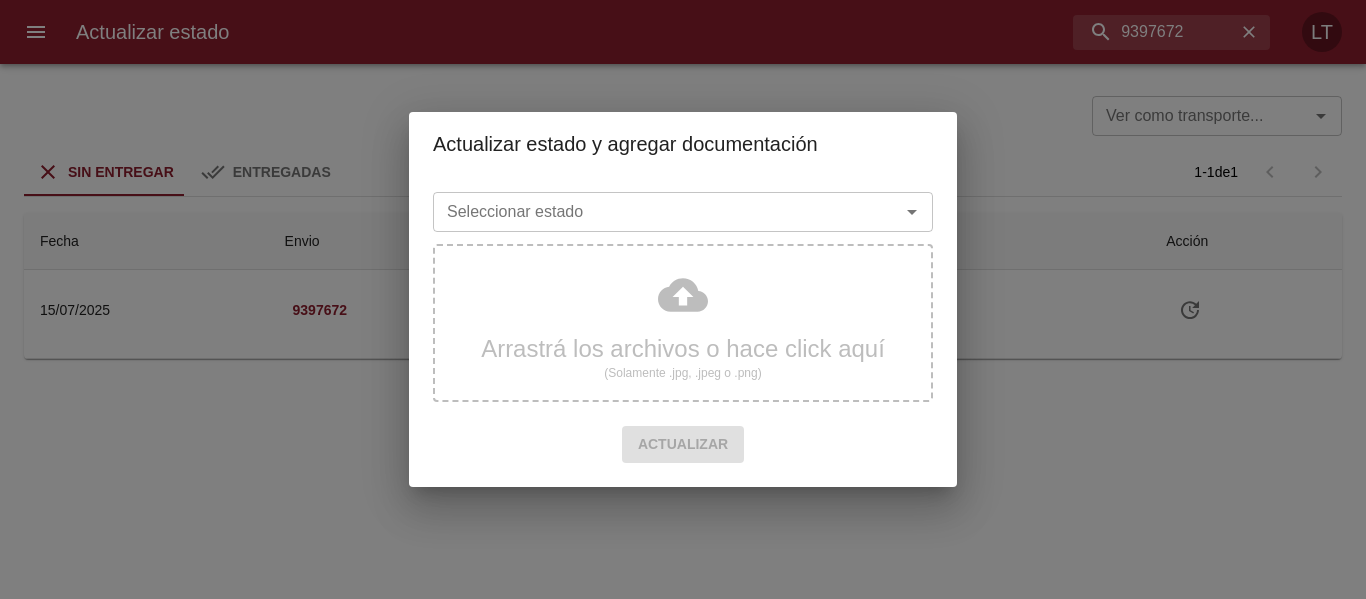 click on "Seleccionar estado Seleccionar estado" at bounding box center [683, 210] 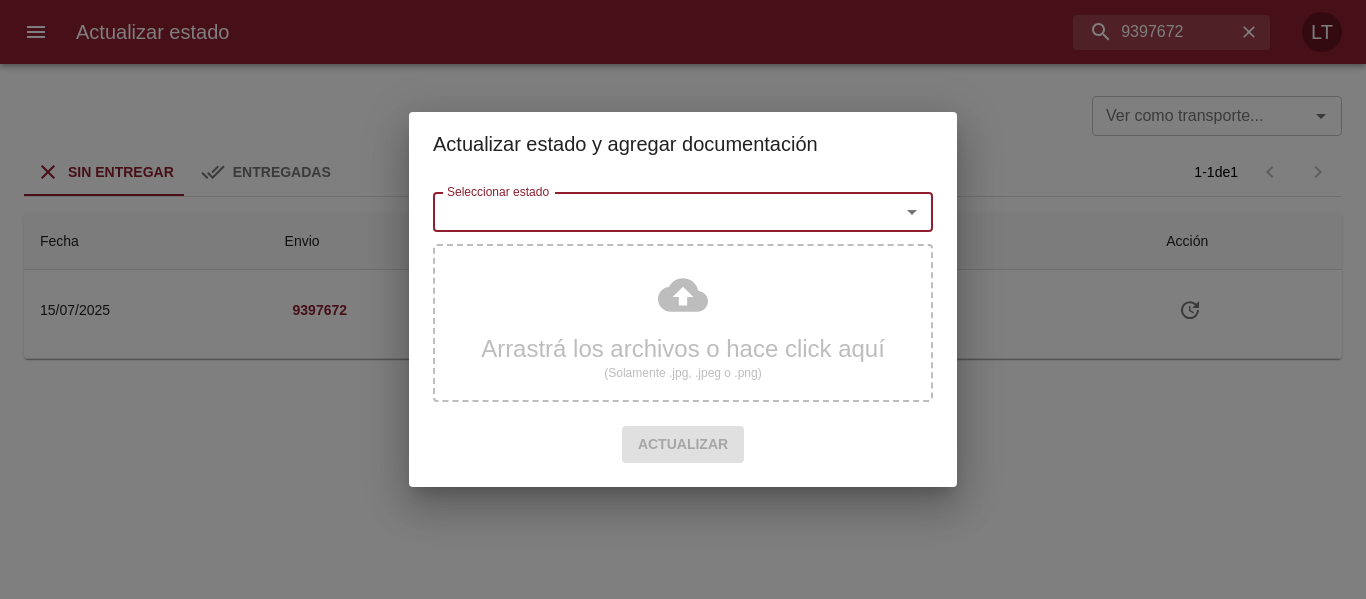 click on "Seleccionar estado" at bounding box center [653, 212] 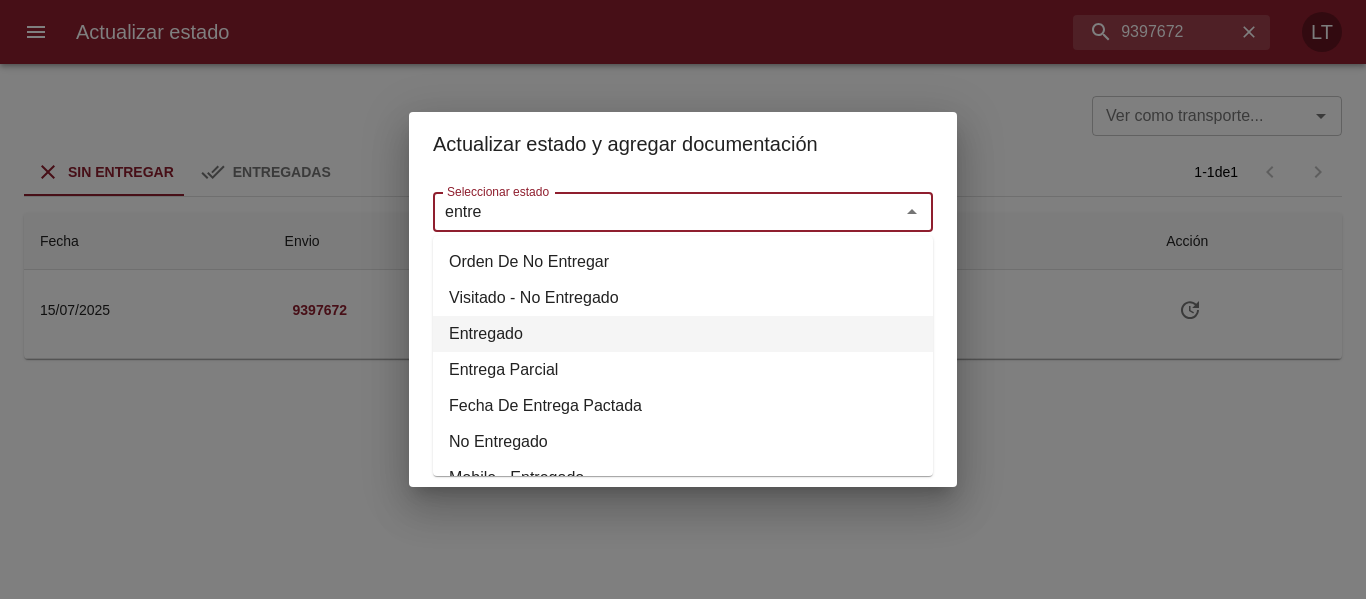 click on "Entregado" at bounding box center (683, 334) 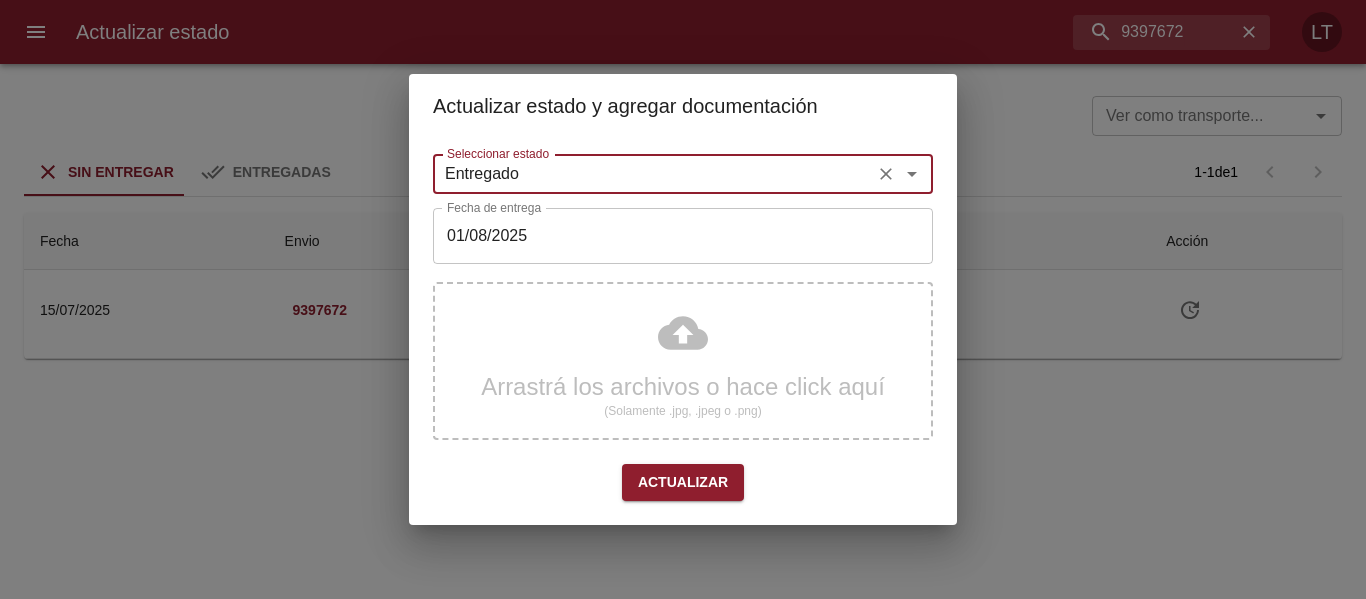 type on "Entregado" 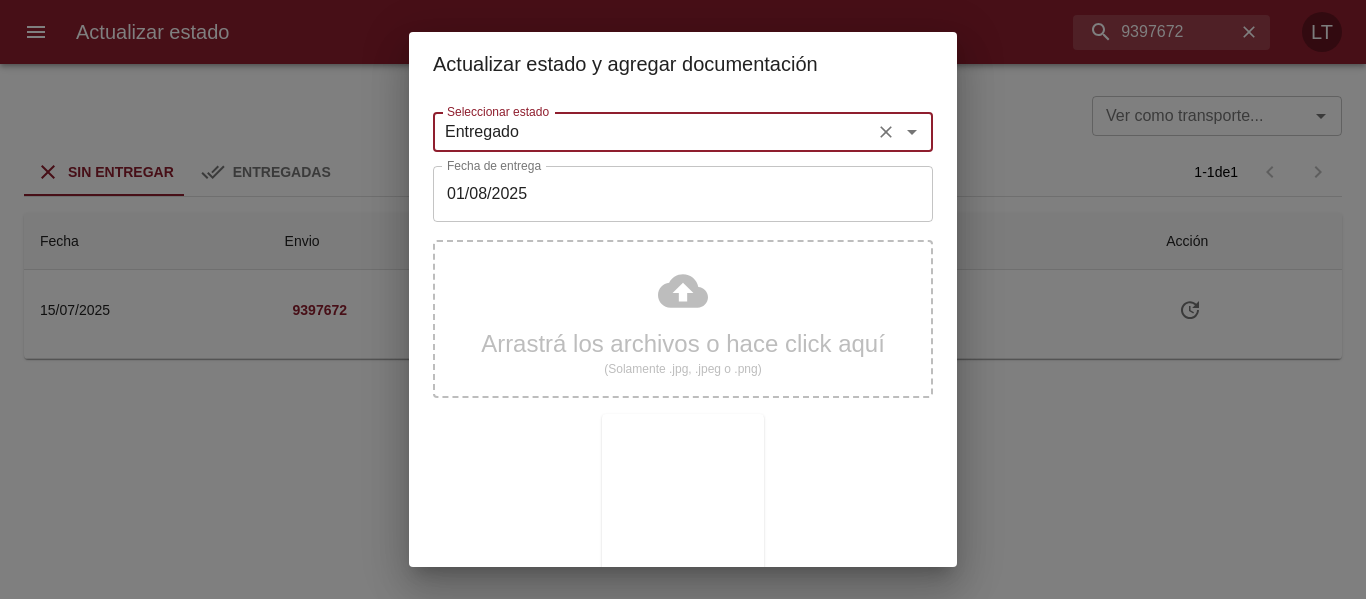 scroll, scrollTop: 187, scrollLeft: 0, axis: vertical 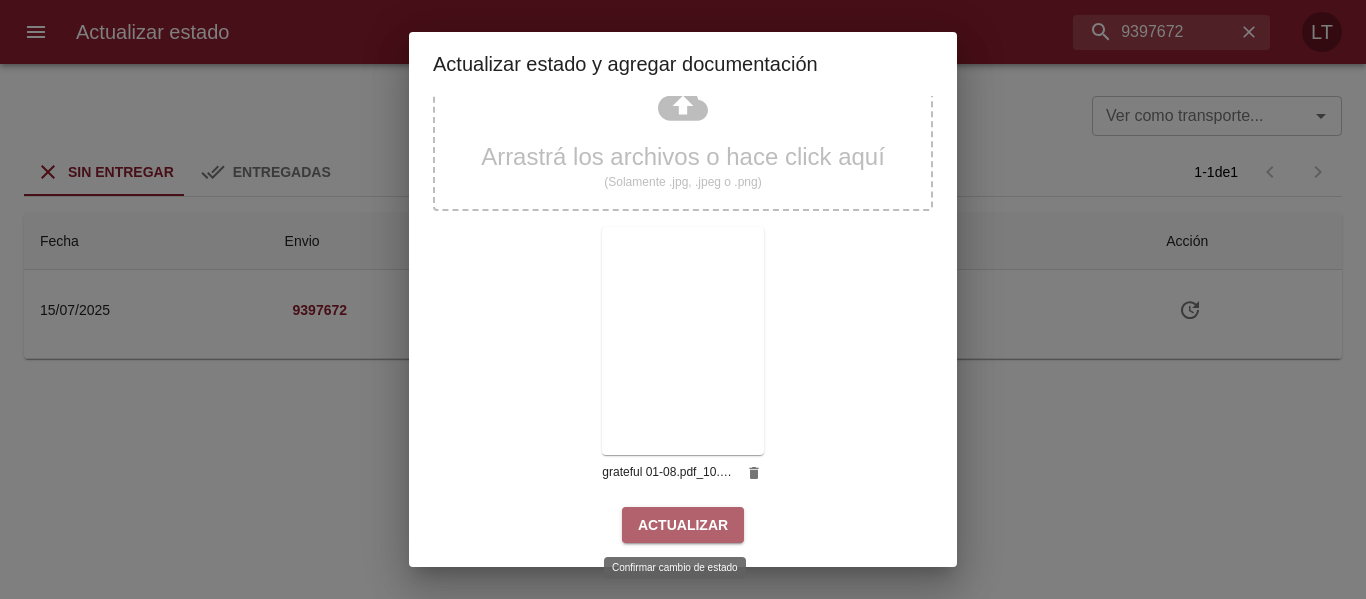 click on "Actualizar" at bounding box center (683, 525) 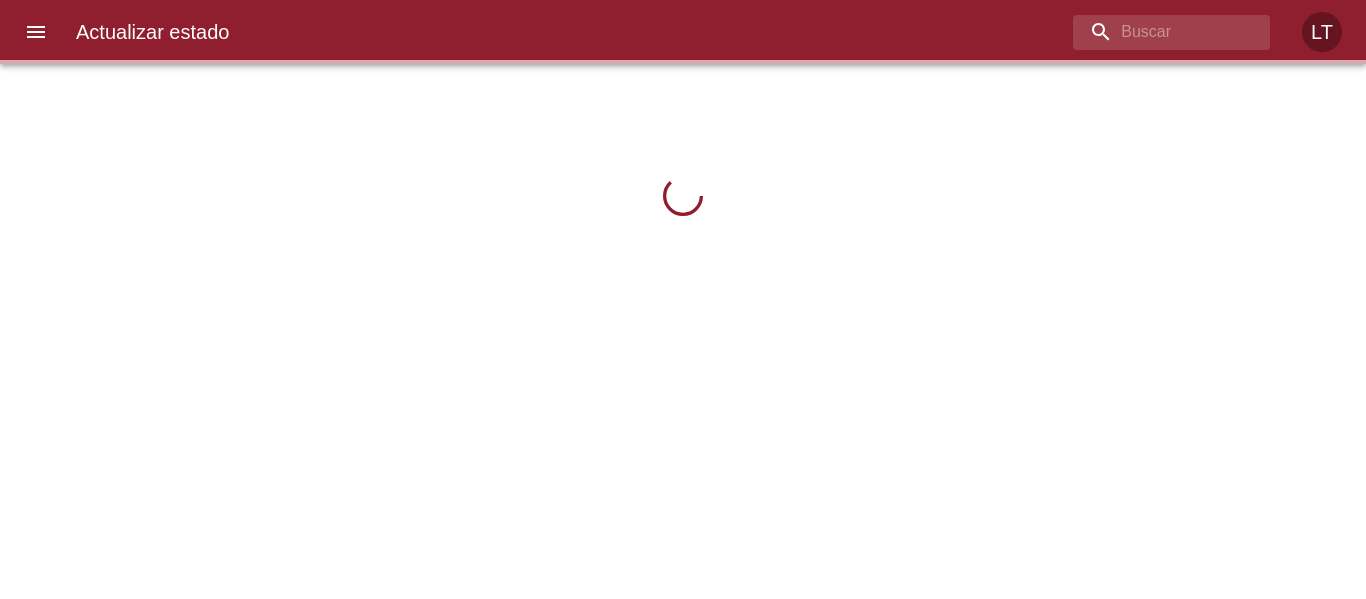 scroll, scrollTop: 0, scrollLeft: 0, axis: both 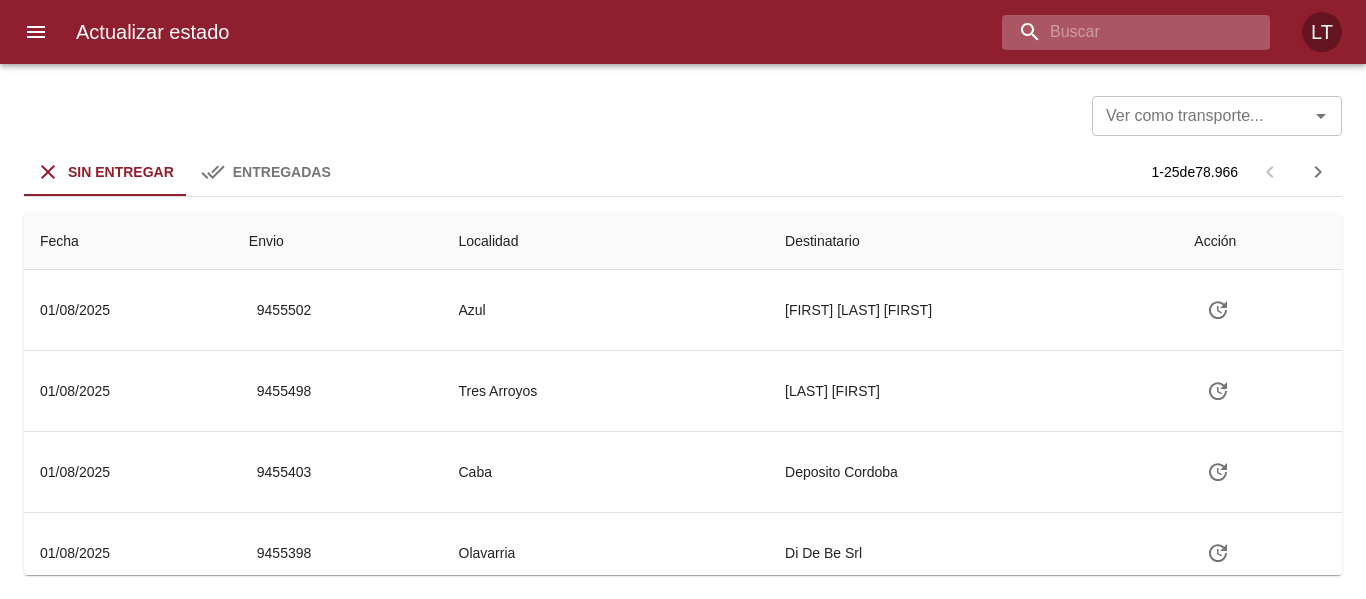 click at bounding box center [1119, 32] 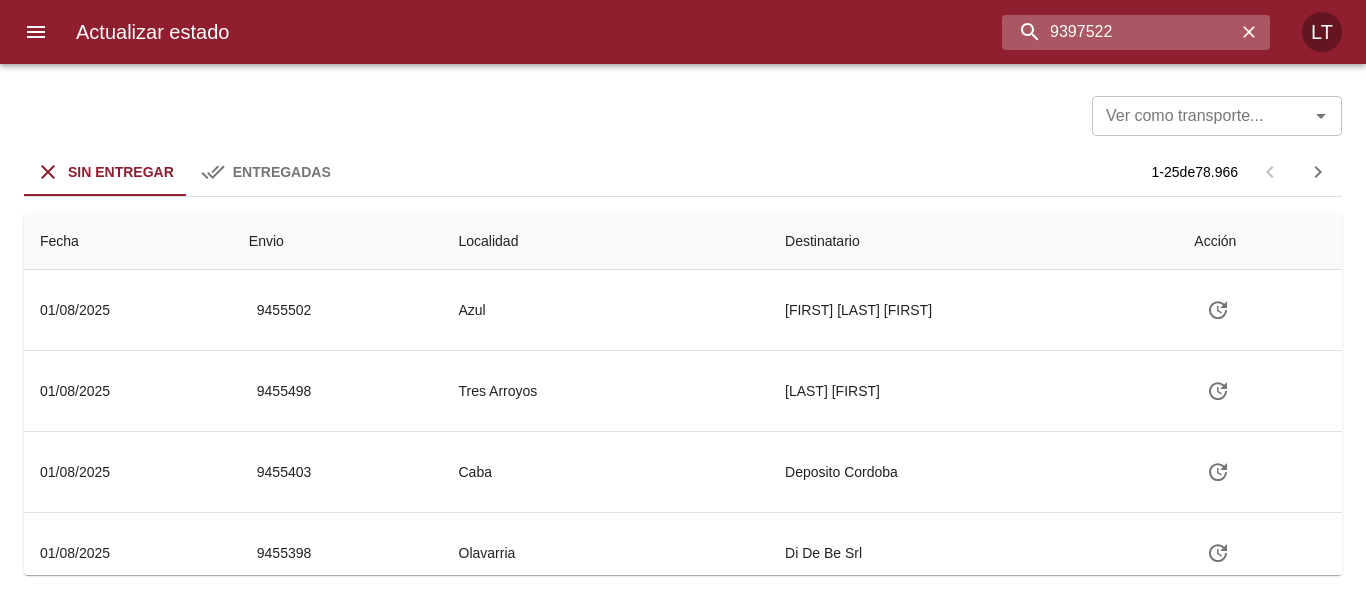 type on "9397522" 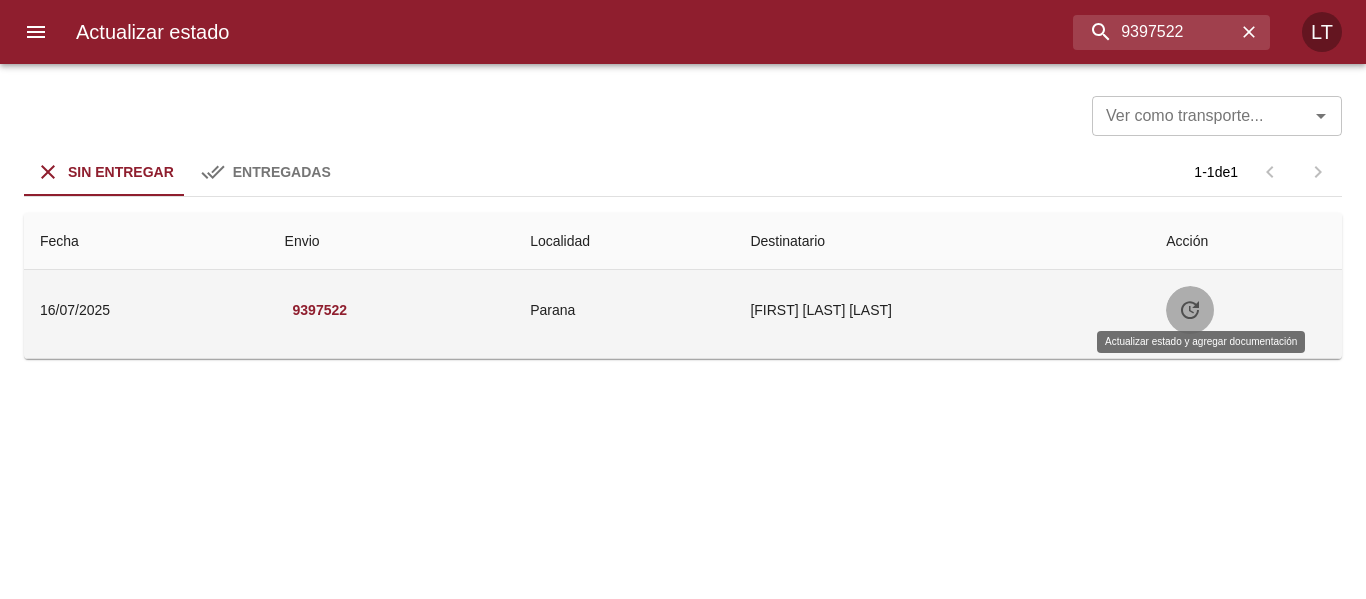 click 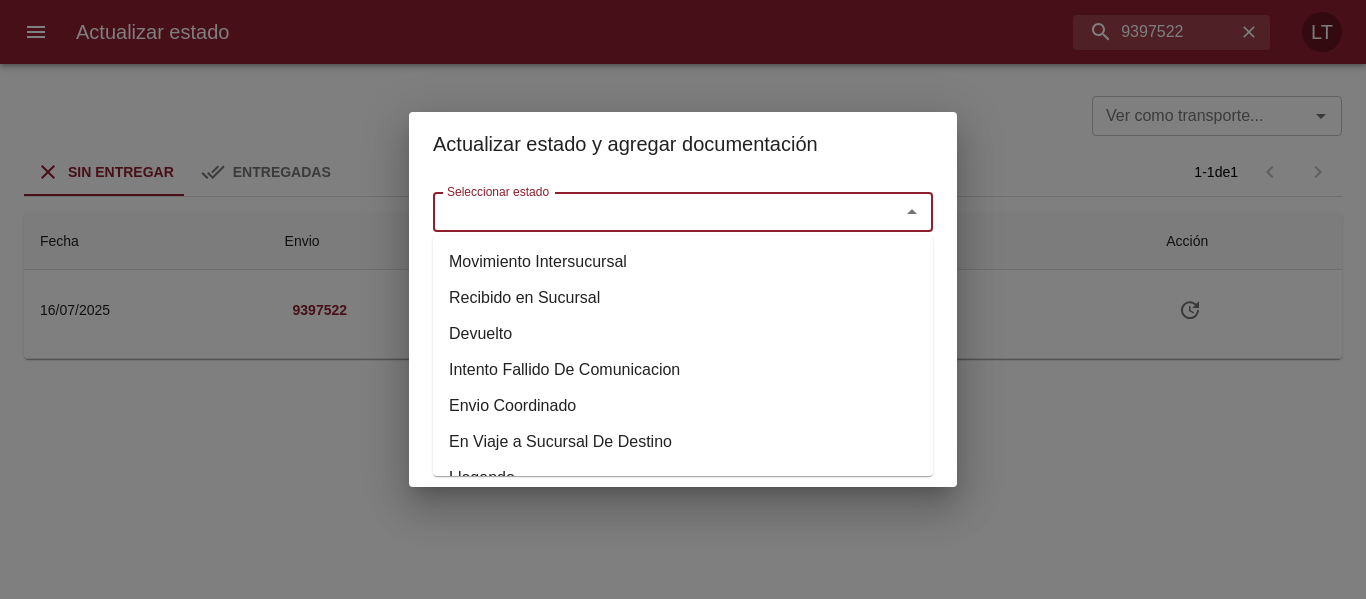 drag, startPoint x: 1201, startPoint y: 305, endPoint x: 686, endPoint y: 221, distance: 521.80554 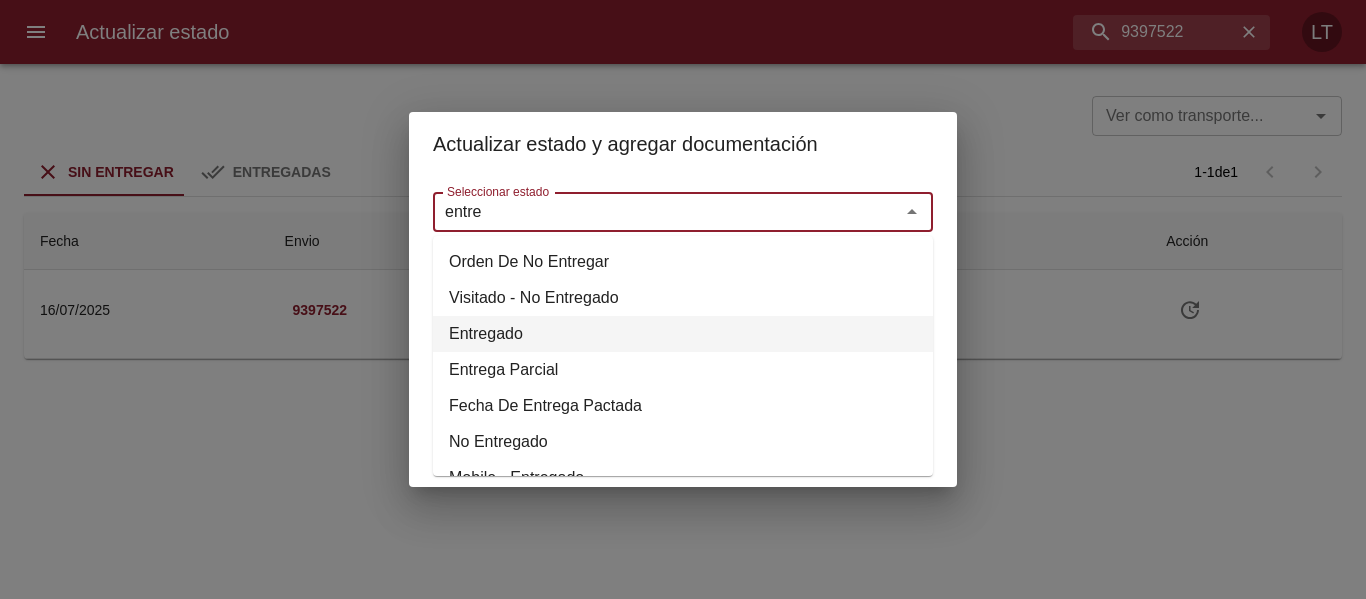 click on "Entregado" at bounding box center [683, 334] 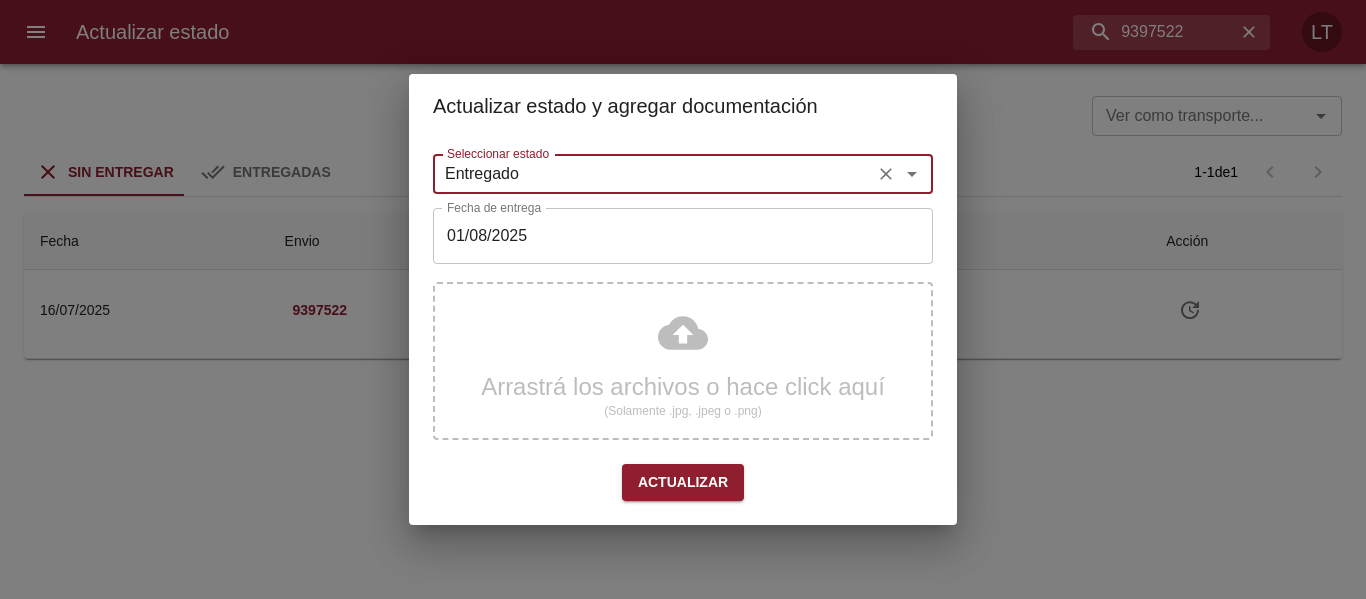 type on "Entregado" 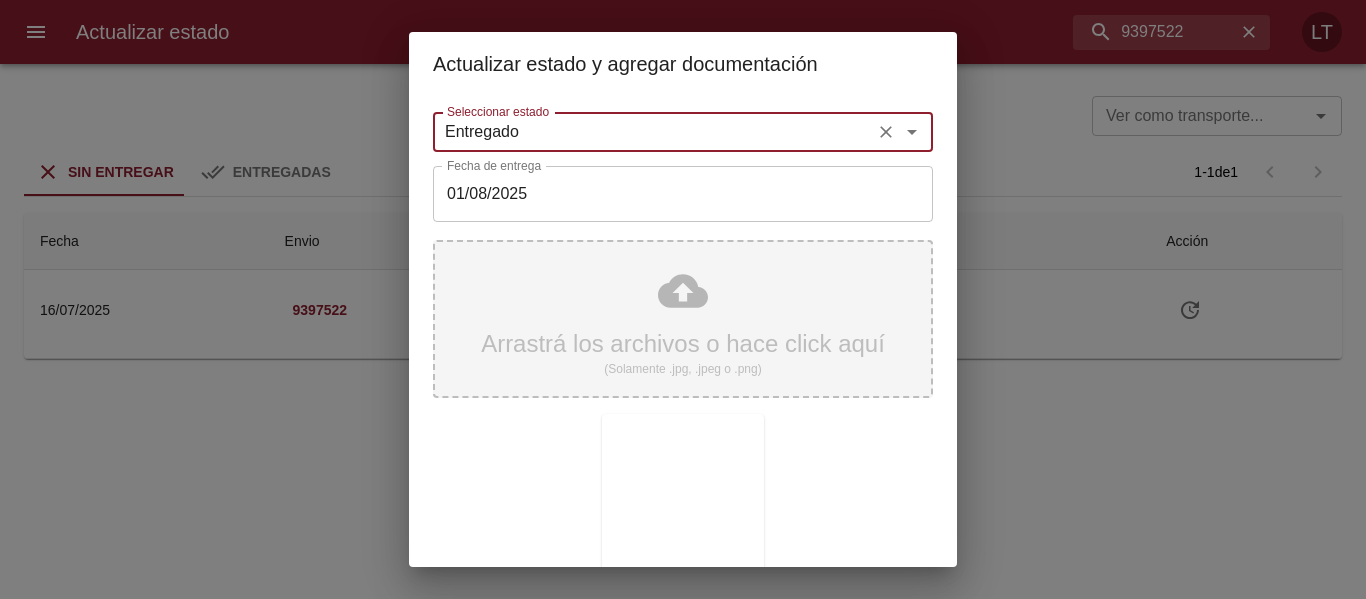 scroll, scrollTop: 187, scrollLeft: 0, axis: vertical 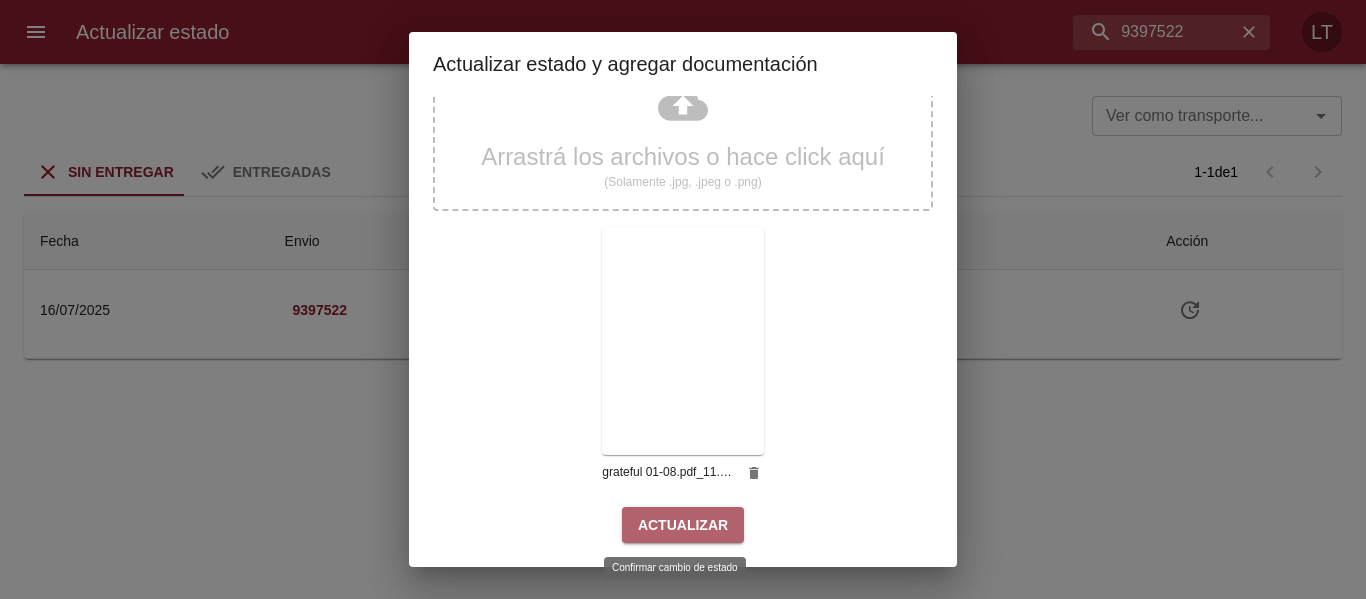 click on "Actualizar" at bounding box center (683, 525) 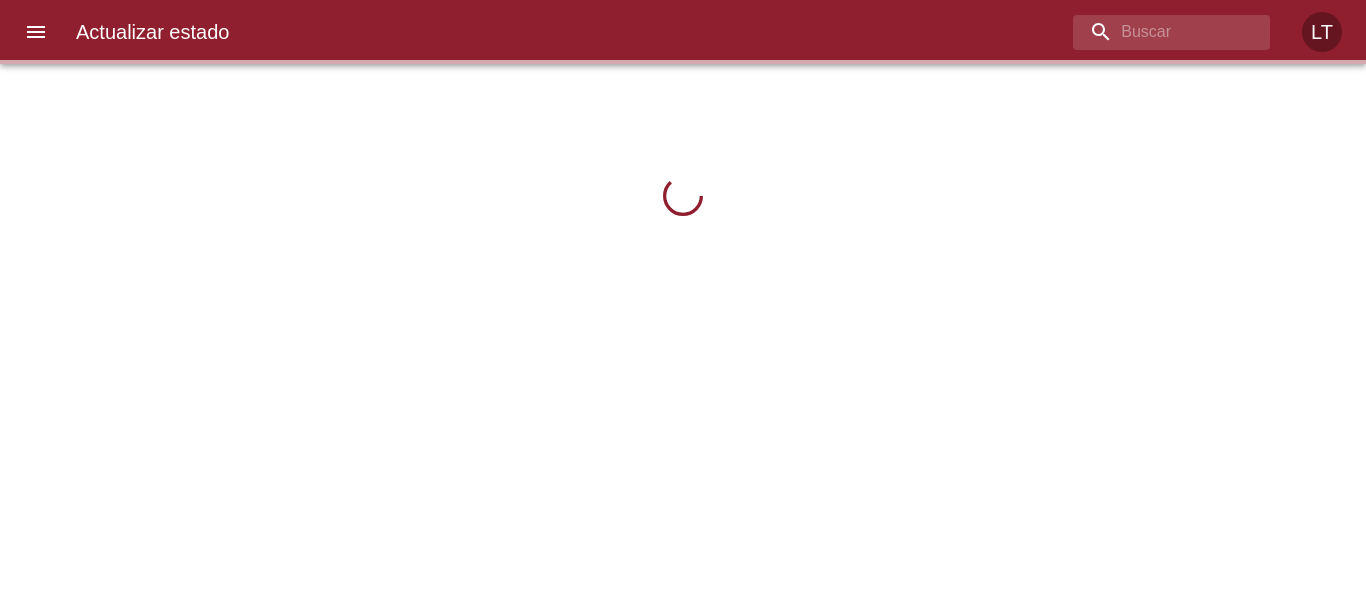 scroll, scrollTop: 0, scrollLeft: 0, axis: both 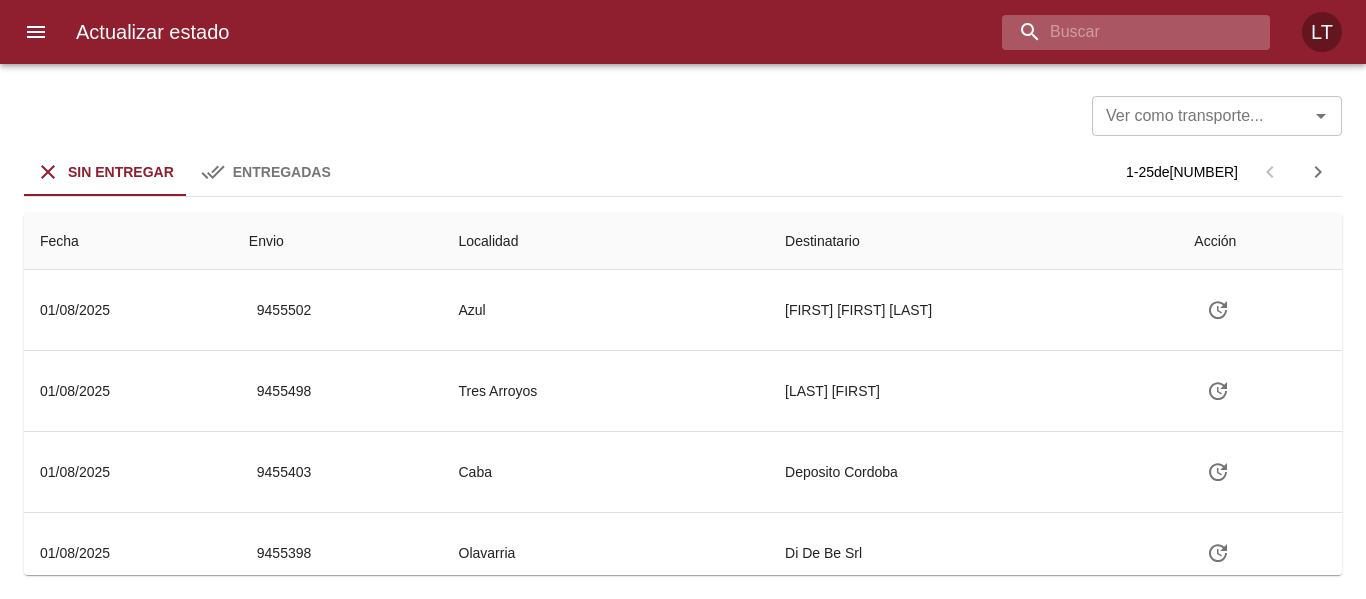 click at bounding box center [1119, 32] 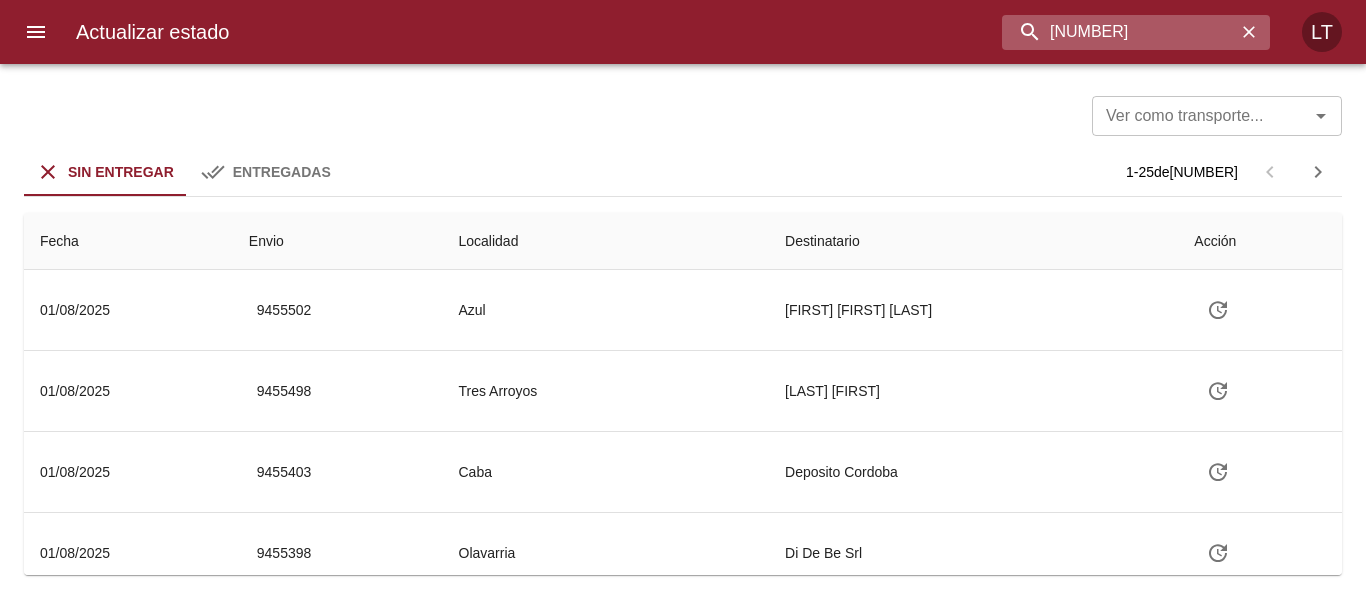 type on "[NUMBER]" 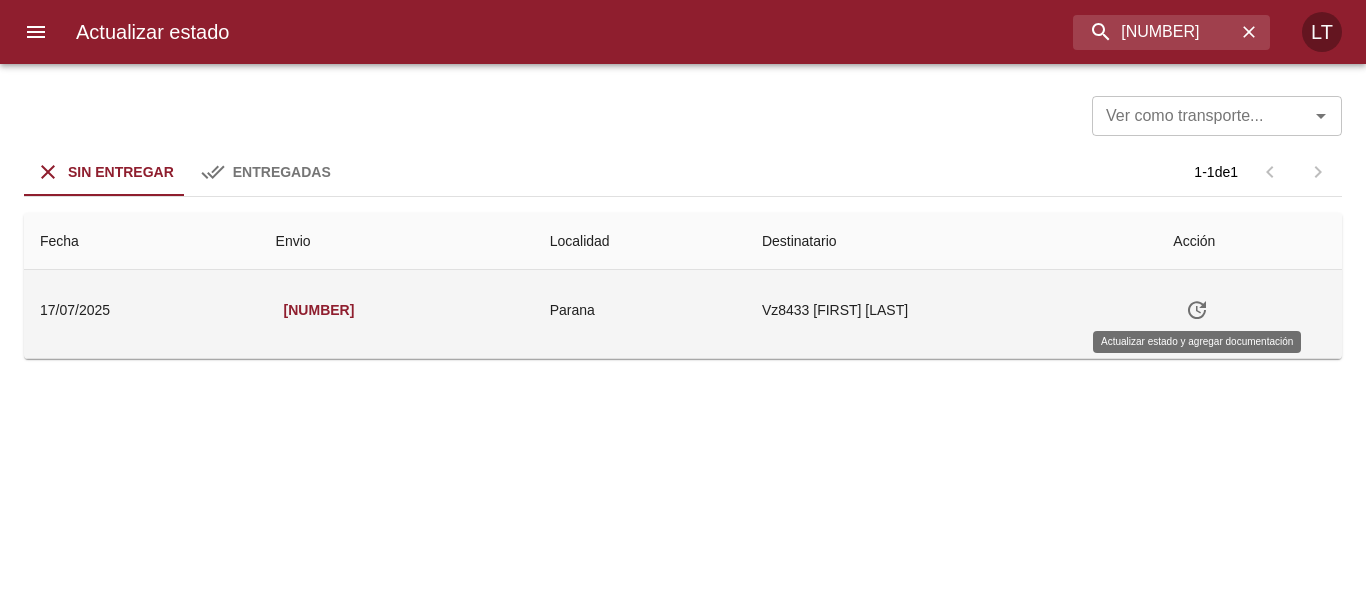 click at bounding box center (1197, 310) 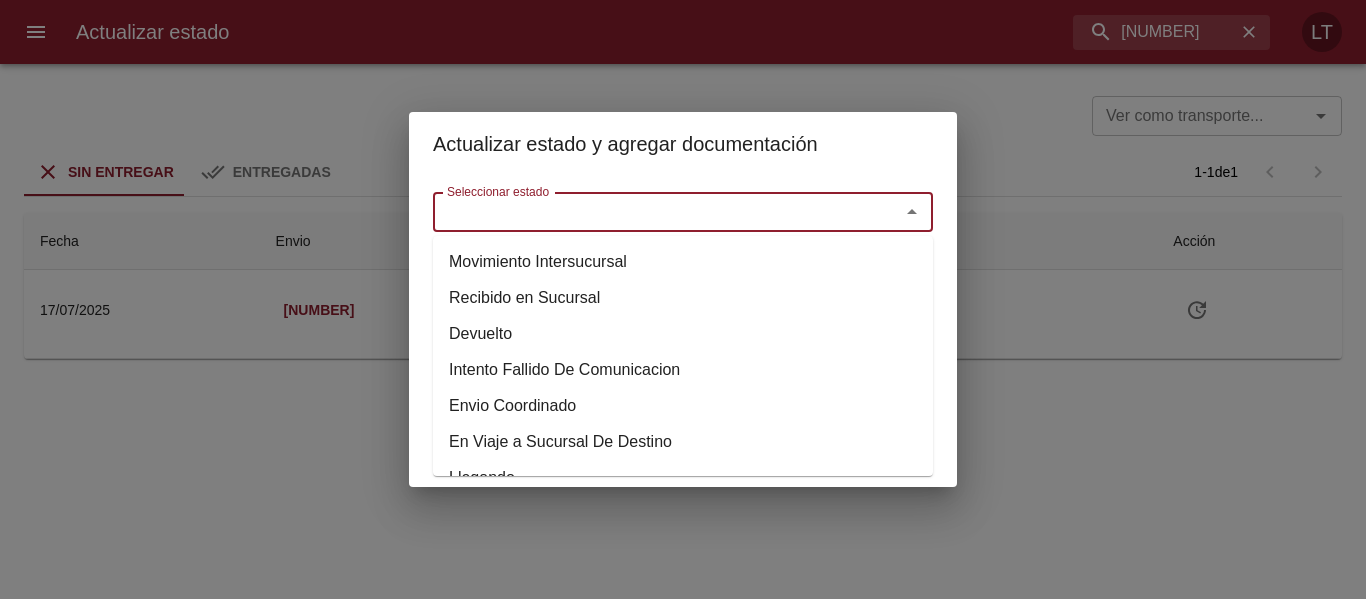 click on "Seleccionar estado" at bounding box center (653, 212) 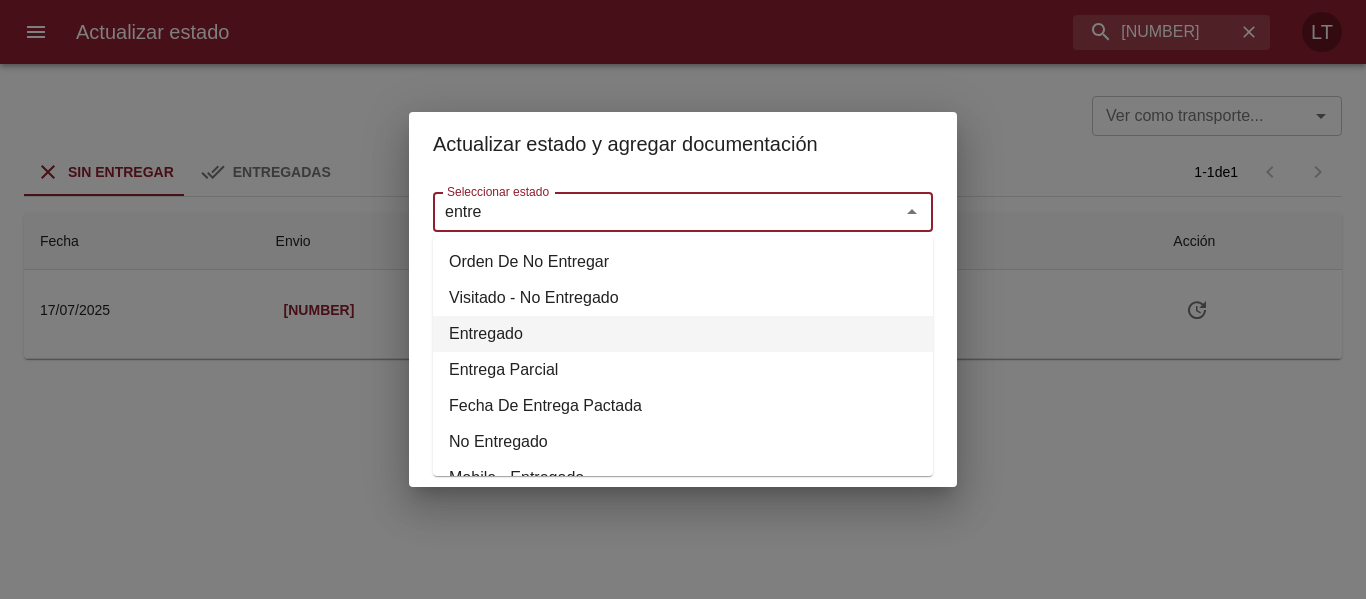 click on "Entregado" at bounding box center (683, 334) 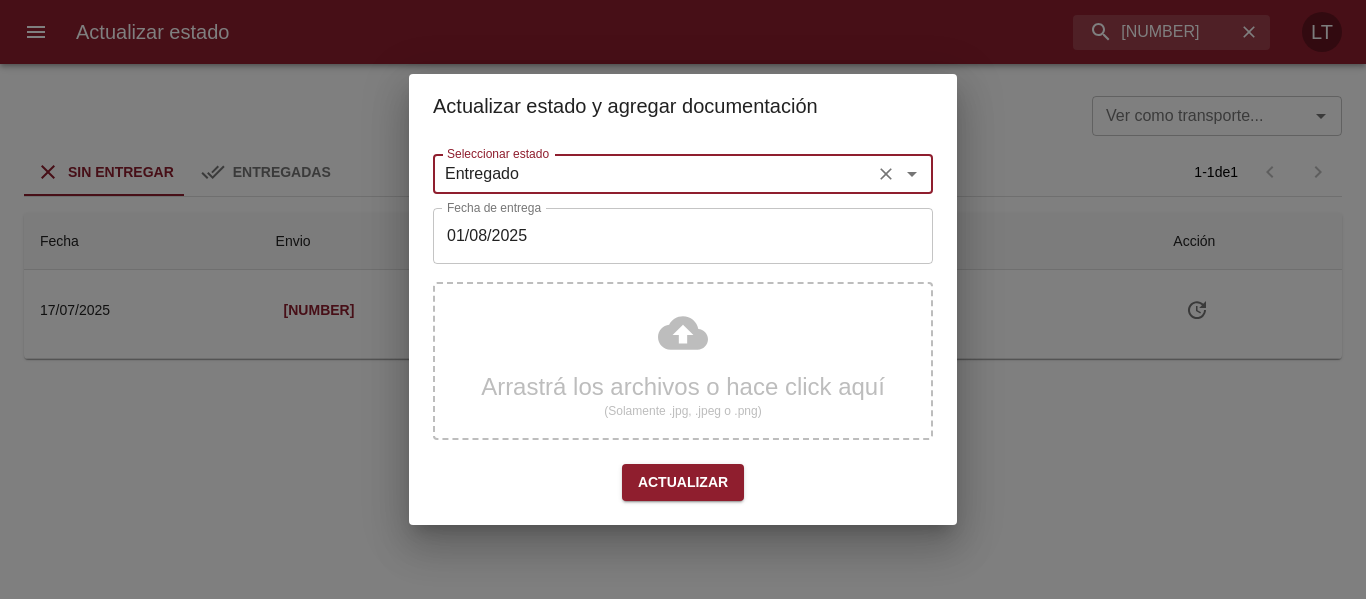 type on "Entregado" 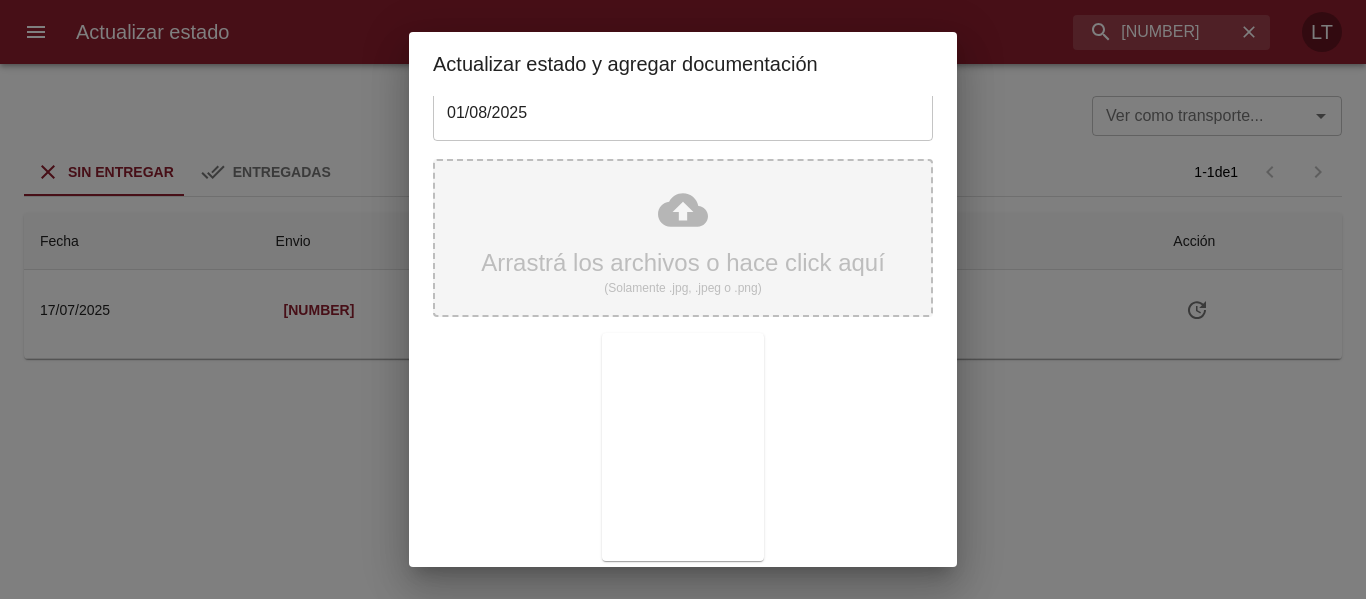 scroll, scrollTop: 187, scrollLeft: 0, axis: vertical 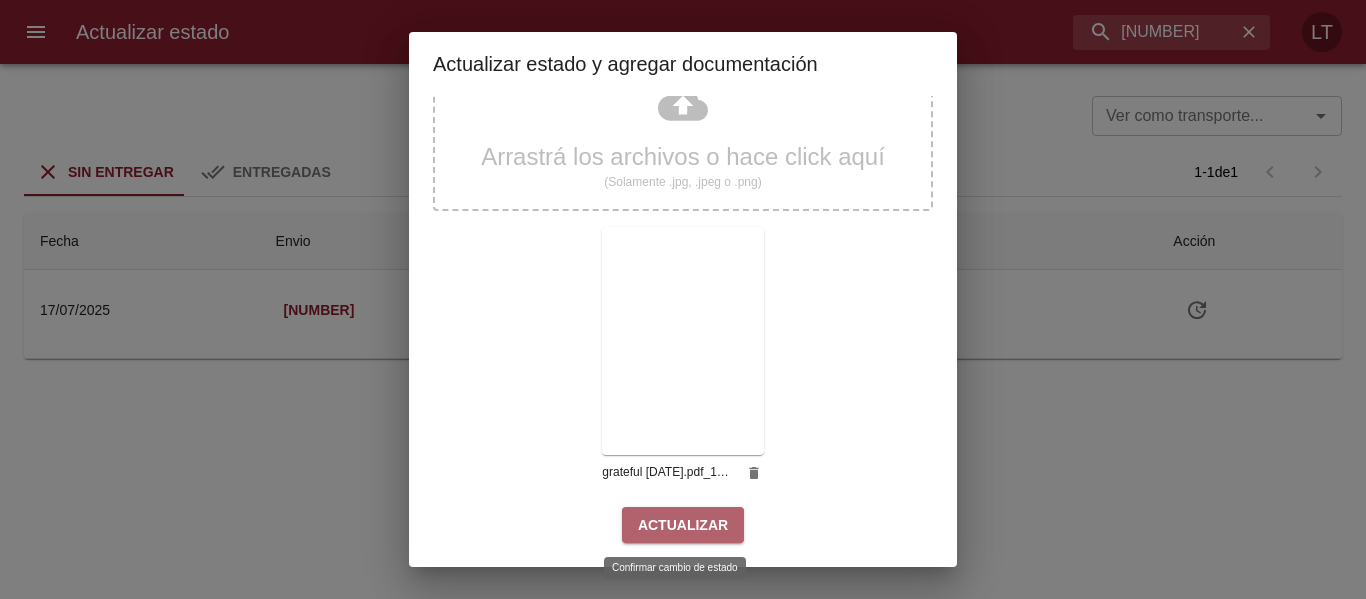 click on "Actualizar" at bounding box center [683, 525] 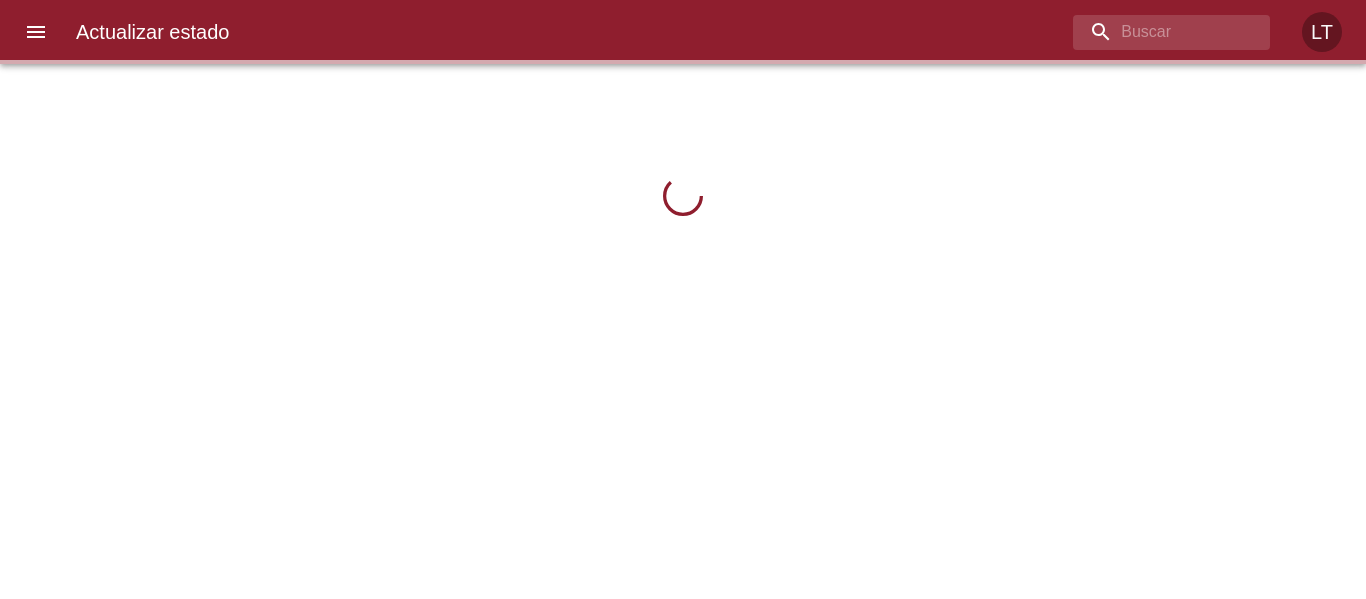 scroll, scrollTop: 0, scrollLeft: 0, axis: both 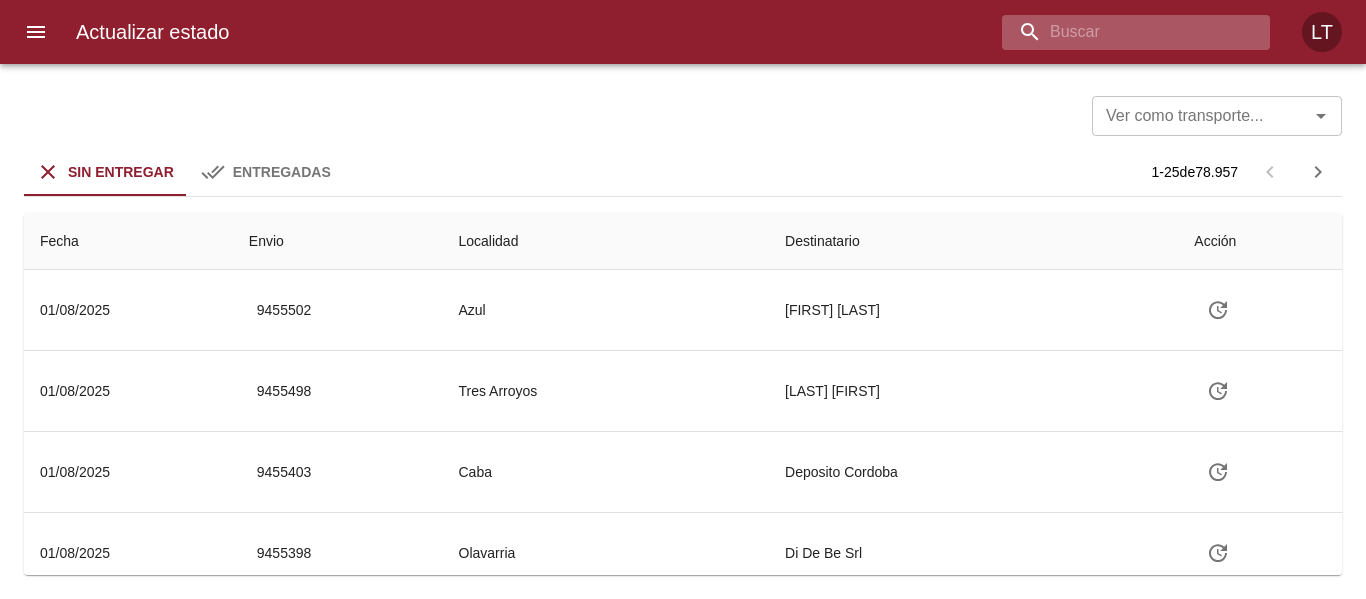 click at bounding box center [1119, 32] 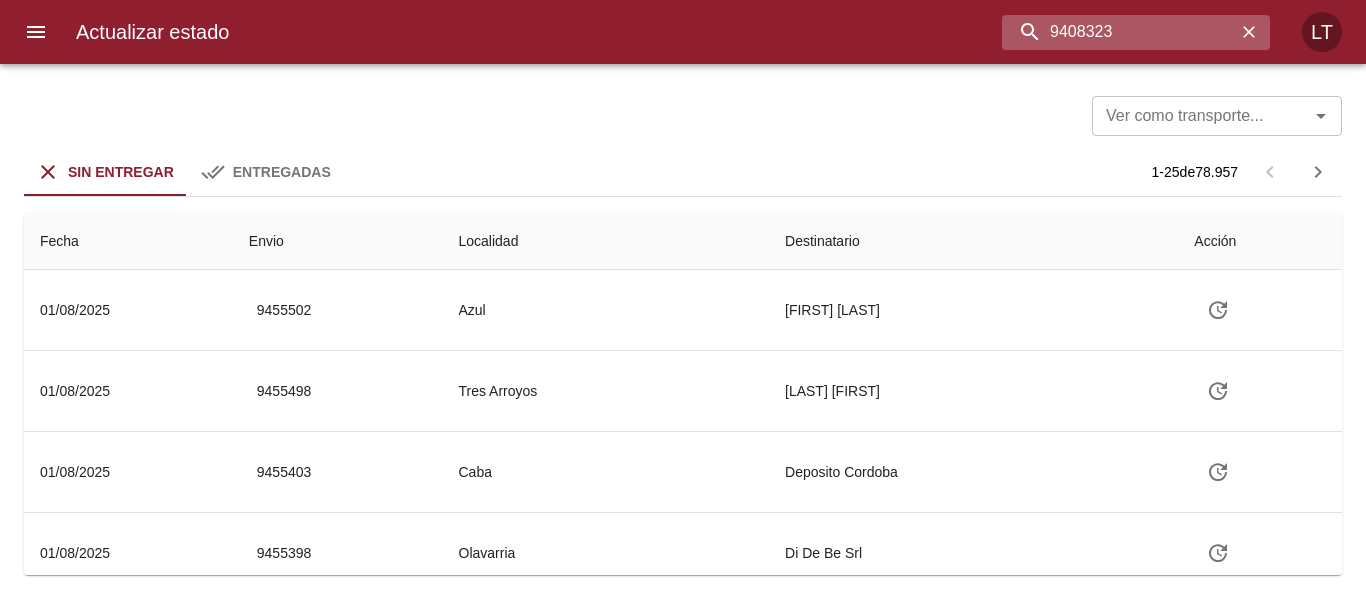 type on "9408323" 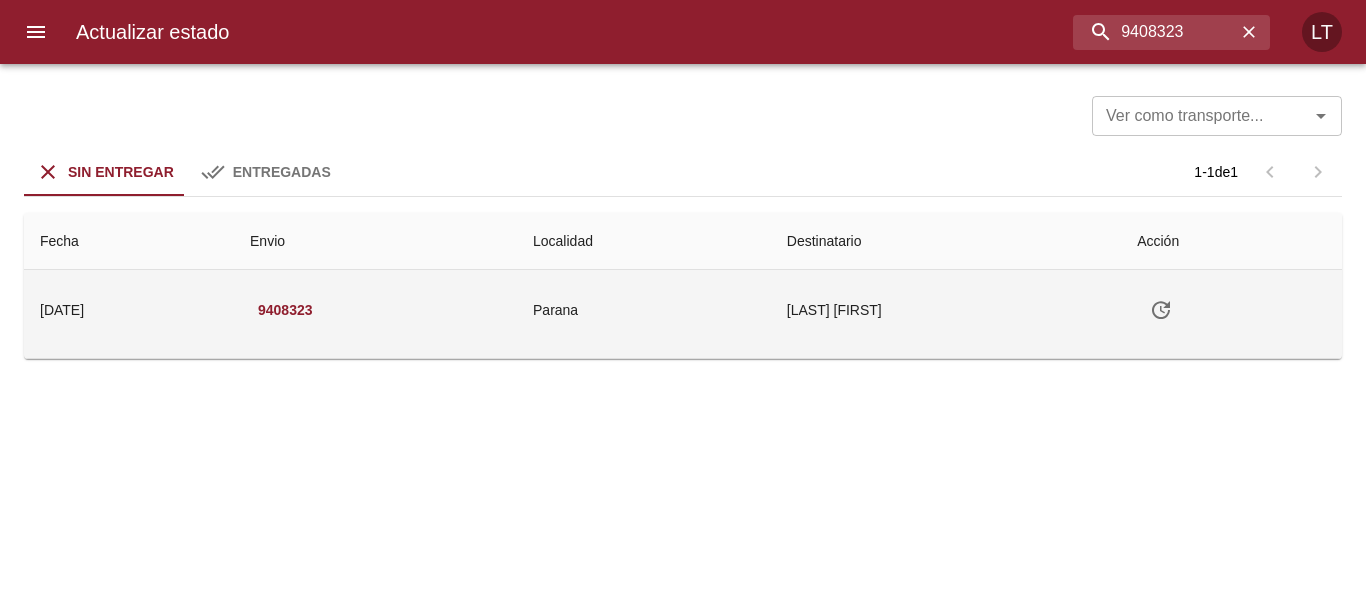 click 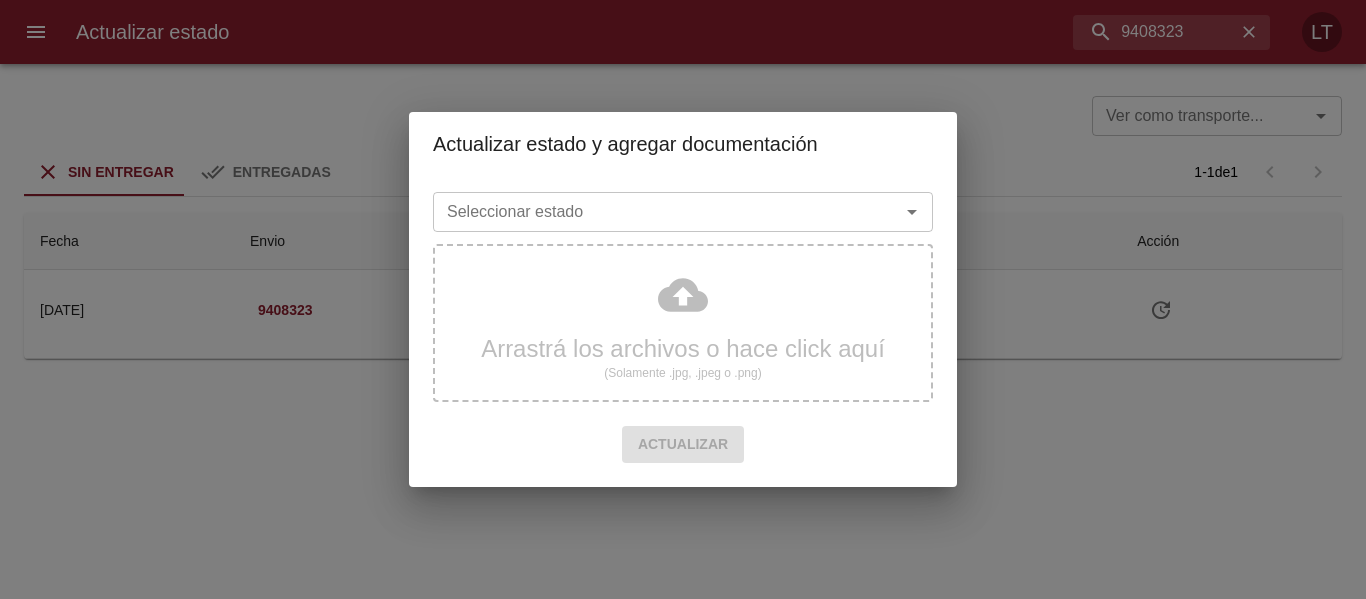 click on "Seleccionar estado" at bounding box center (683, 212) 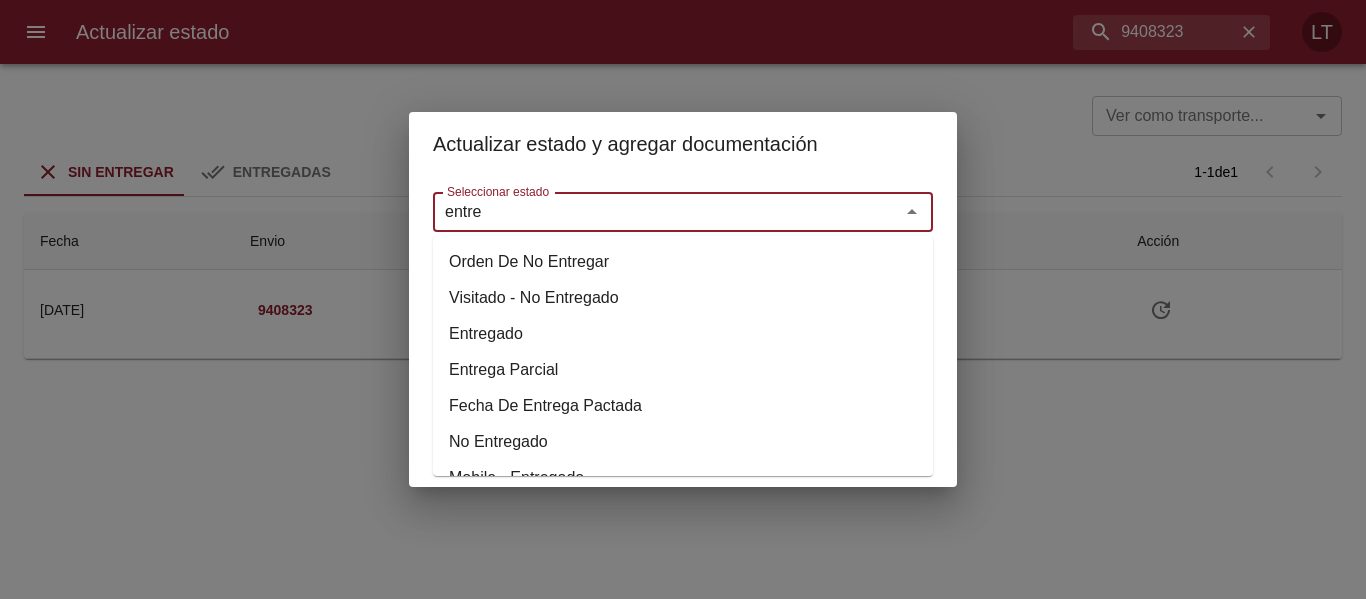 click on "Entregado" at bounding box center (683, 334) 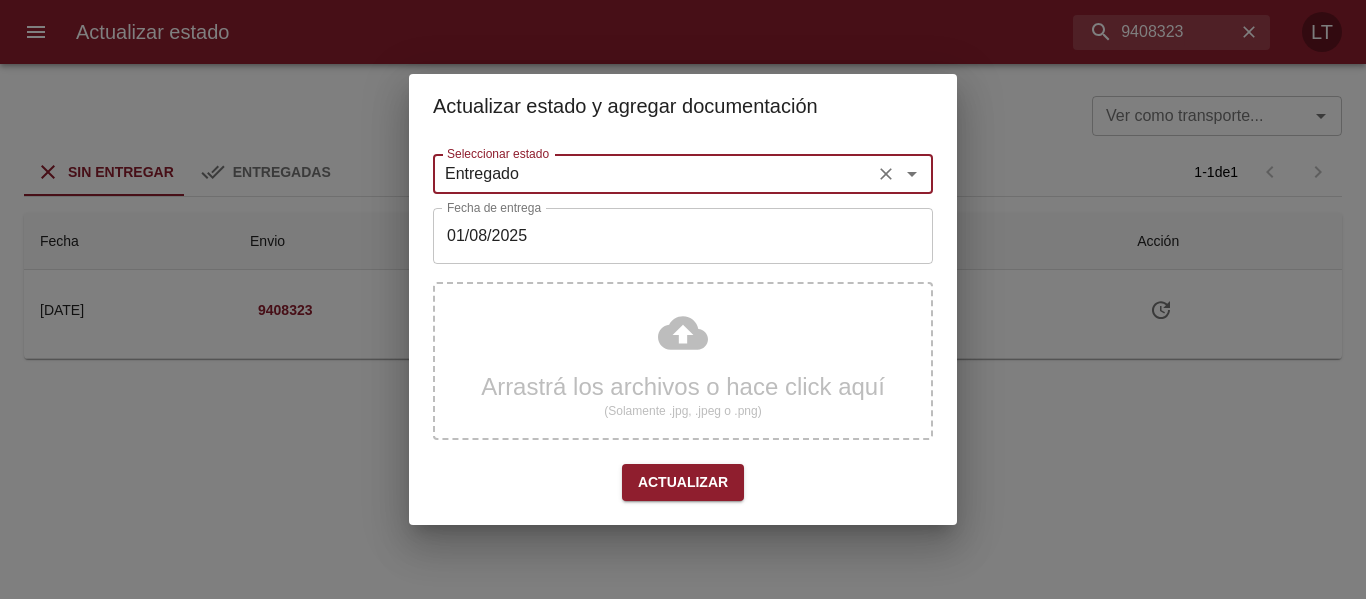 type on "Entregado" 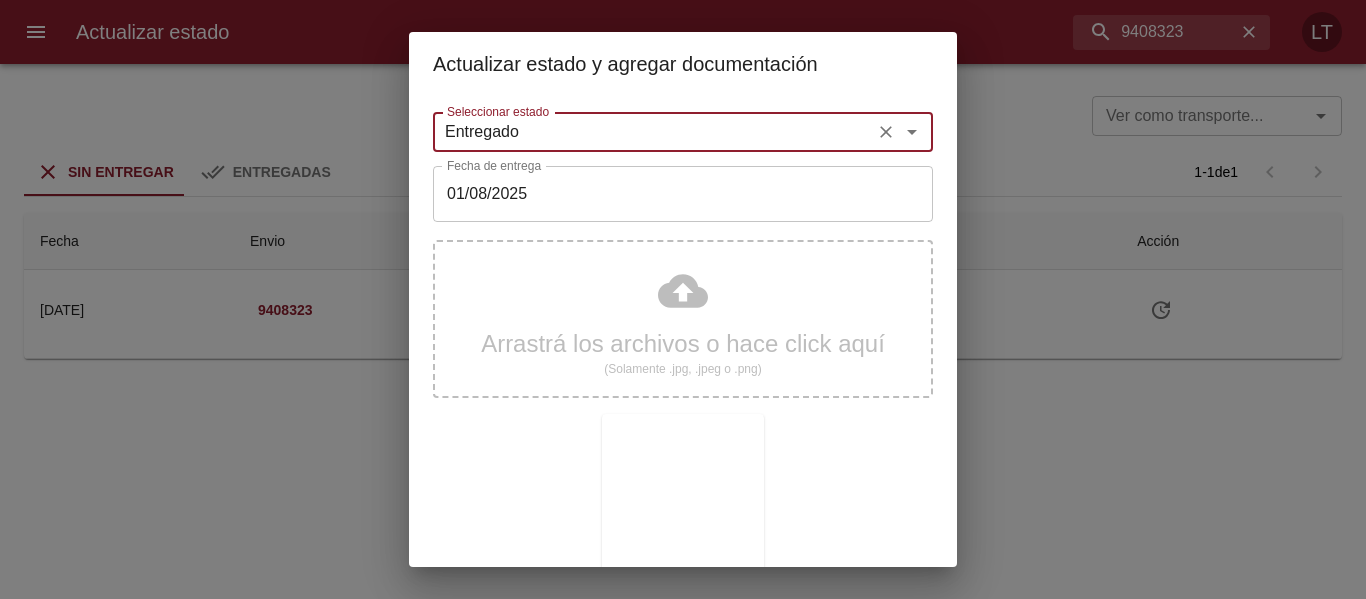 scroll, scrollTop: 187, scrollLeft: 0, axis: vertical 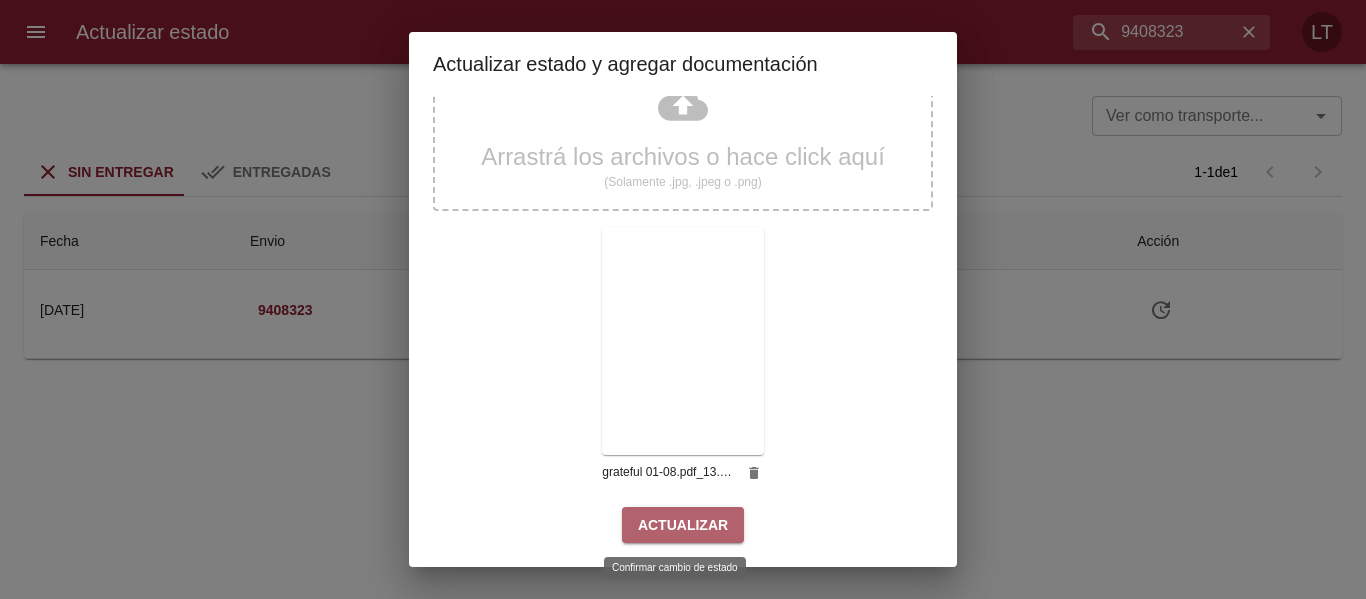 click on "Actualizar" at bounding box center [683, 525] 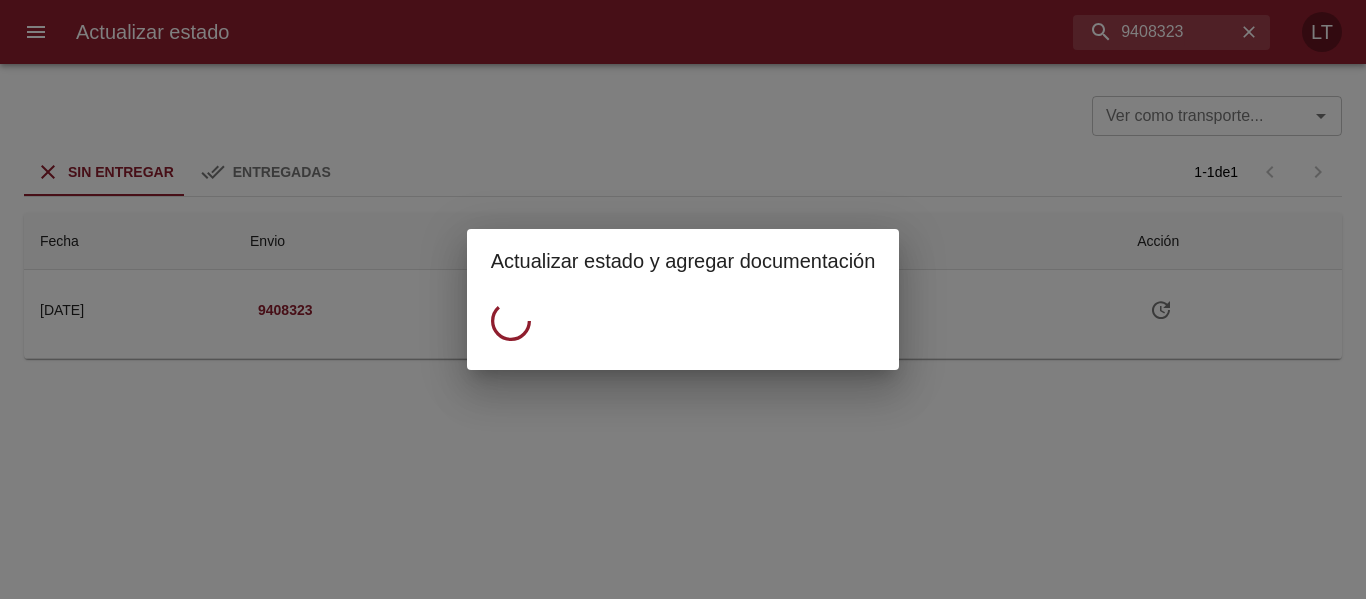 scroll, scrollTop: 0, scrollLeft: 0, axis: both 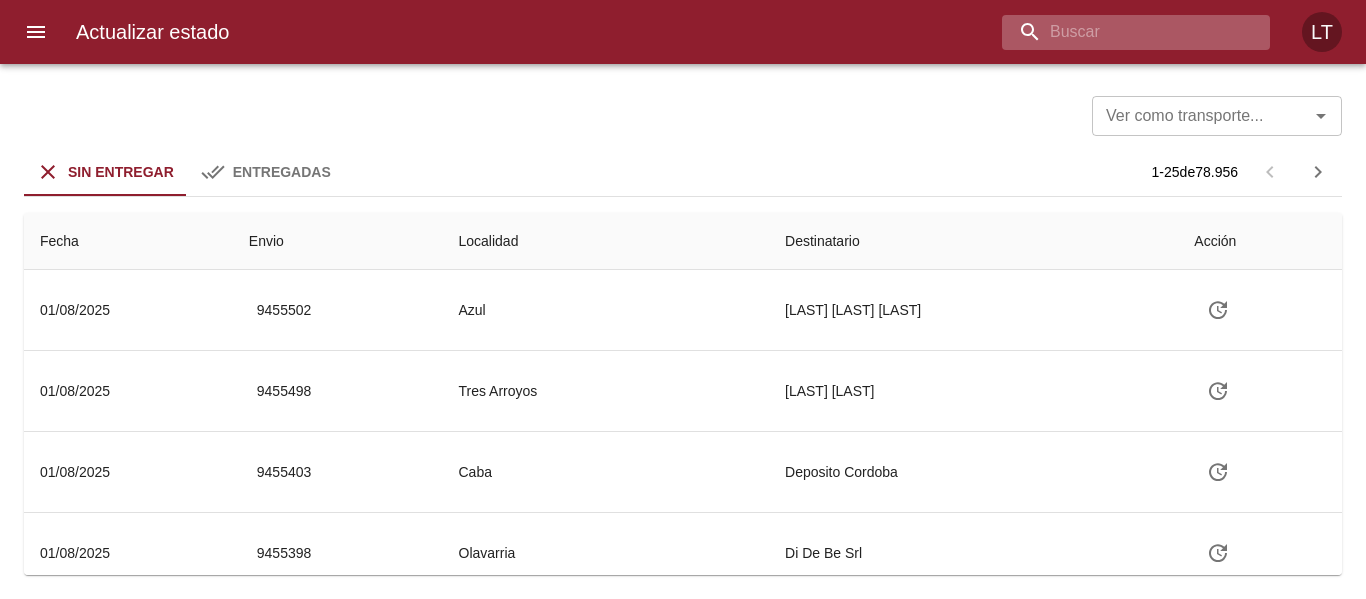 click at bounding box center (1119, 32) 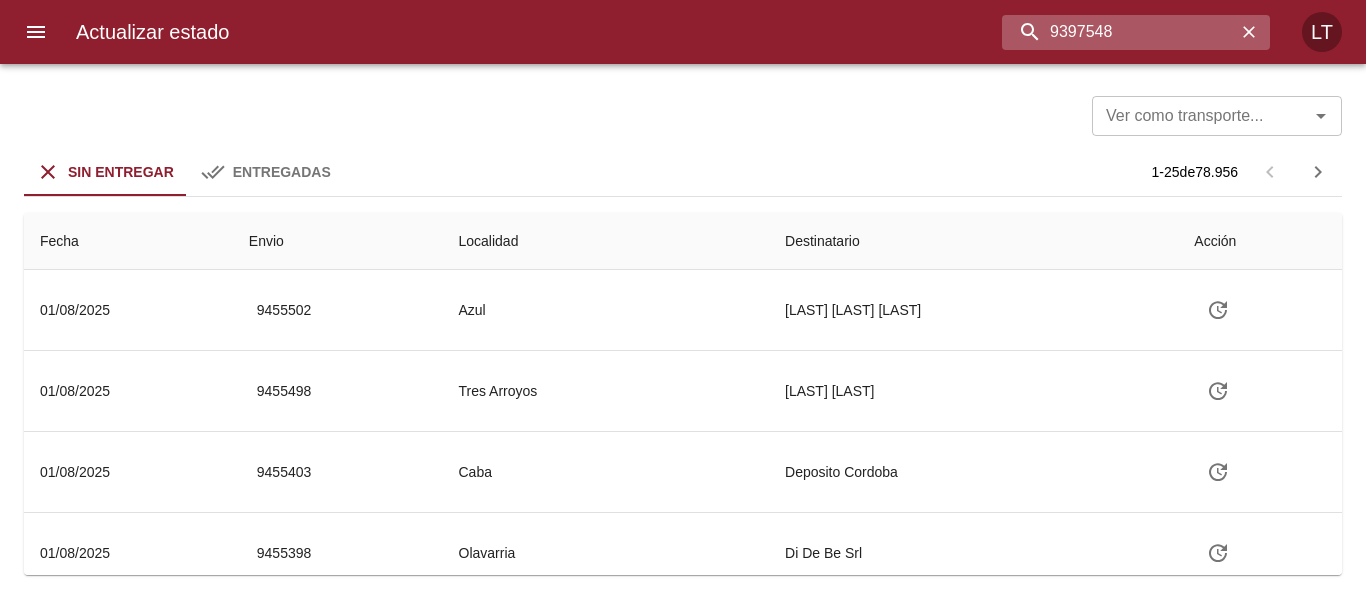 type on "9397548" 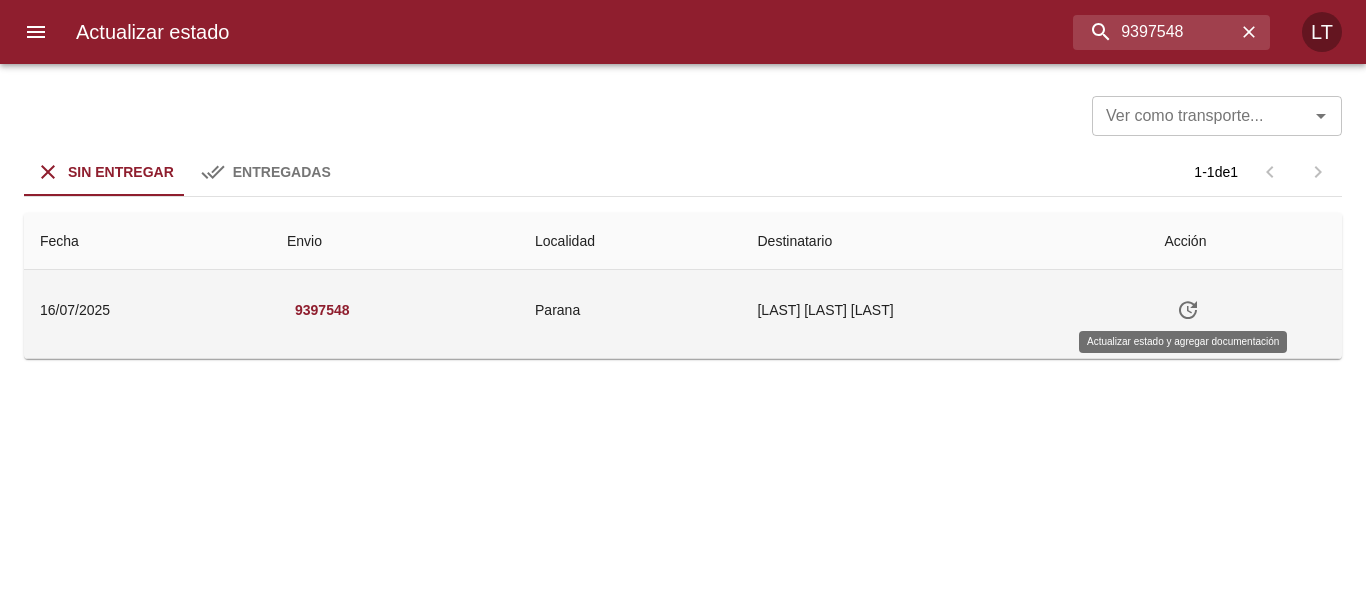 click 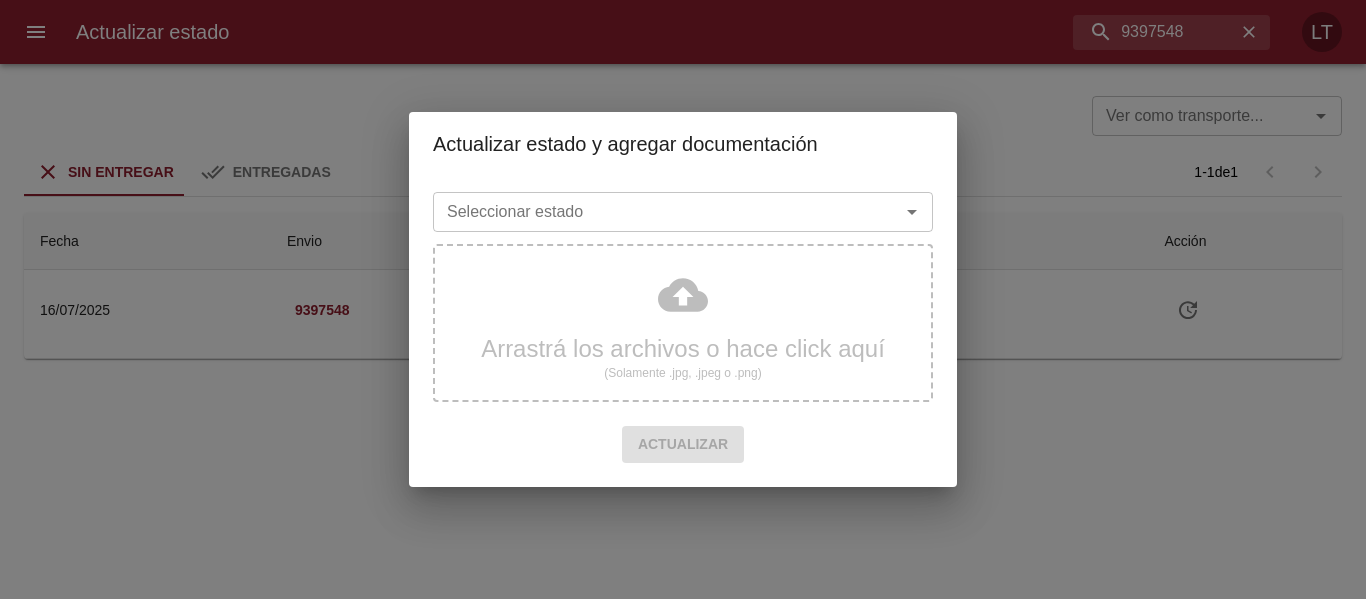 click on "Seleccionar estado" at bounding box center (653, 212) 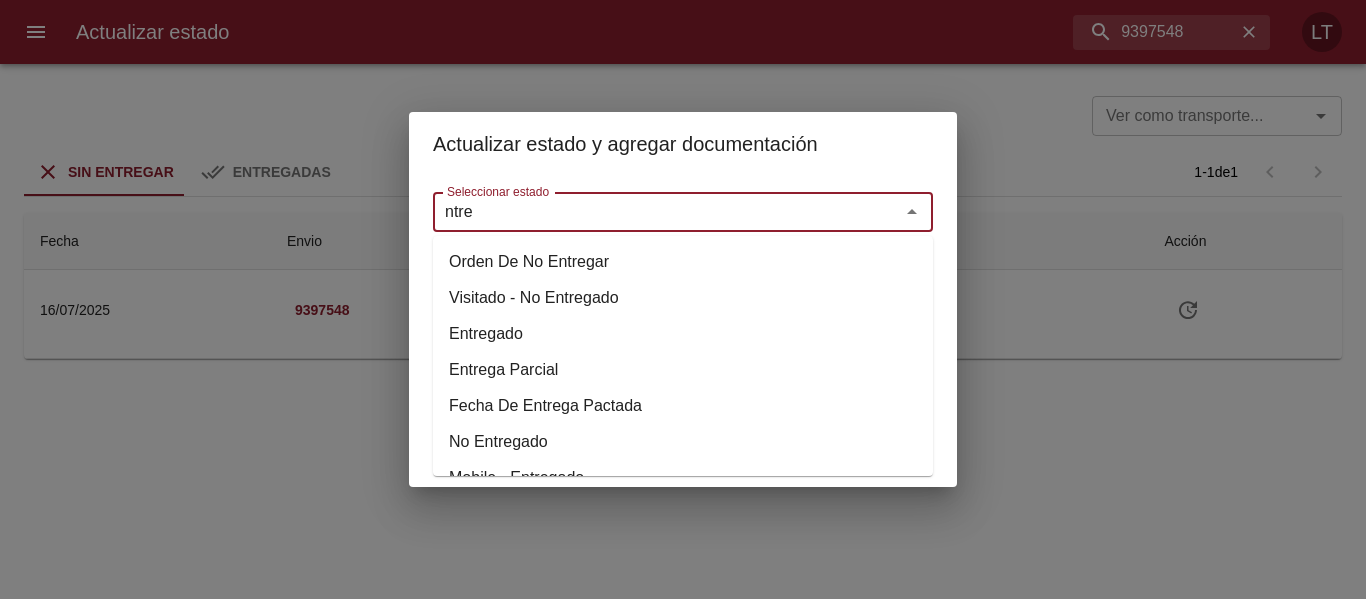 click on "Entregado" at bounding box center (683, 334) 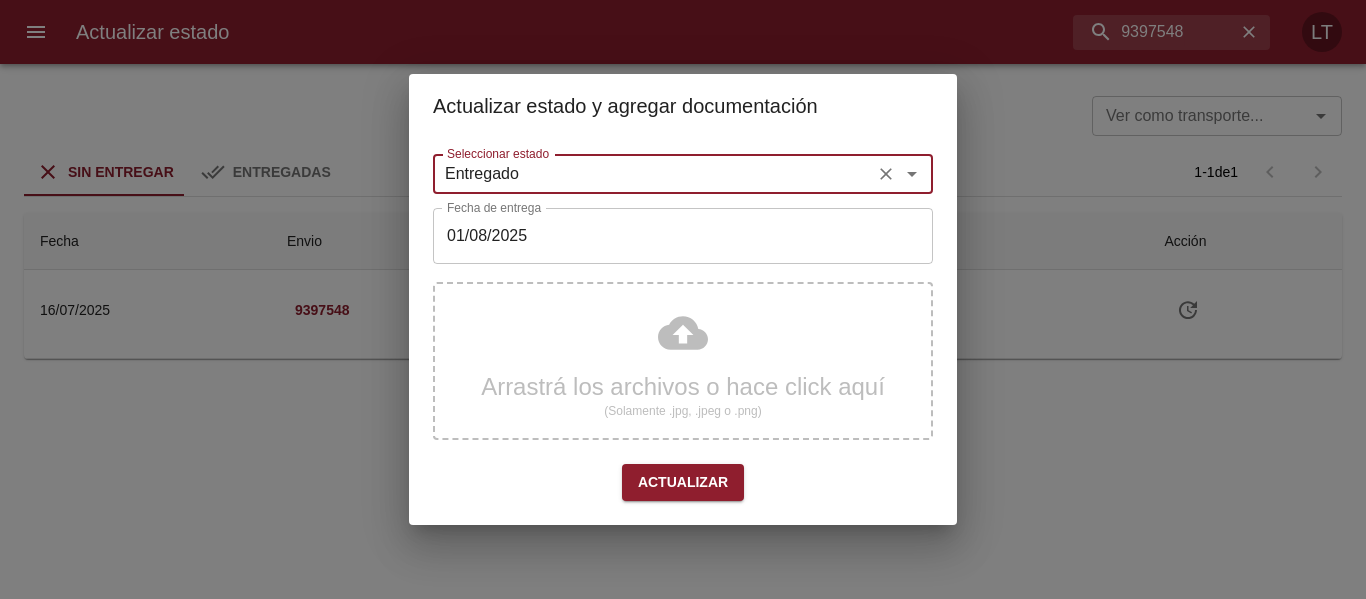 type on "Entregado" 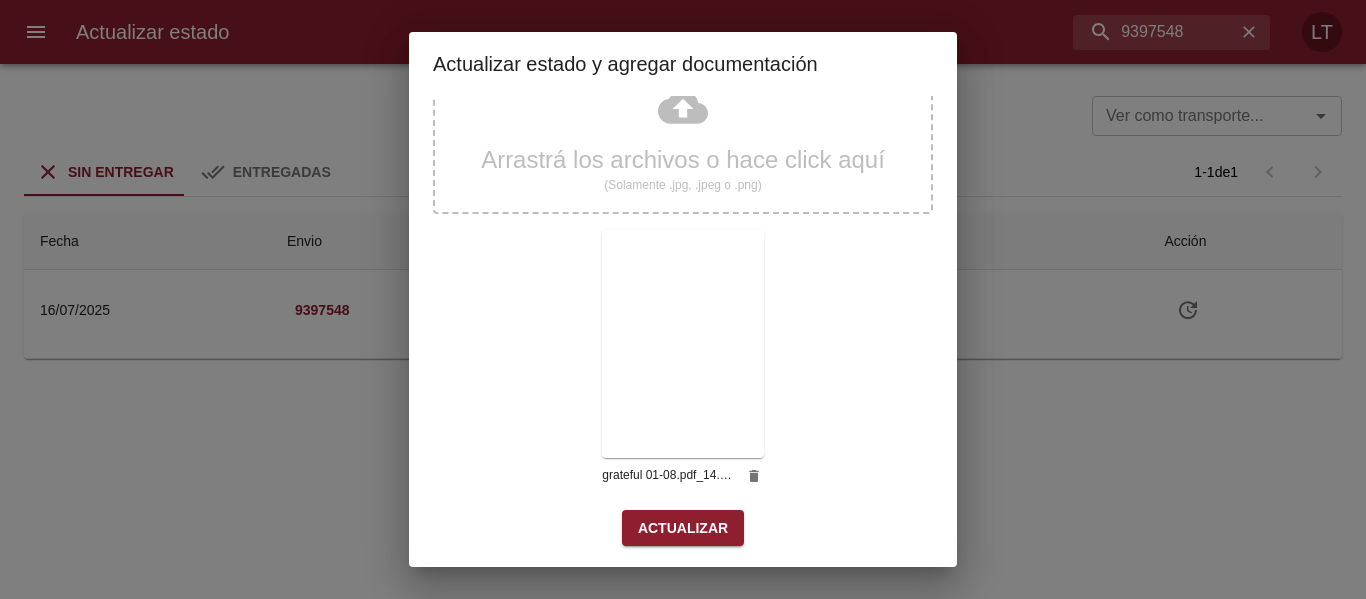 scroll, scrollTop: 187, scrollLeft: 0, axis: vertical 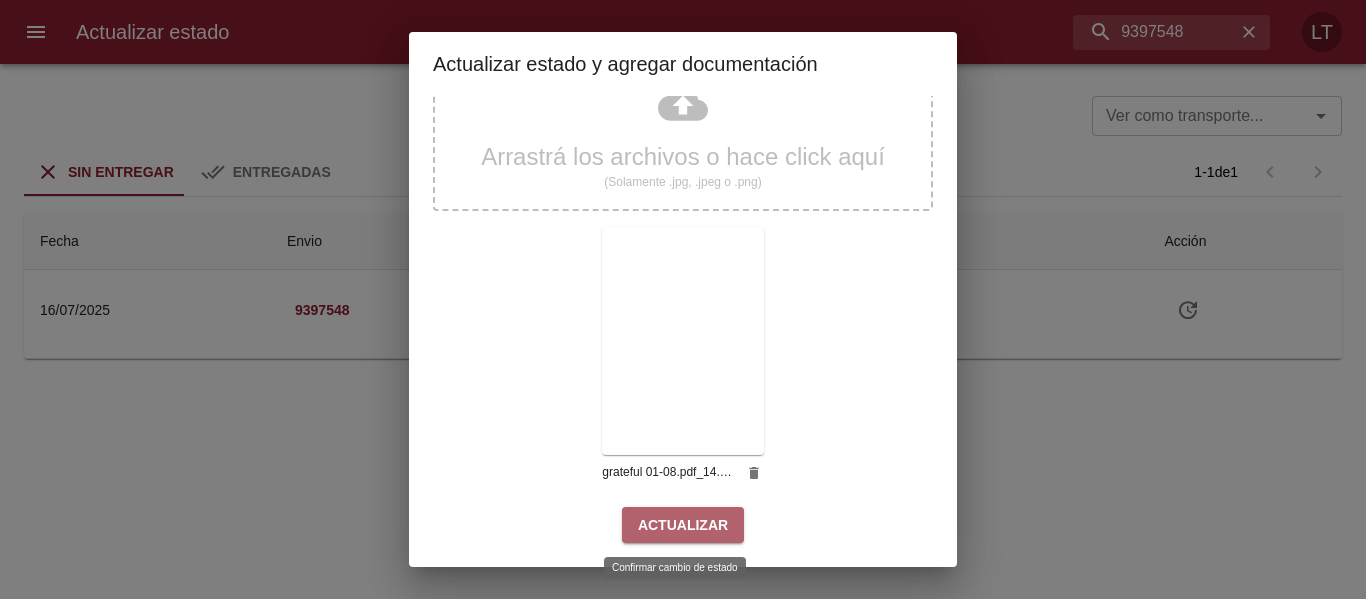 click on "Actualizar" at bounding box center (683, 525) 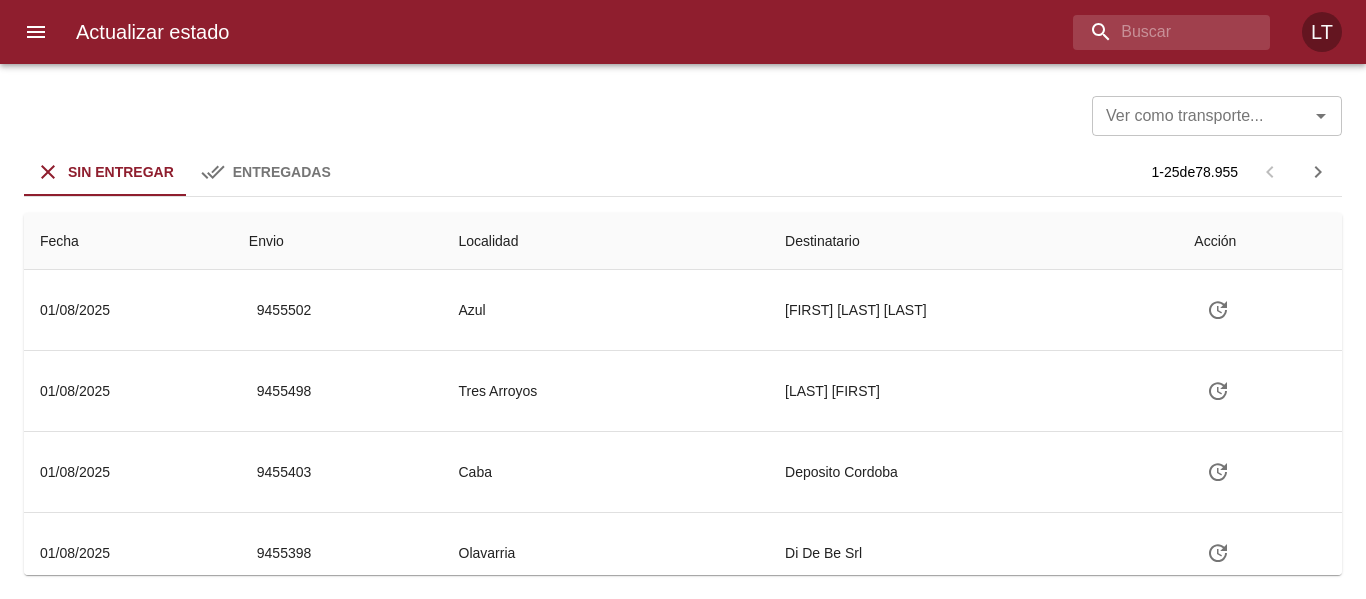 scroll, scrollTop: 0, scrollLeft: 0, axis: both 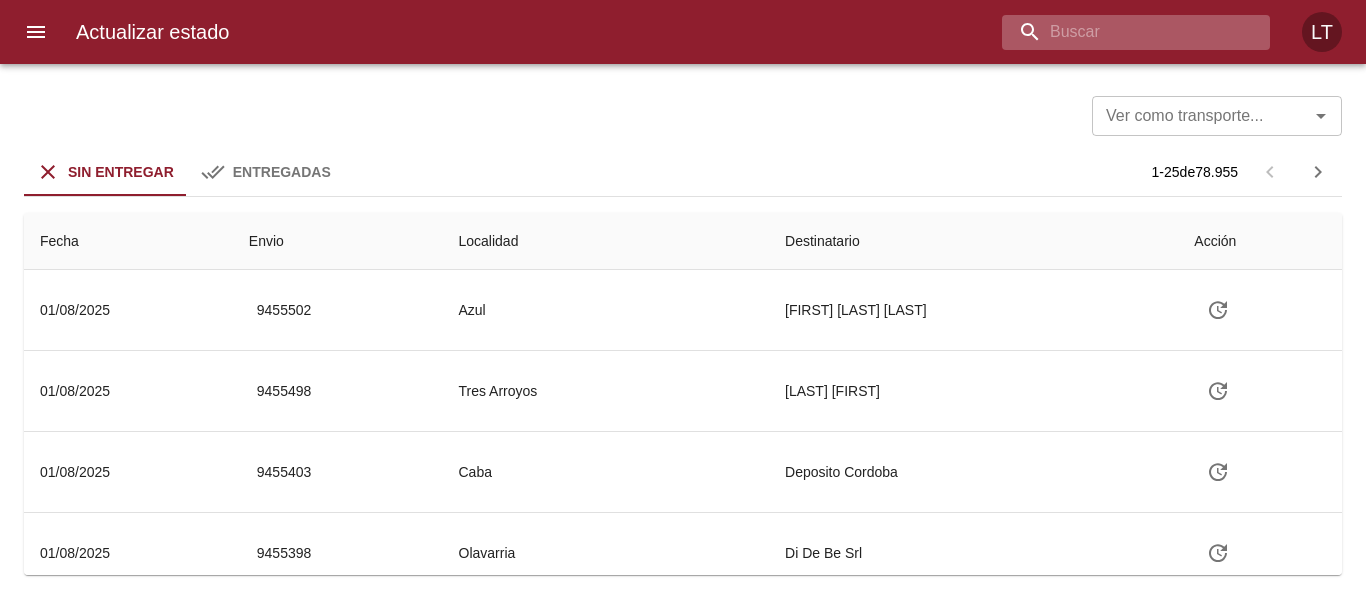 click at bounding box center (1119, 32) 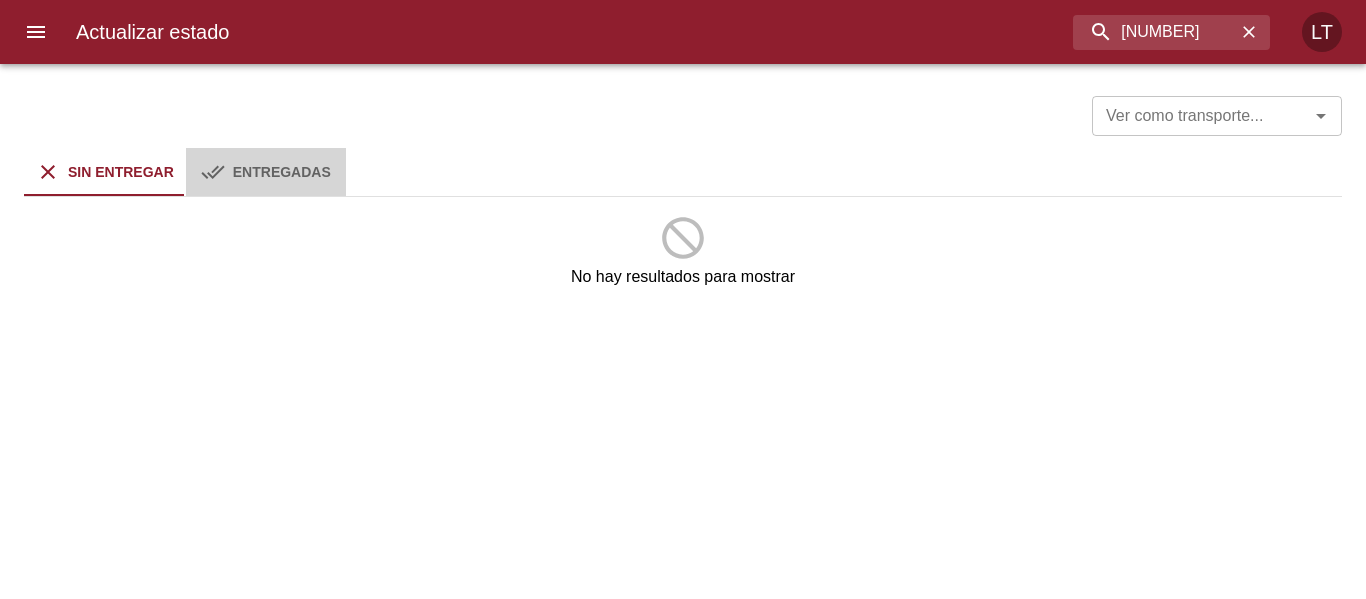 click on "Entregadas" at bounding box center [282, 172] 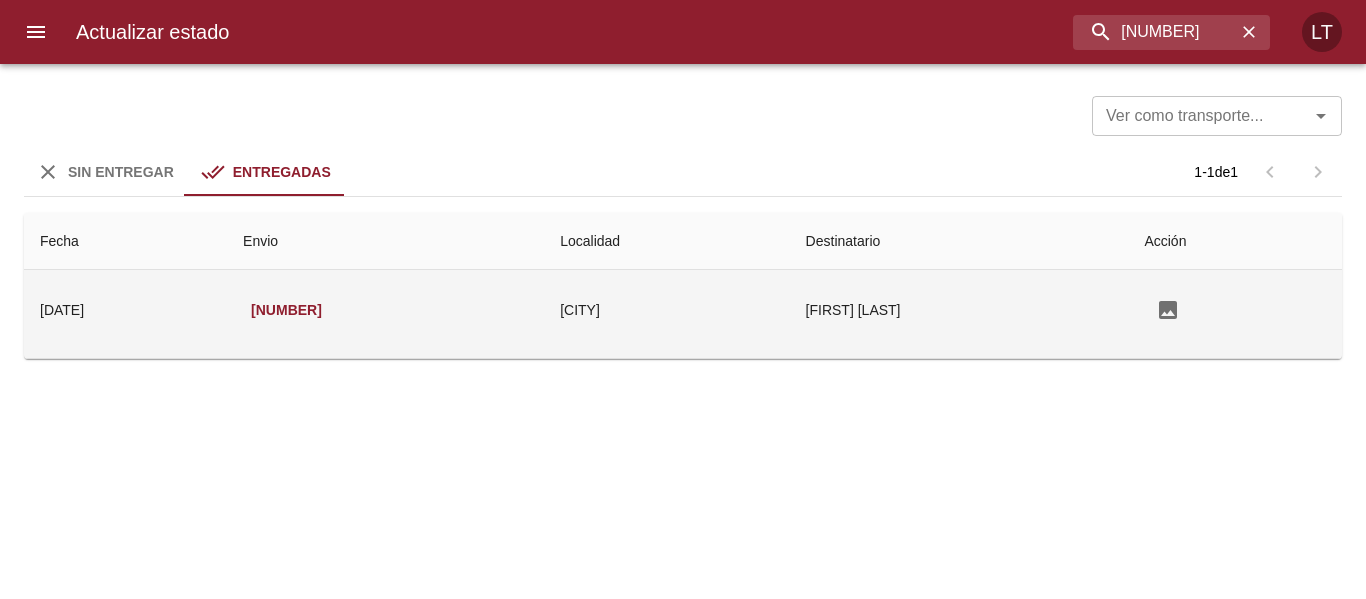 click on "[FIRST] [LAST]" at bounding box center (959, 310) 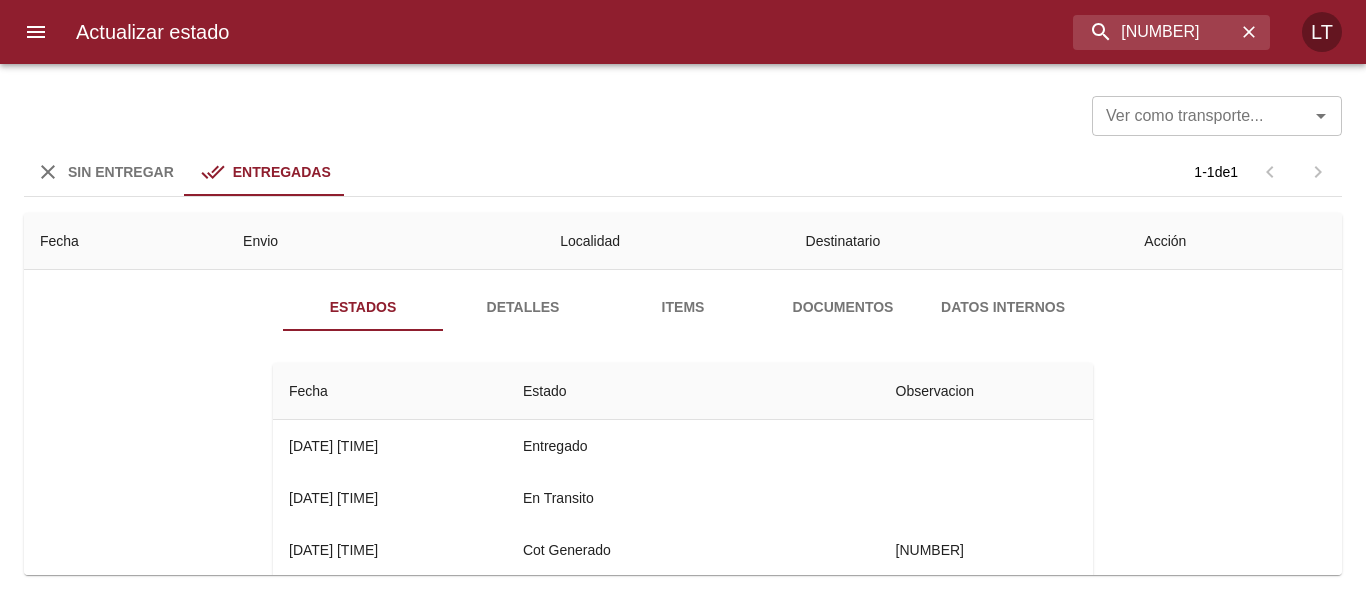 scroll, scrollTop: 100, scrollLeft: 0, axis: vertical 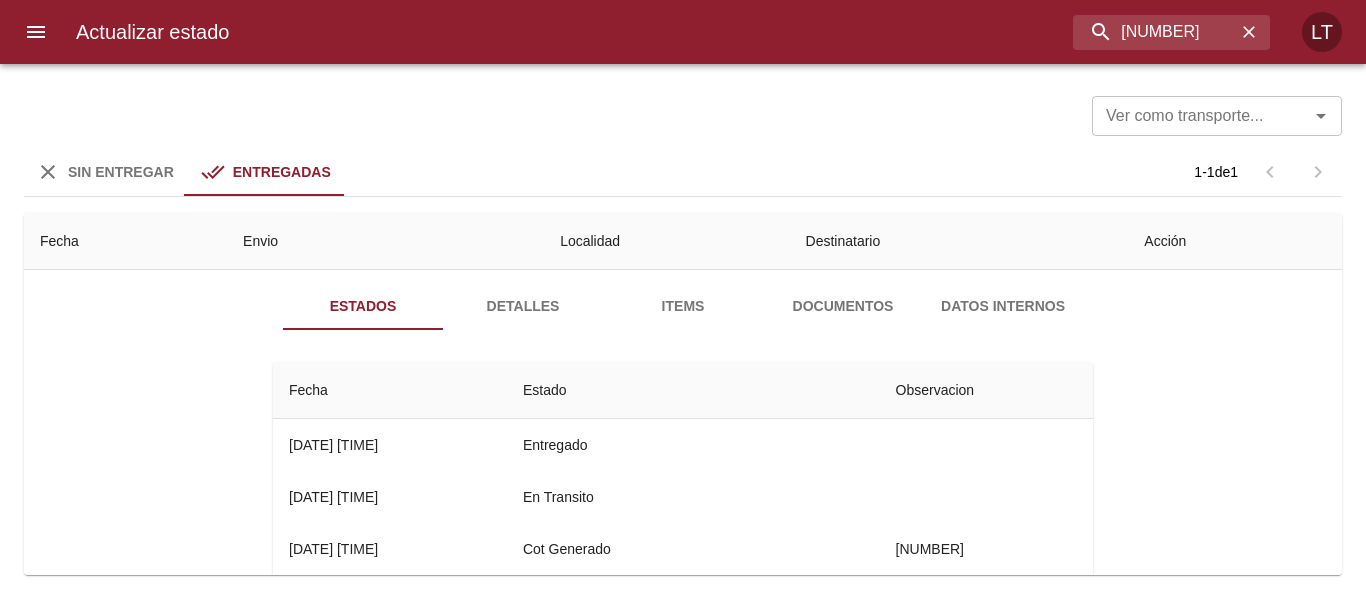 click on "Documentos" at bounding box center (843, 306) 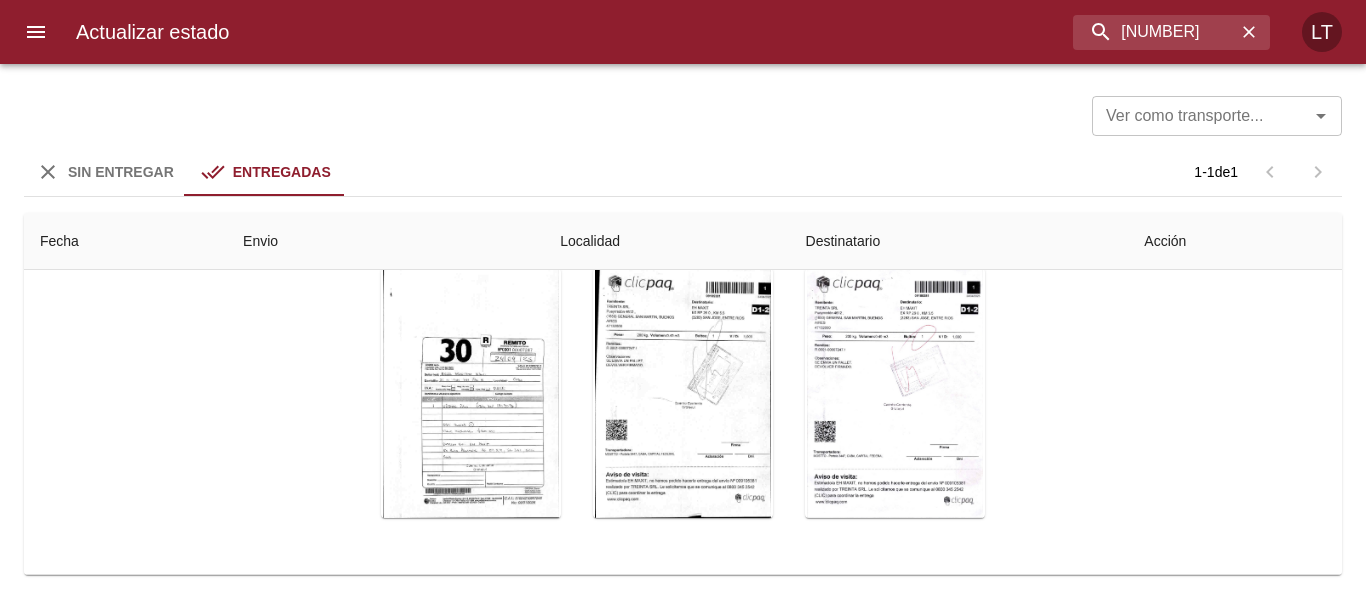 scroll, scrollTop: 0, scrollLeft: 0, axis: both 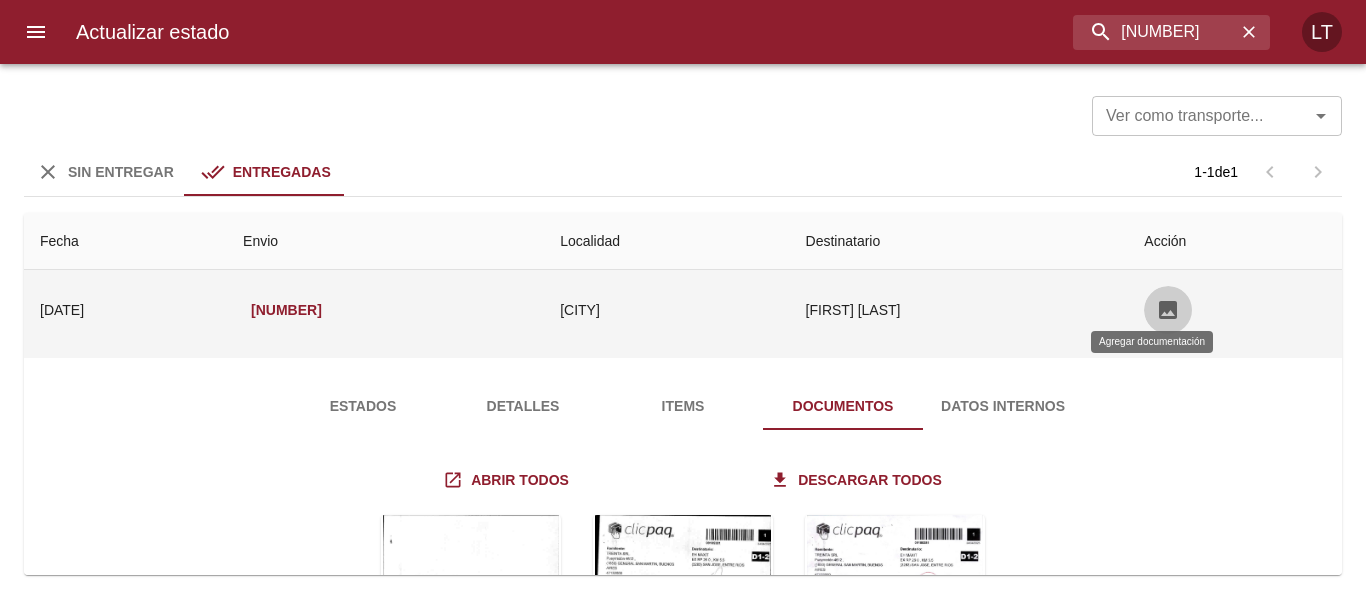 click at bounding box center [1168, 310] 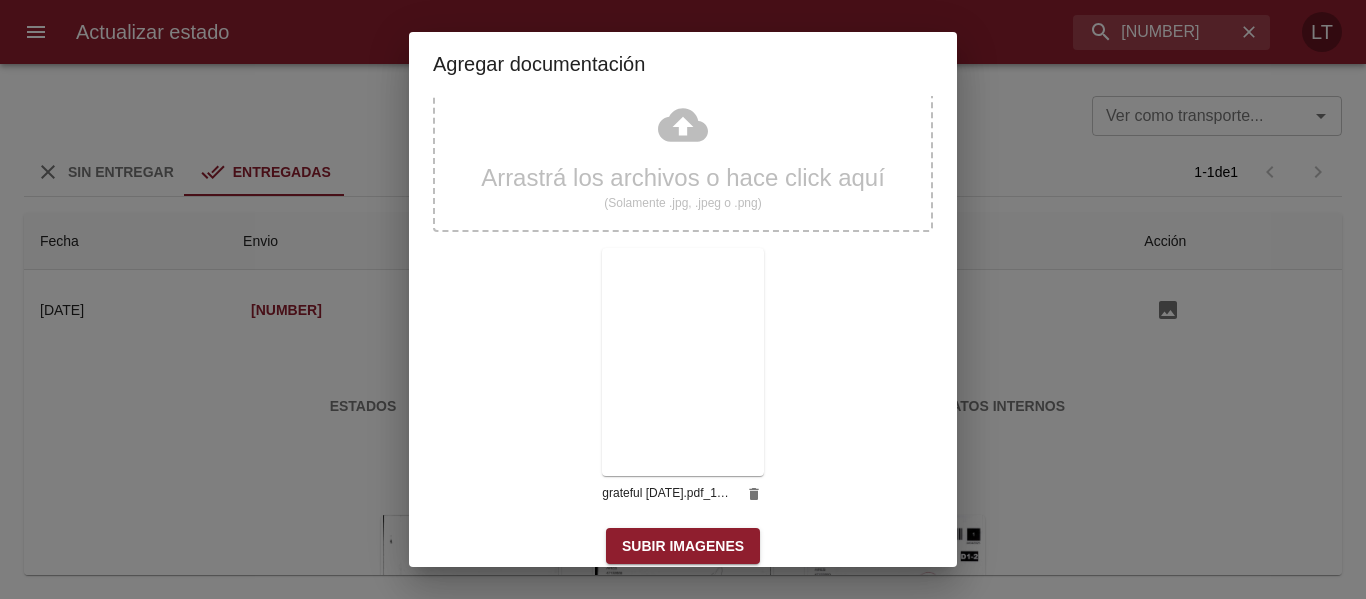 scroll, scrollTop: 59, scrollLeft: 0, axis: vertical 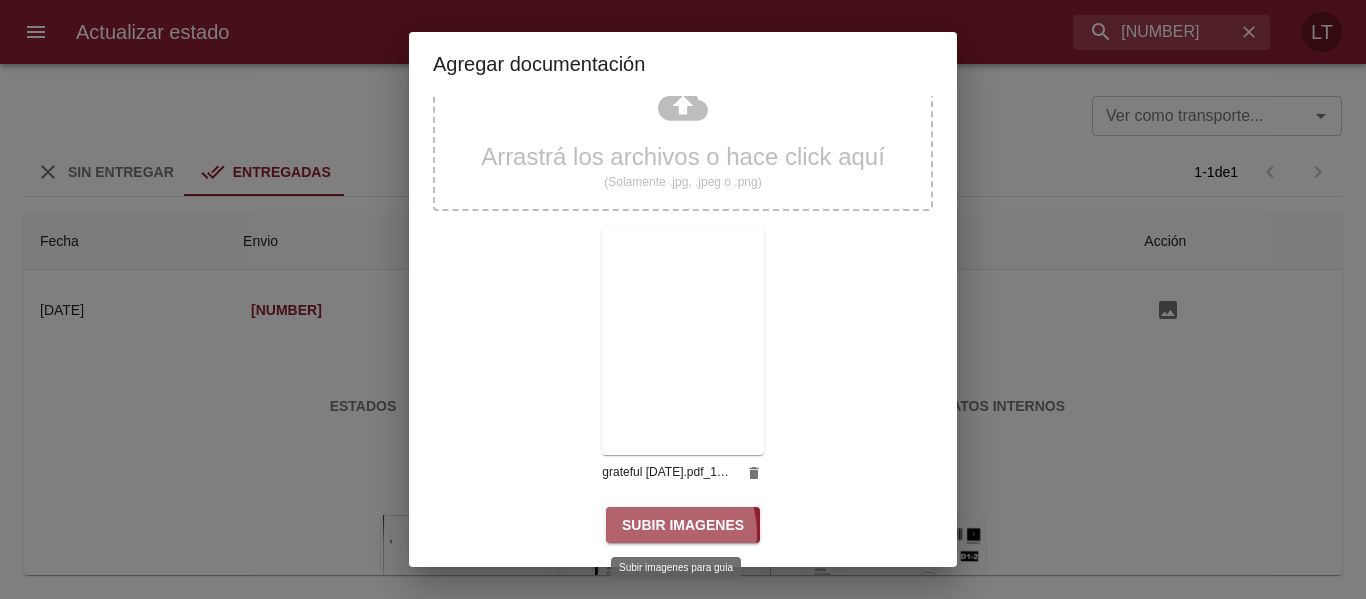 click on "Subir imagenes" at bounding box center [683, 525] 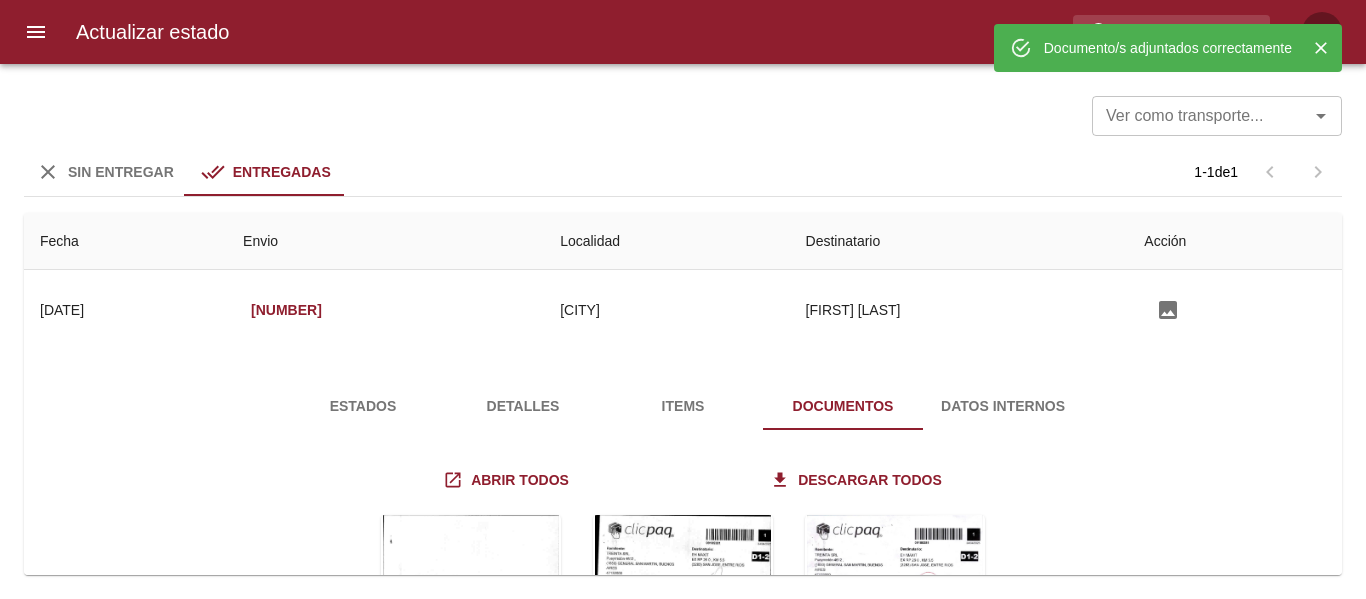 click at bounding box center [1321, 48] 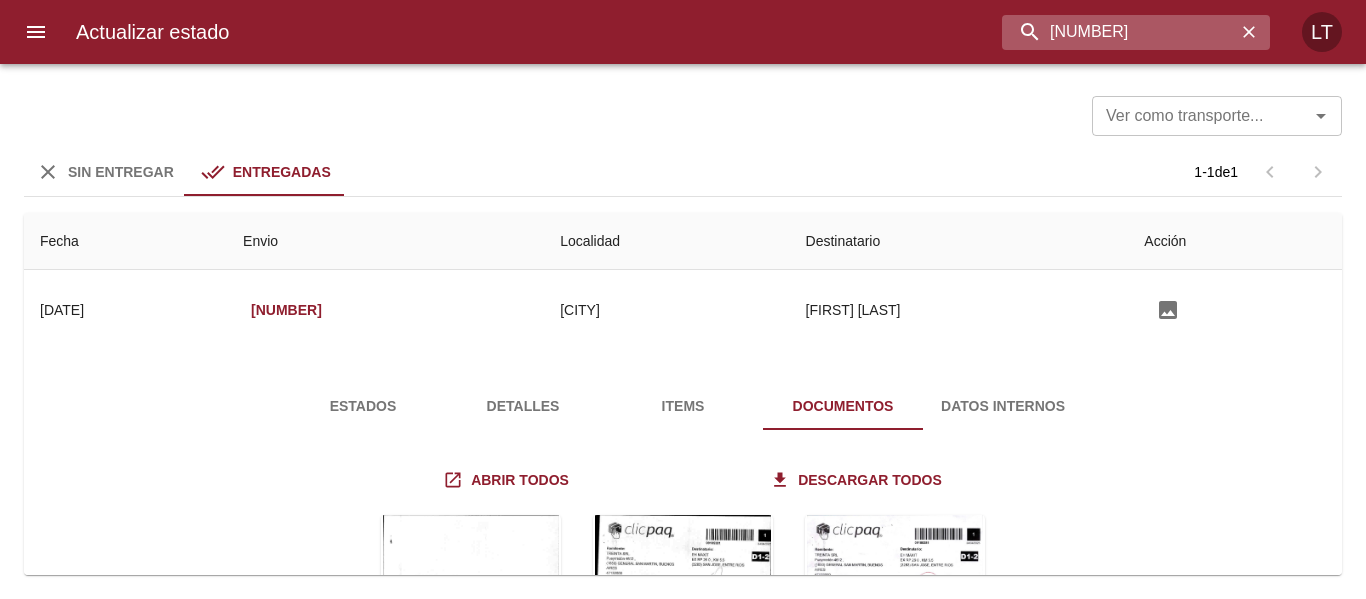 click on "9105381" at bounding box center [1119, 32] 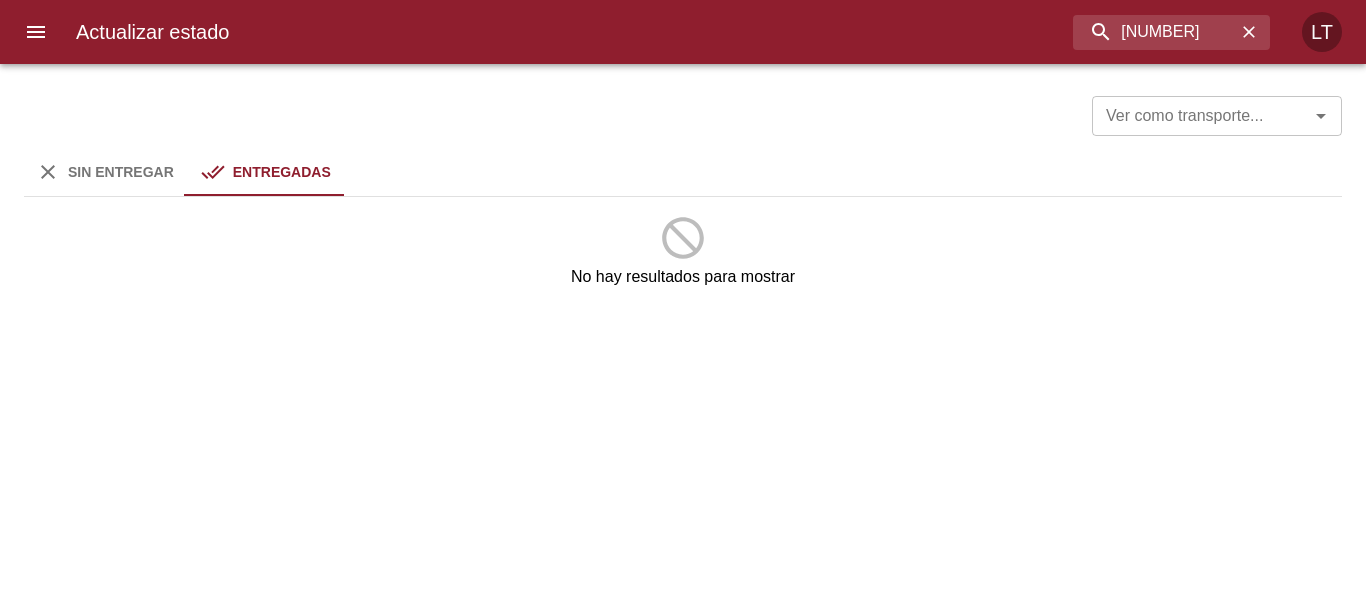 click on "Ver como transporte... Ver como transporte... Sin Entregar Entregadas No hay resultados para mostrar" at bounding box center (683, 331) 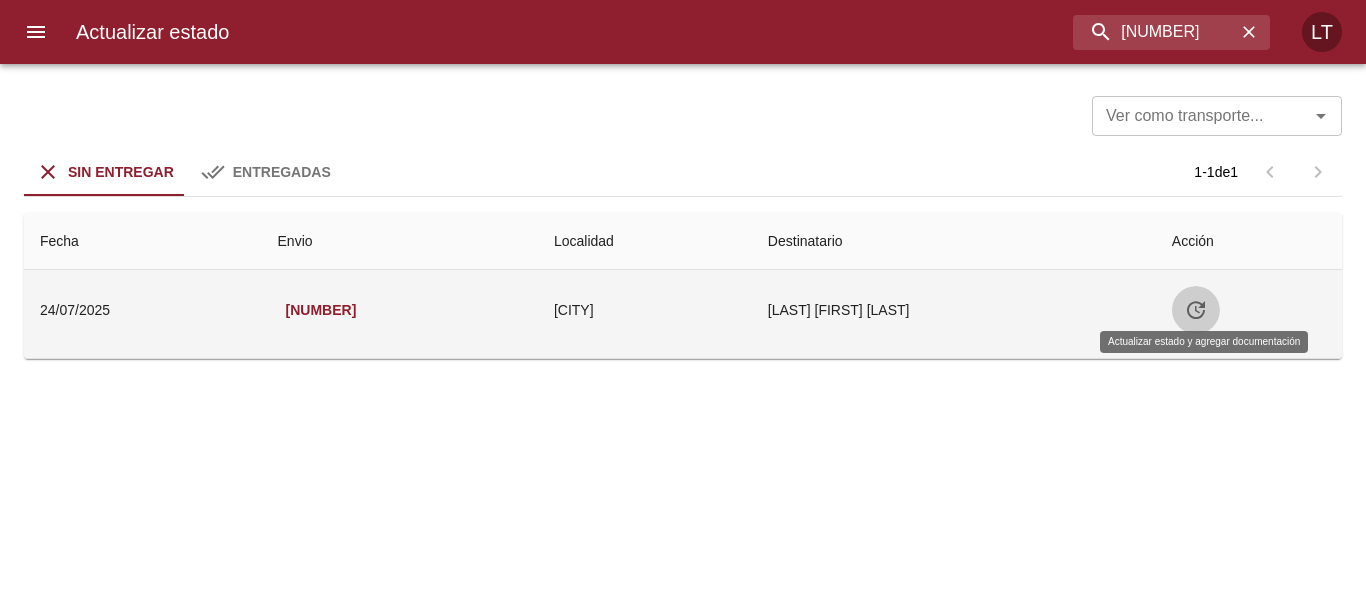 click at bounding box center (1196, 310) 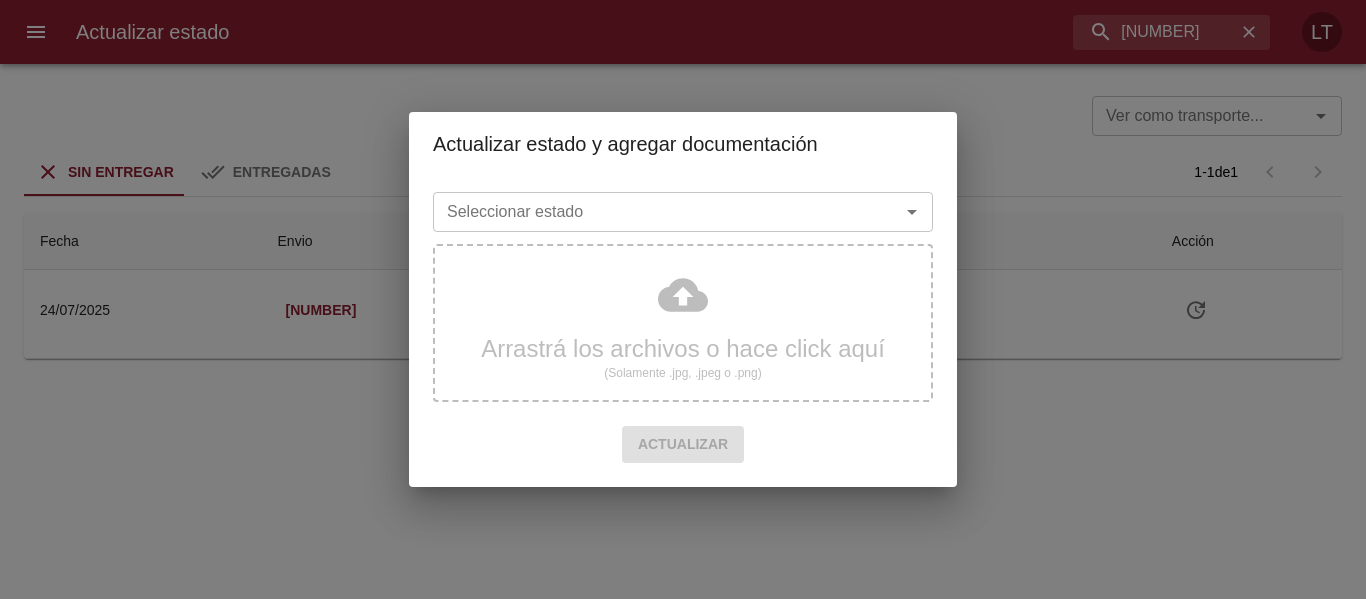 click on "Seleccionar estado" at bounding box center (653, 212) 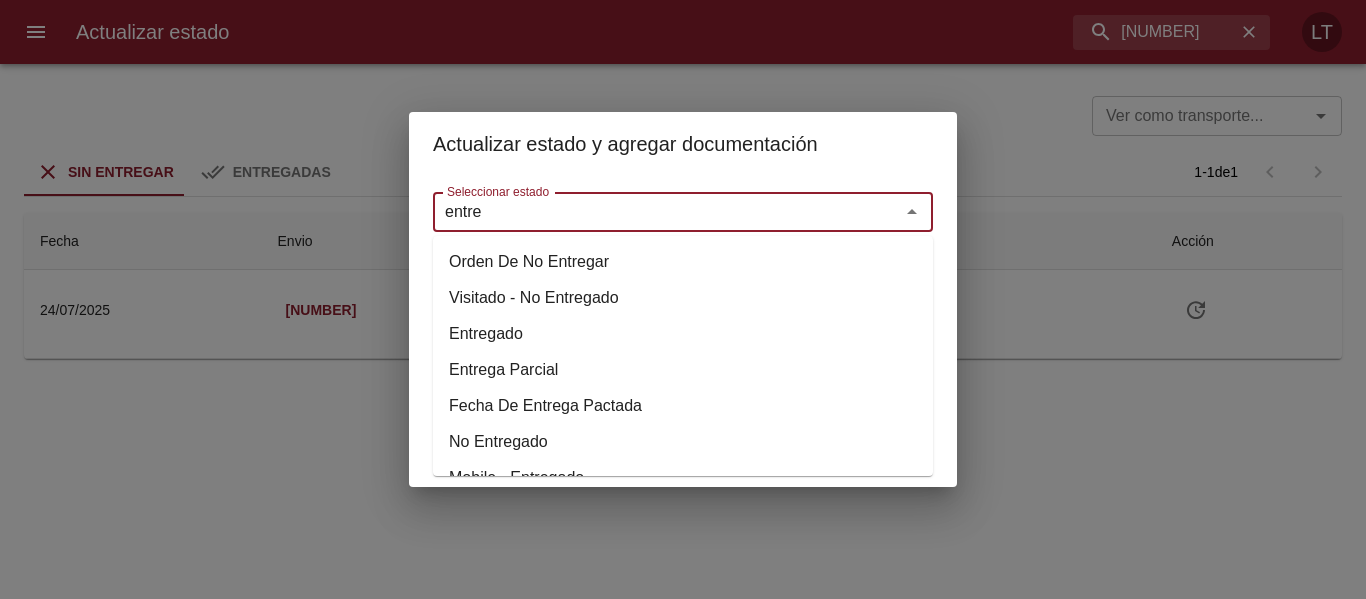 click on "Entregado" at bounding box center (683, 334) 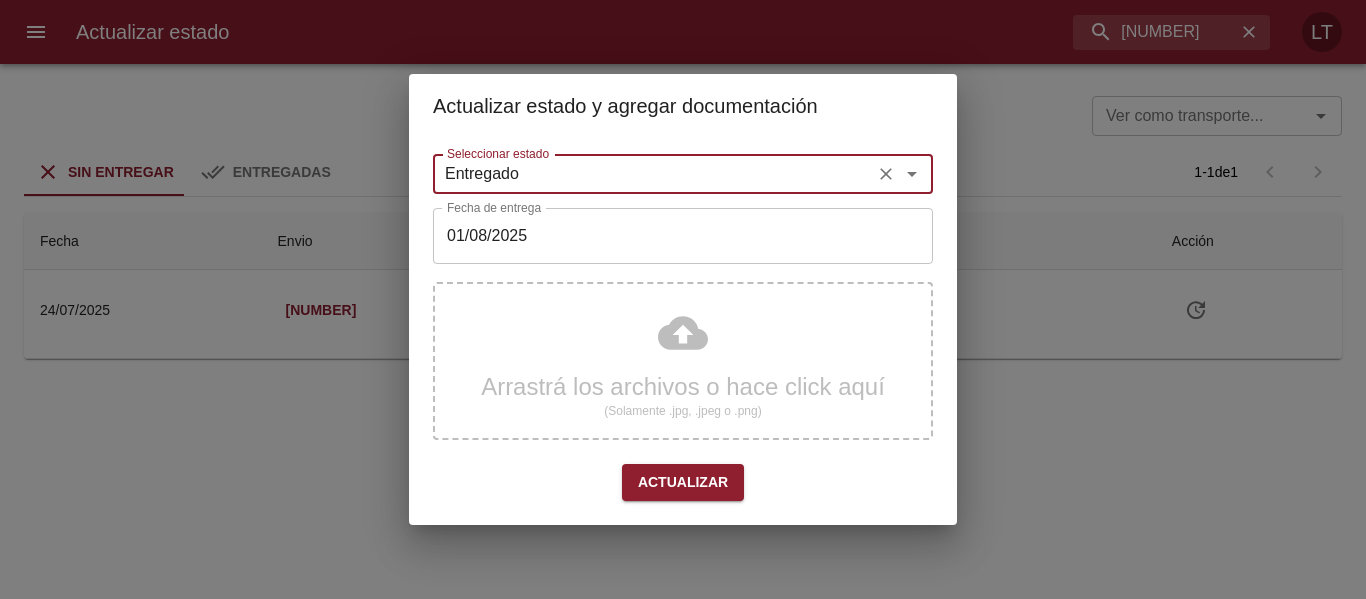 type on "Entregado" 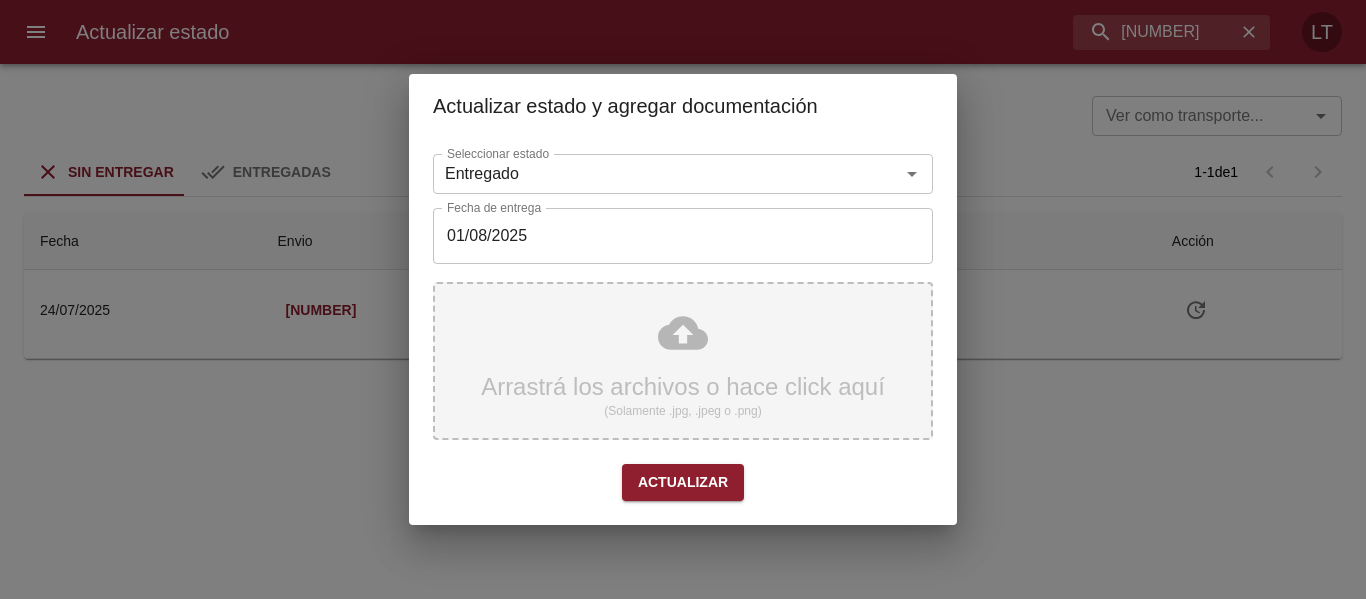 click on "Arrastrá los archivos o hace click aquí (Solamente .jpg, .jpeg o .png)" at bounding box center (683, 361) 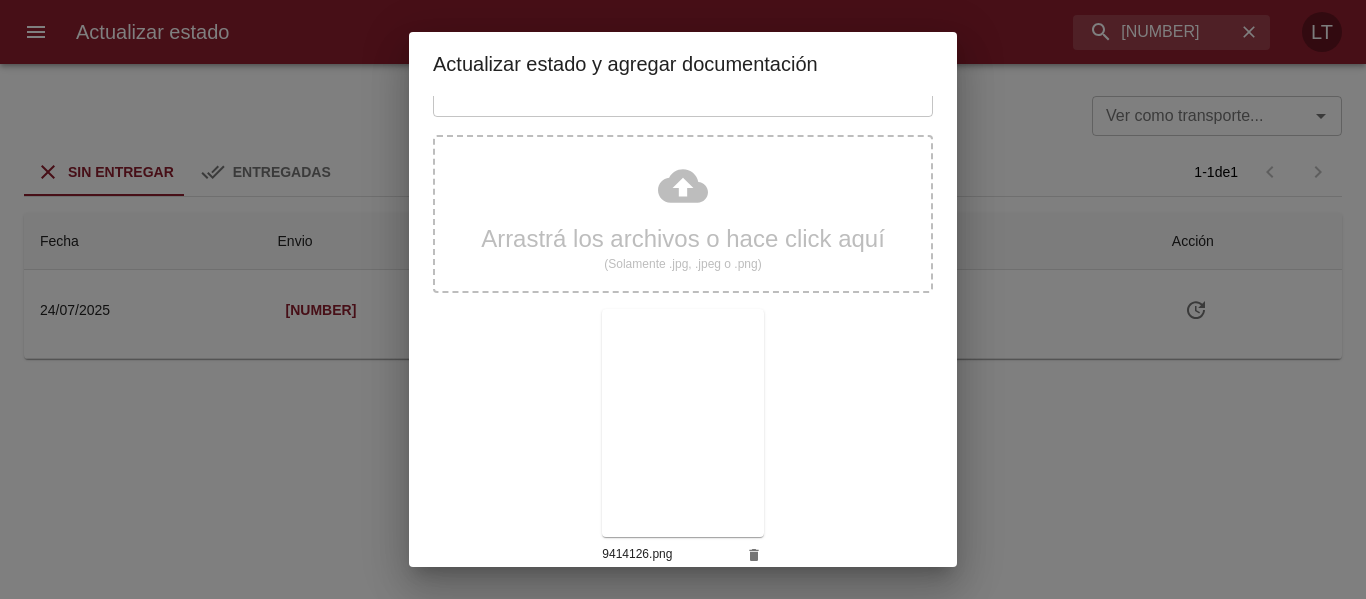 scroll, scrollTop: 187, scrollLeft: 0, axis: vertical 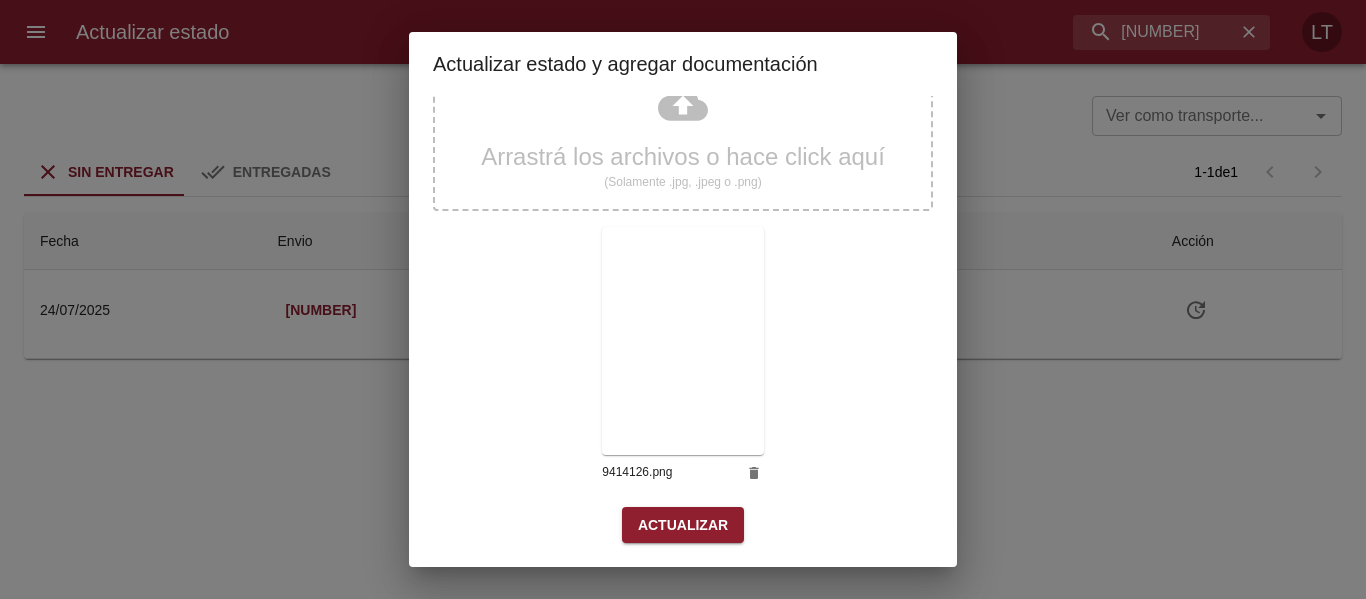 drag, startPoint x: 670, startPoint y: 516, endPoint x: 664, endPoint y: 527, distance: 12.529964 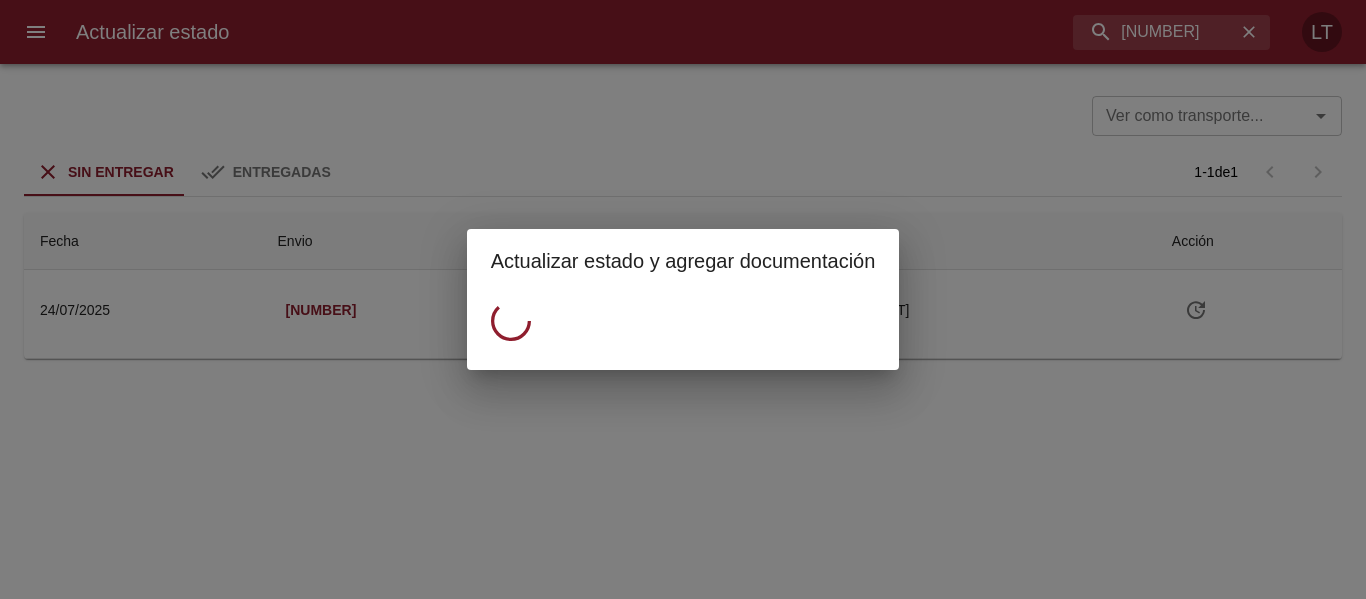 scroll, scrollTop: 0, scrollLeft: 0, axis: both 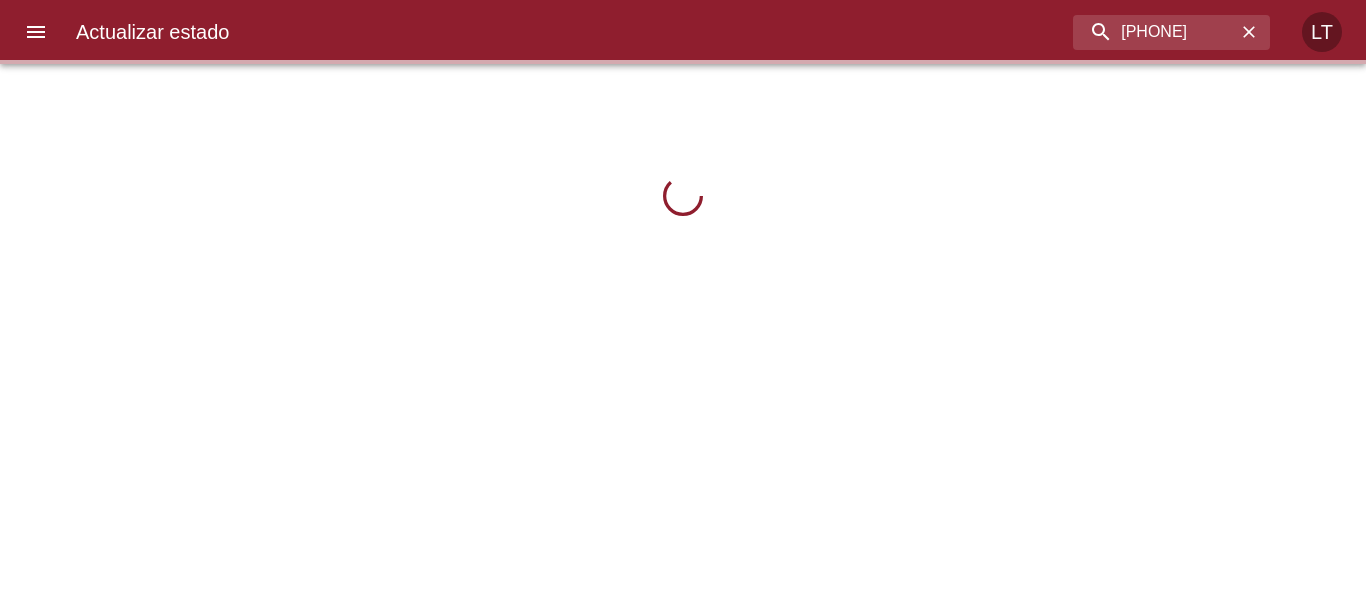 type on "[PHONE]" 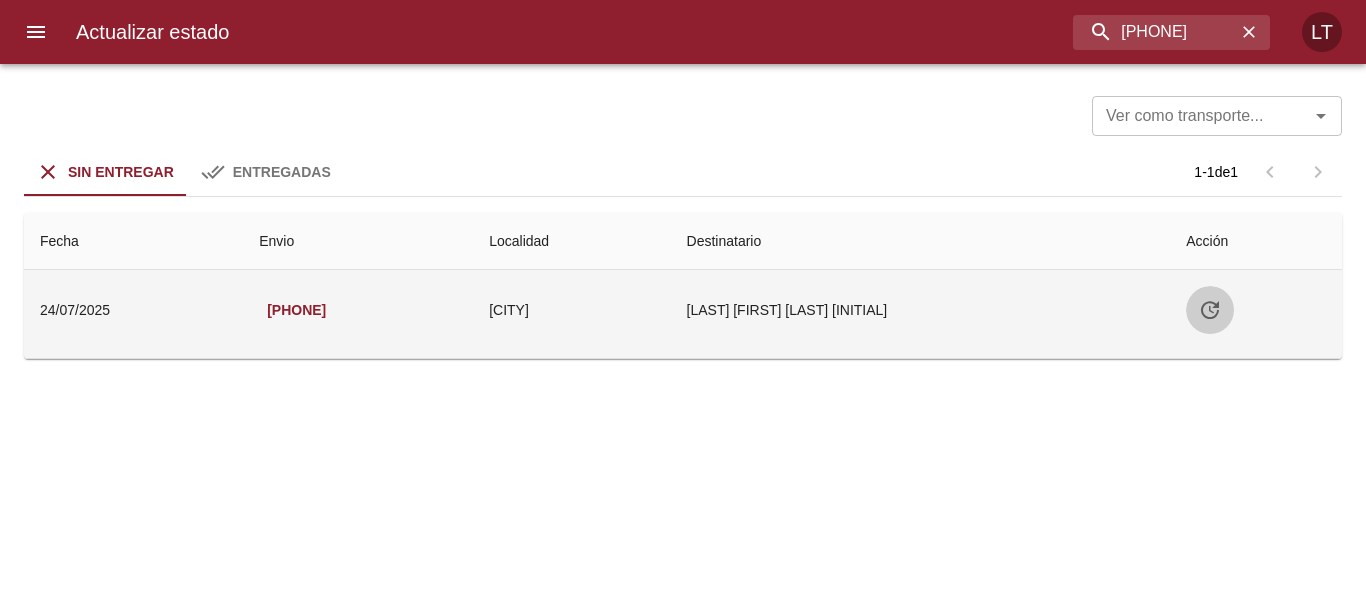 click 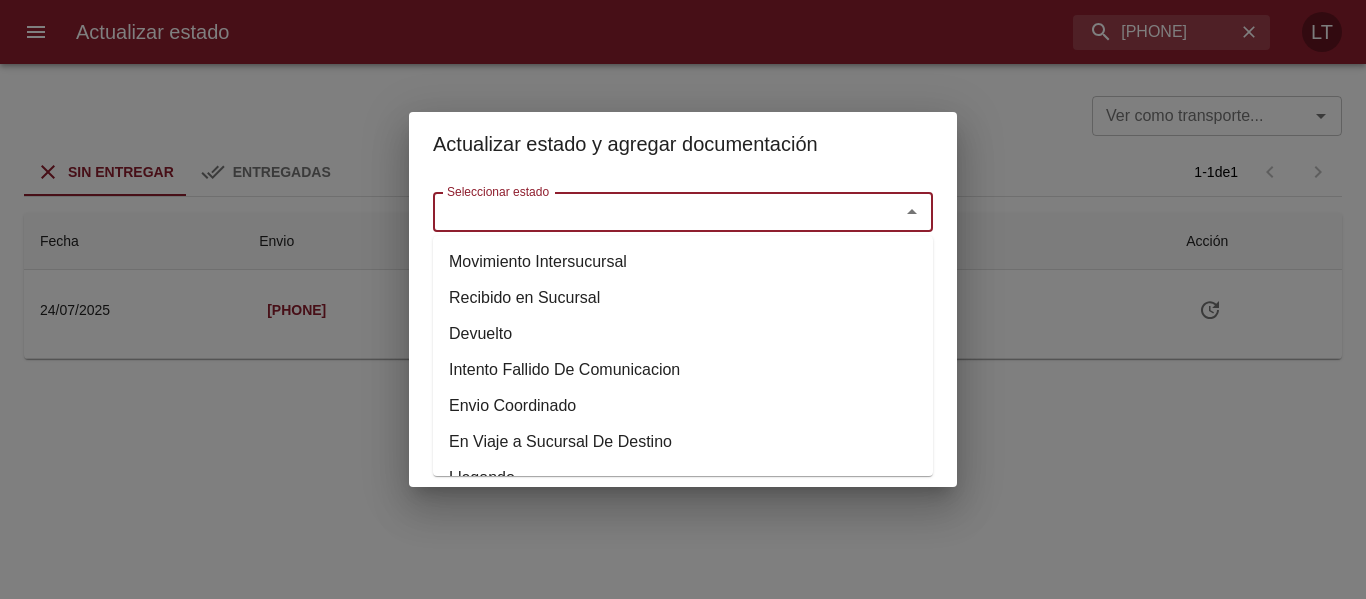 click on "Seleccionar estado" at bounding box center [653, 212] 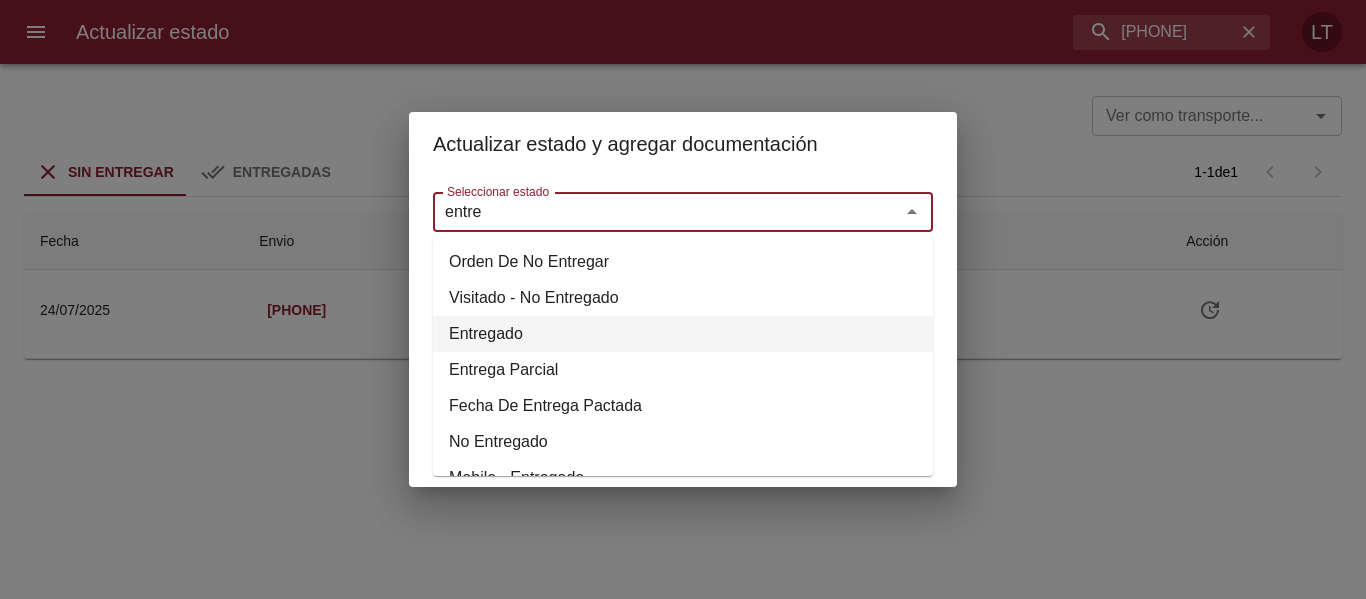 click on "Entregado" at bounding box center [683, 334] 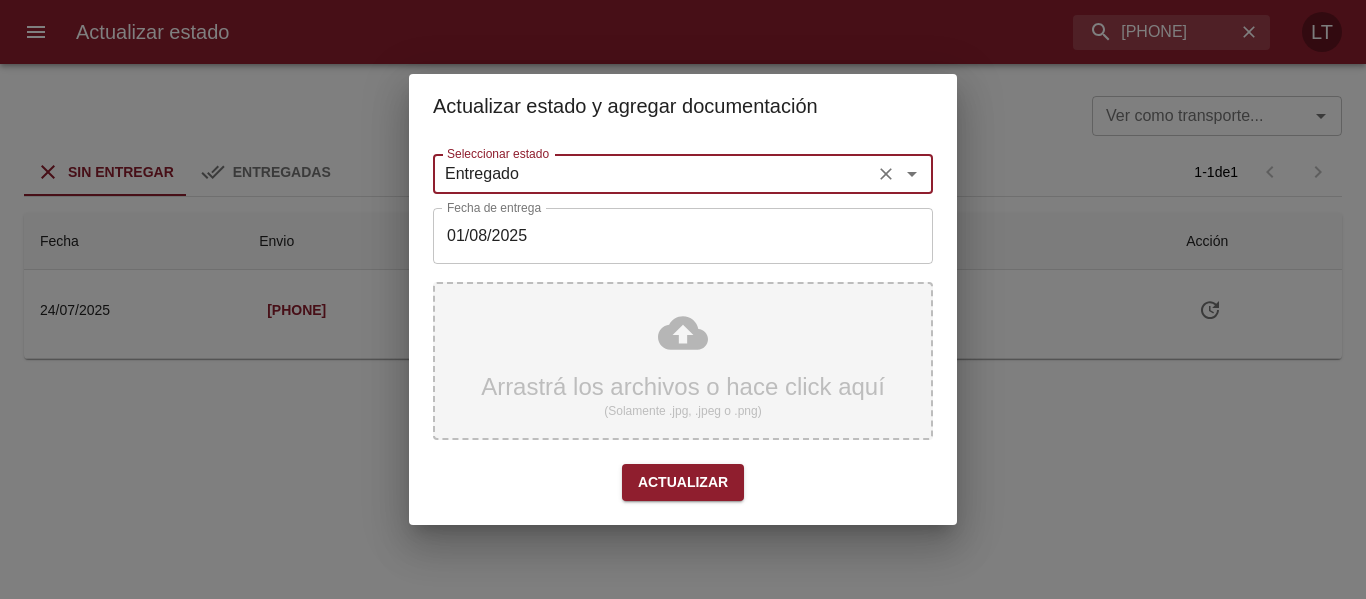 type on "Entregado" 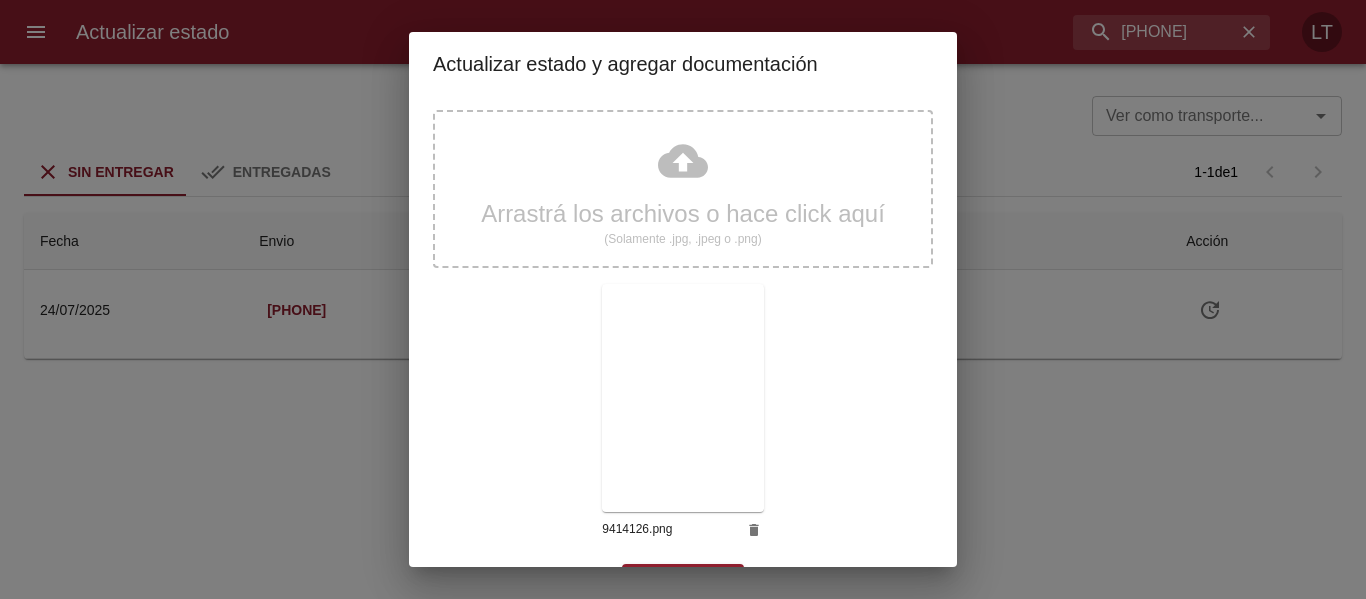 scroll, scrollTop: 187, scrollLeft: 0, axis: vertical 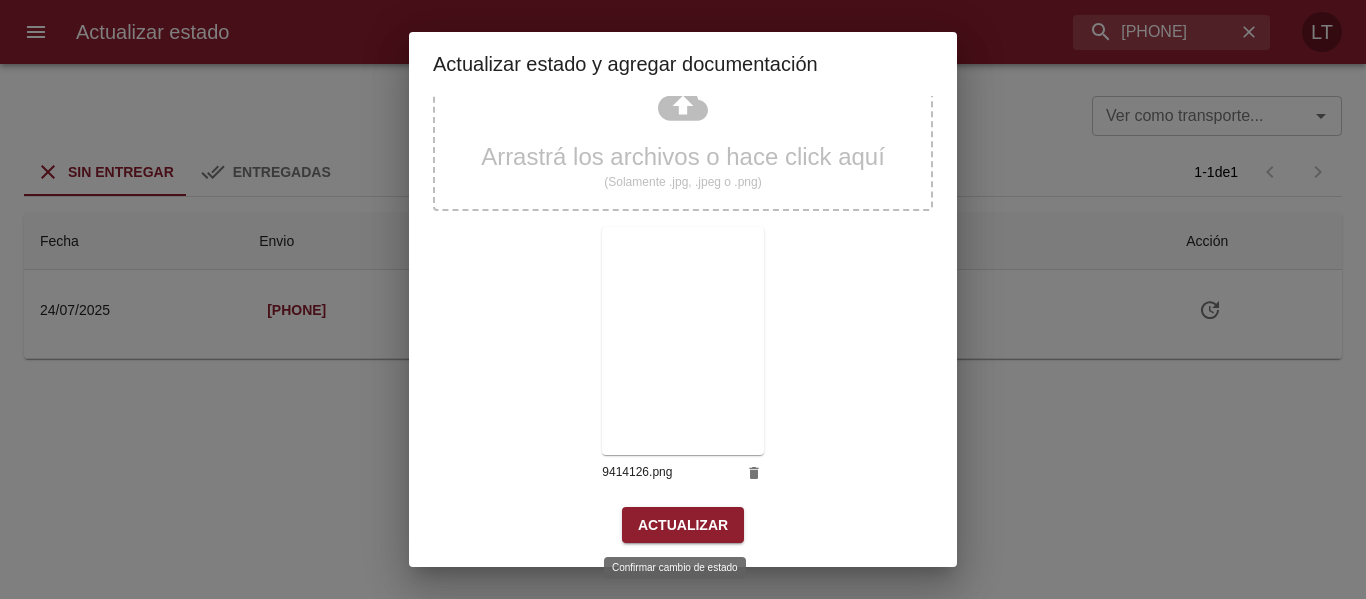 click on "Actualizar" at bounding box center [683, 525] 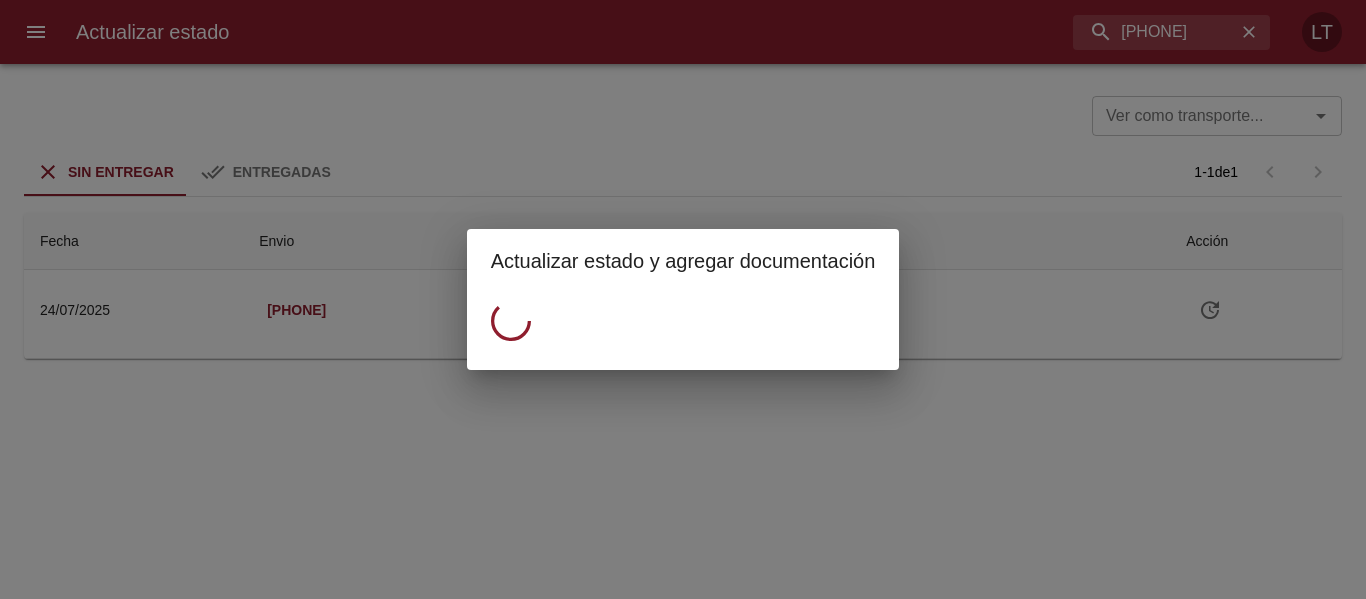 scroll, scrollTop: 0, scrollLeft: 0, axis: both 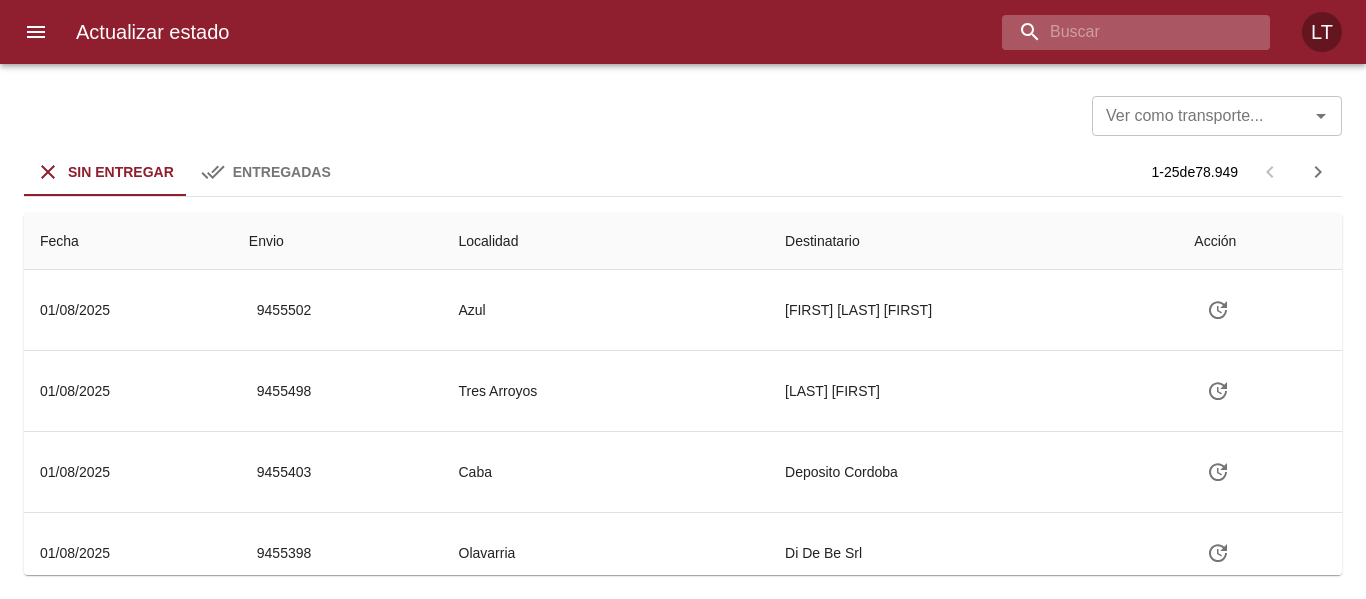 click at bounding box center (1119, 32) 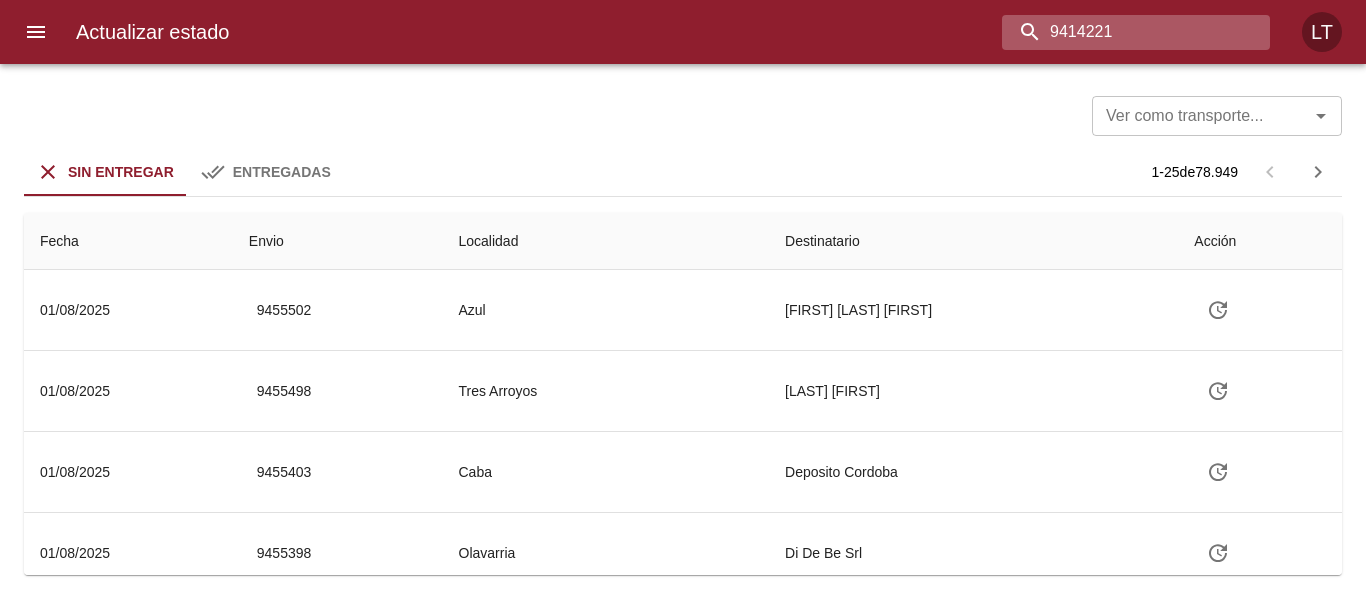 type on "9414221" 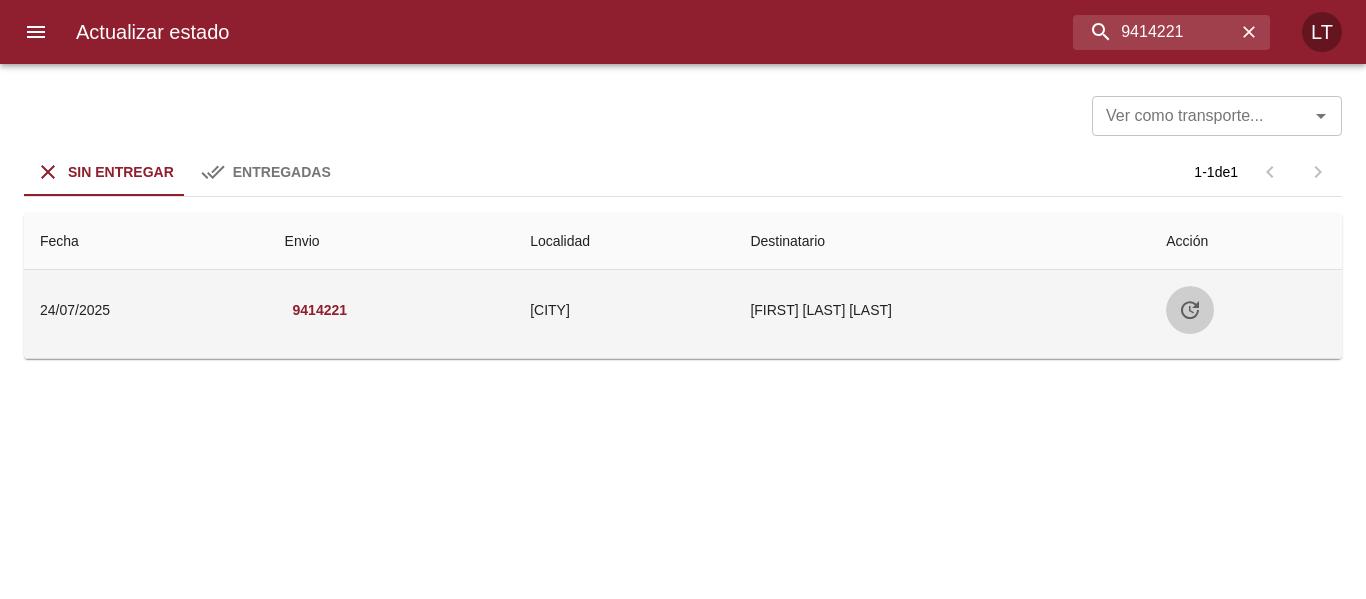 click 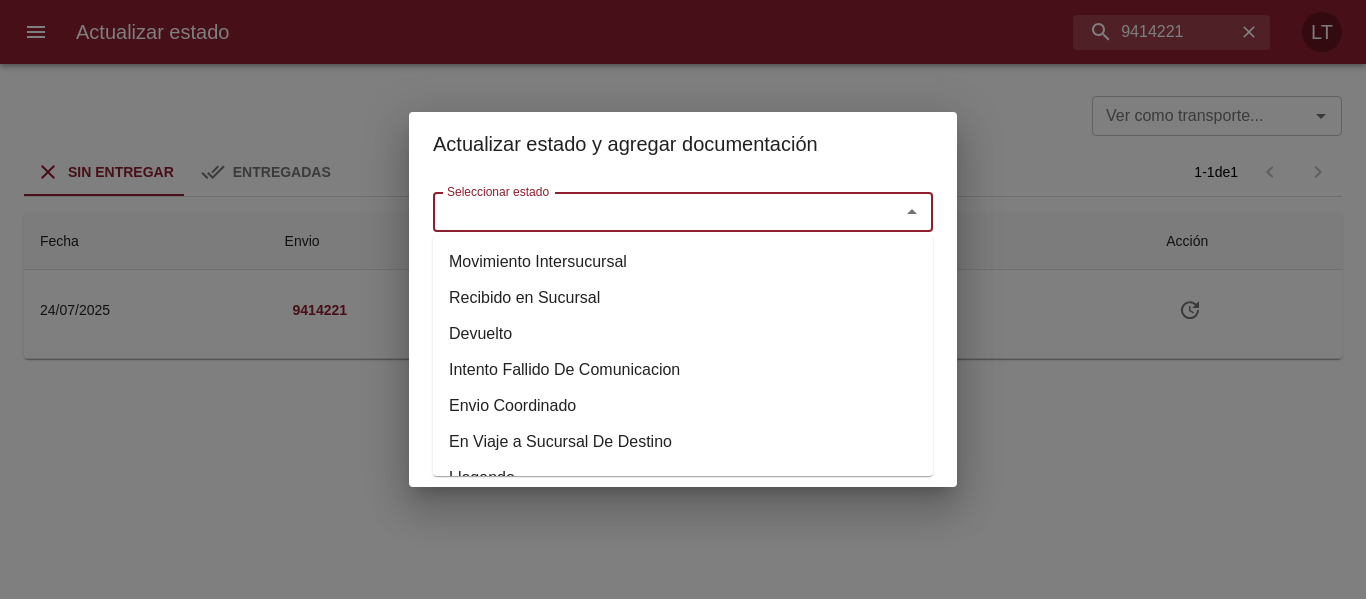 click on "Seleccionar estado" at bounding box center [653, 212] 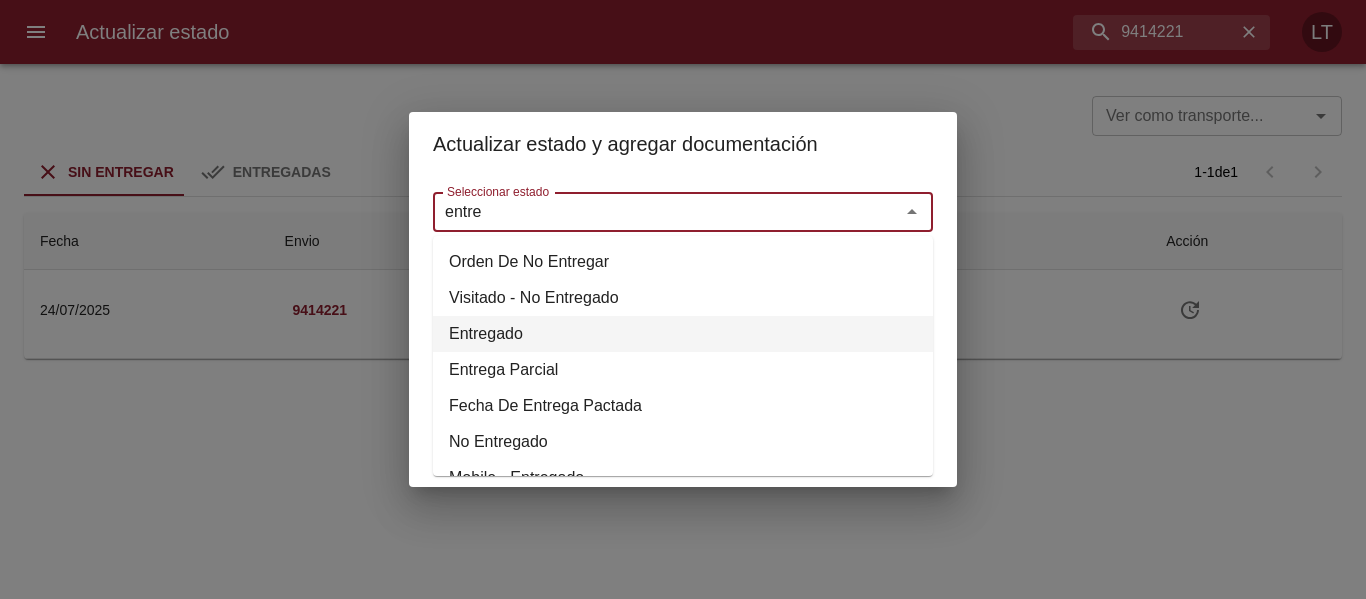 click on "Entregado" at bounding box center (683, 334) 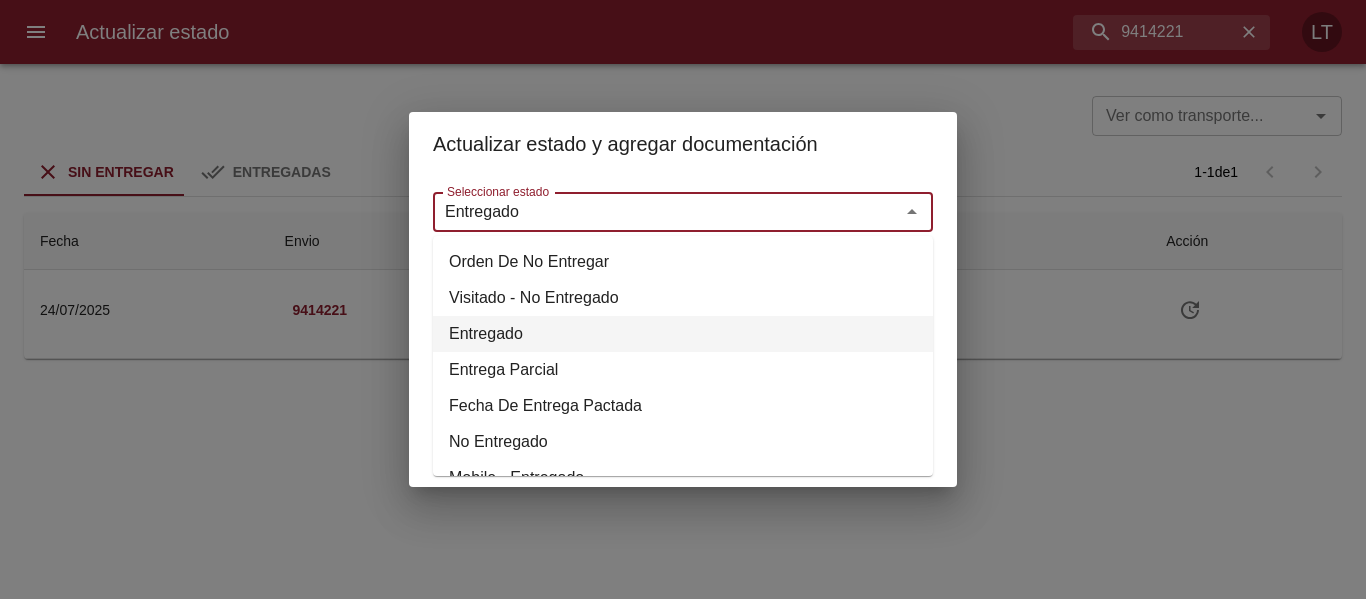 type on "Entregado" 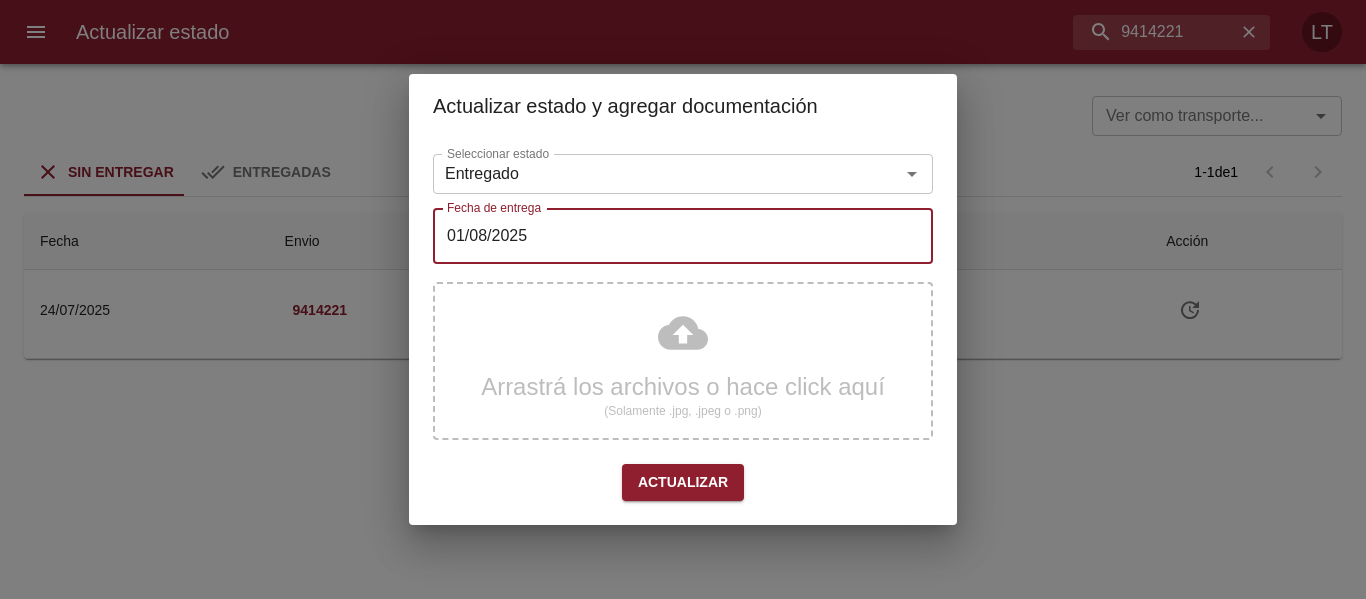 click on "01/08/2025" at bounding box center [683, 236] 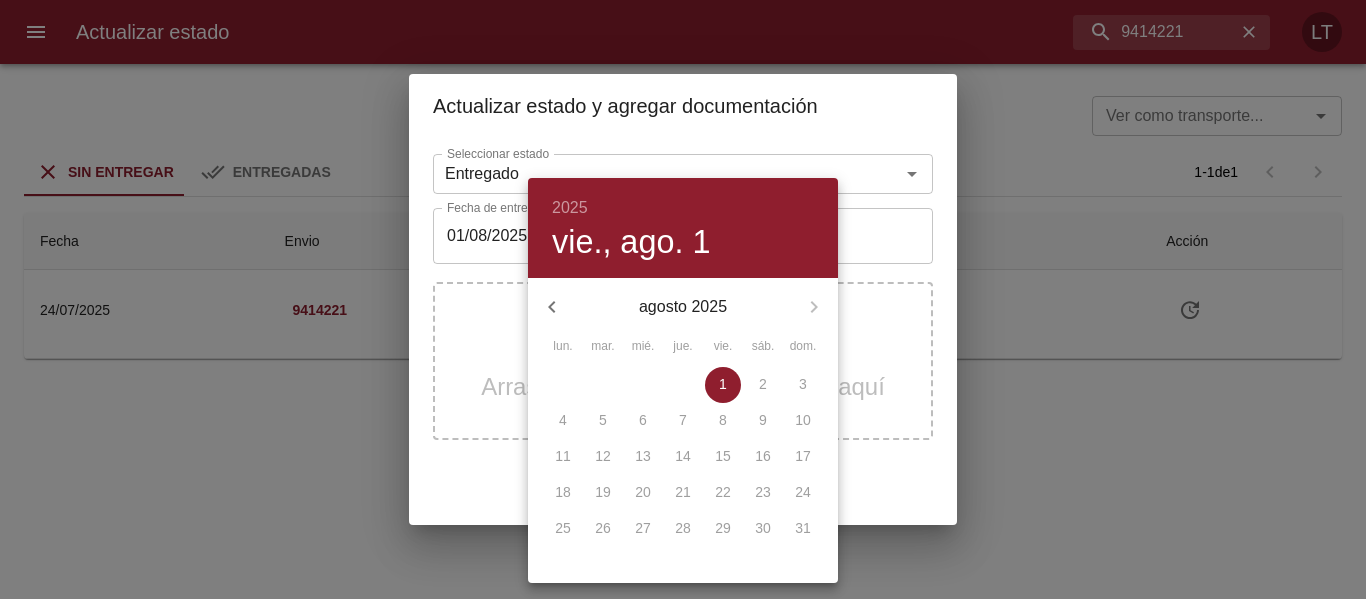 click 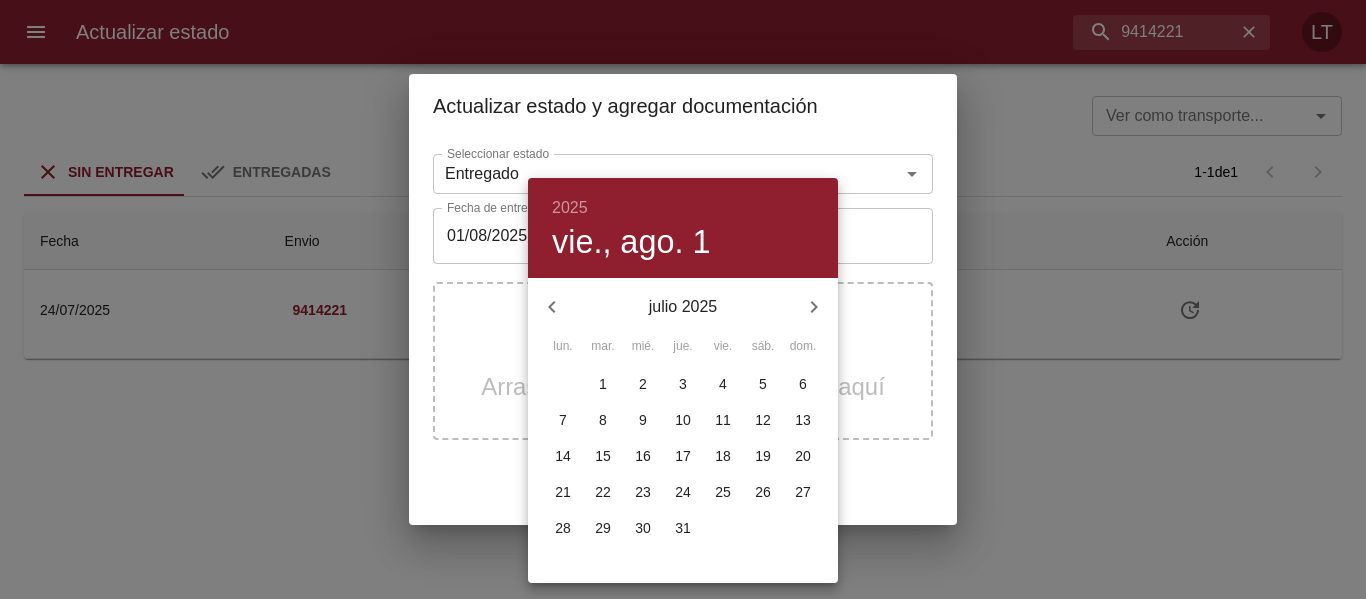 click on "31" at bounding box center (683, 528) 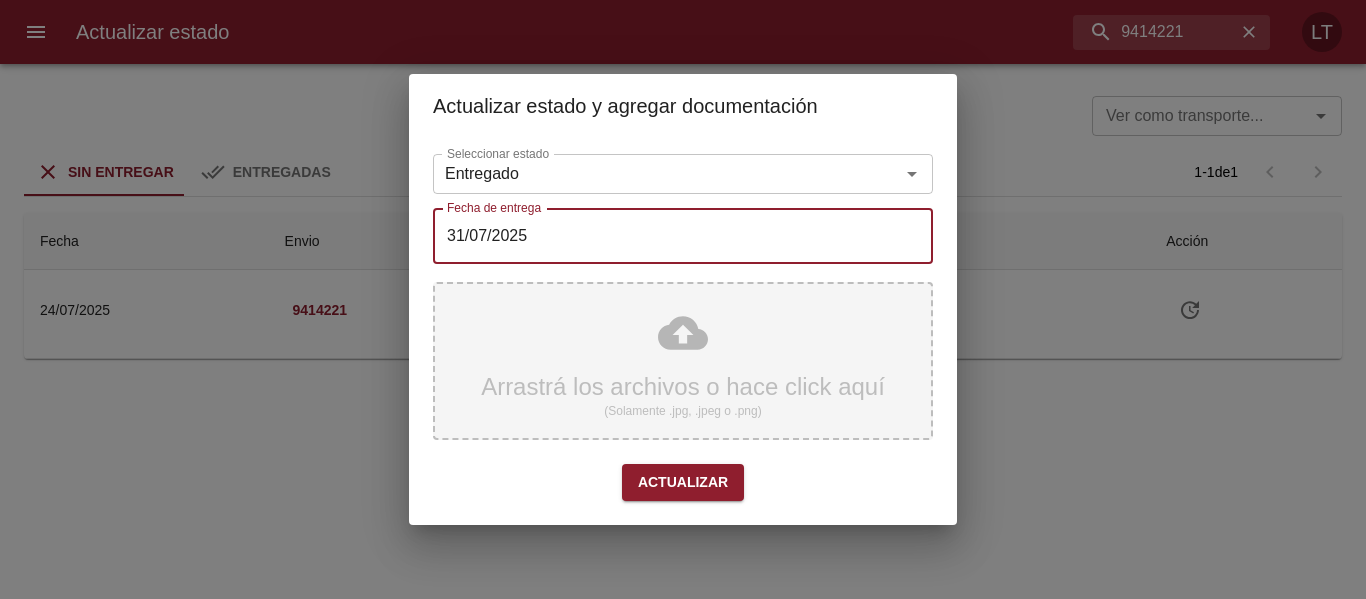 click on "Arrastrá los archivos o hace click aquí (Solamente .jpg, .jpeg o .png)" at bounding box center (683, 361) 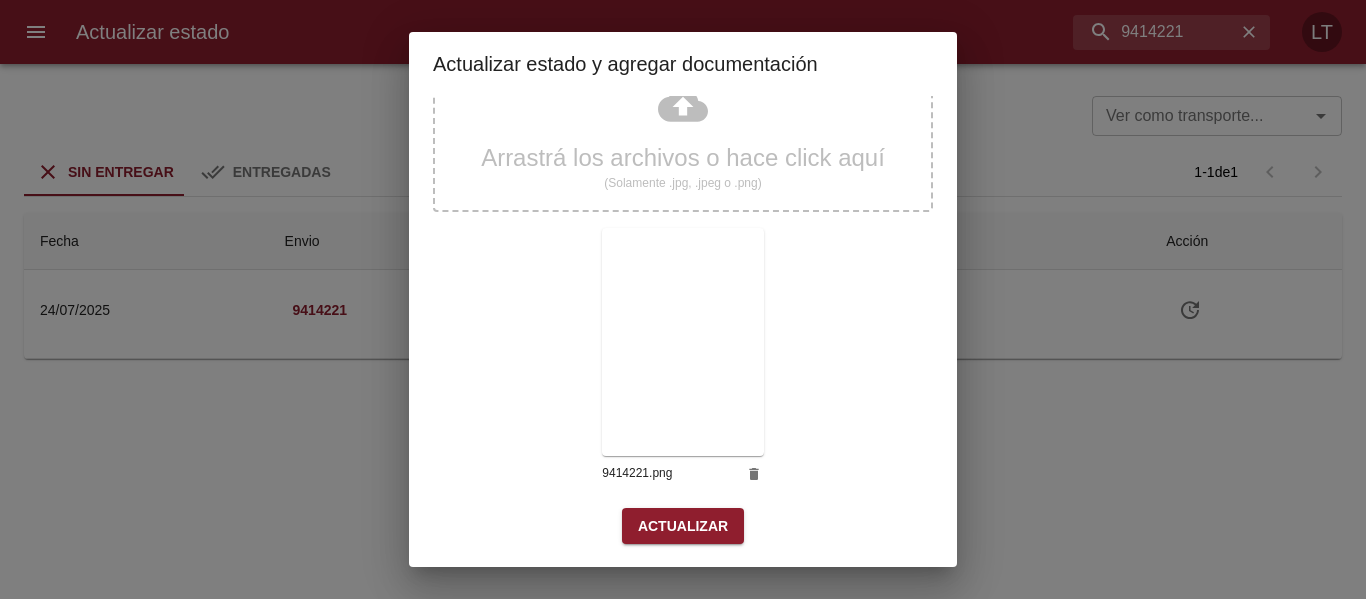 scroll, scrollTop: 187, scrollLeft: 0, axis: vertical 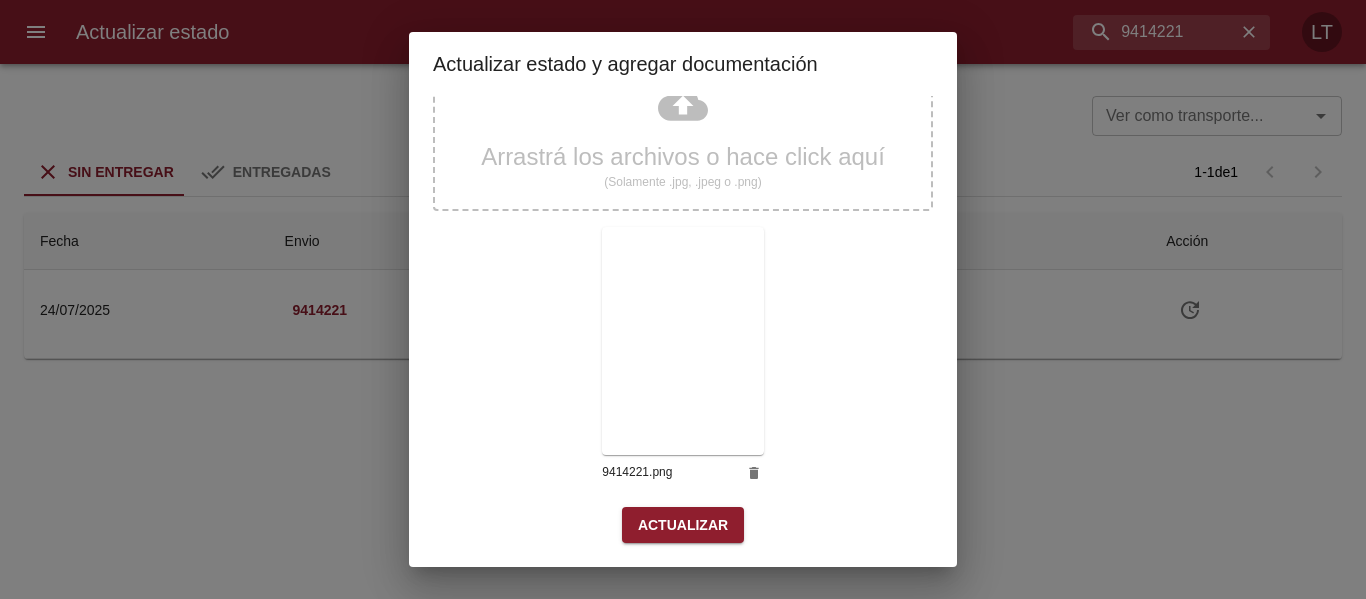 click on "Seleccionar estado Entregado Seleccionar estado Fecha de entrega 31/07/2025 Fecha de entrega Arrastrá los archivos o hace click aquí (Solamente .jpg, .jpeg o .png) 9414221.png Actualizar" at bounding box center [683, 331] 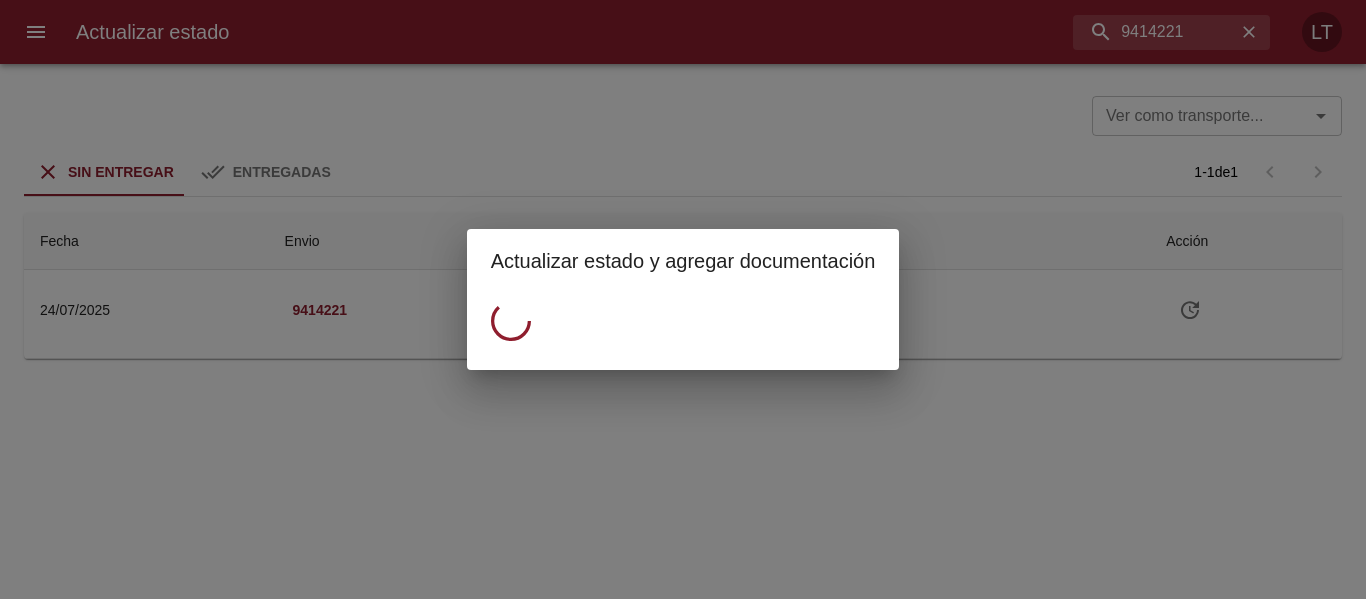 scroll, scrollTop: 0, scrollLeft: 0, axis: both 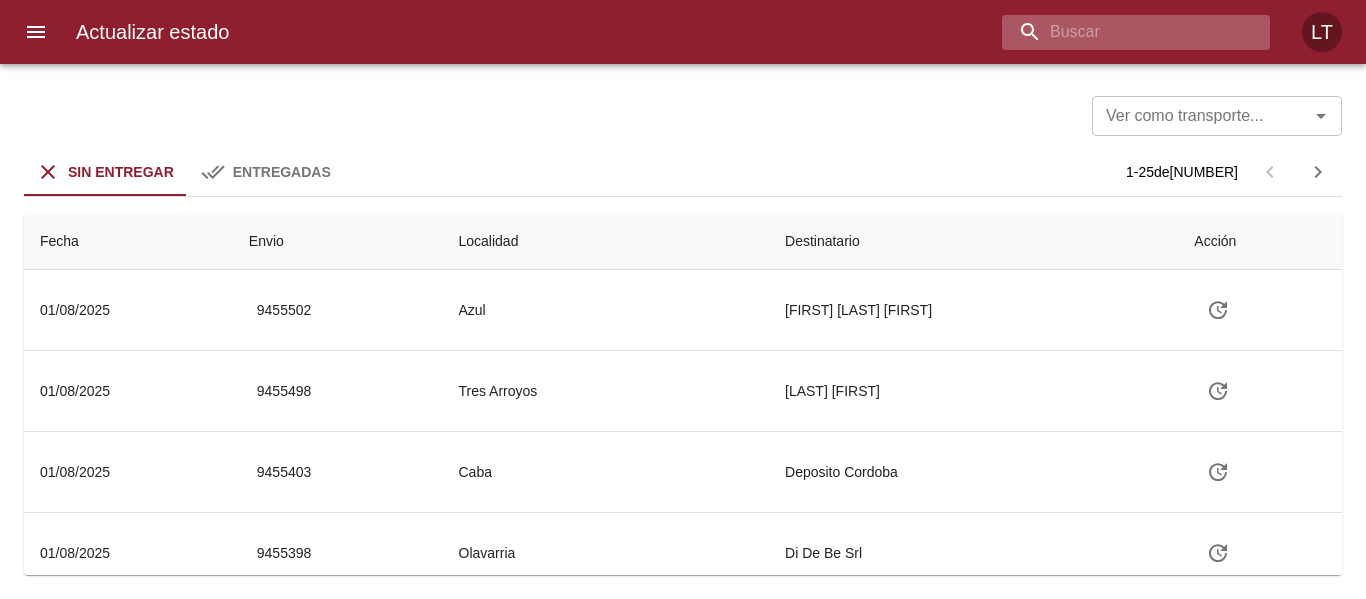 click at bounding box center (1119, 32) 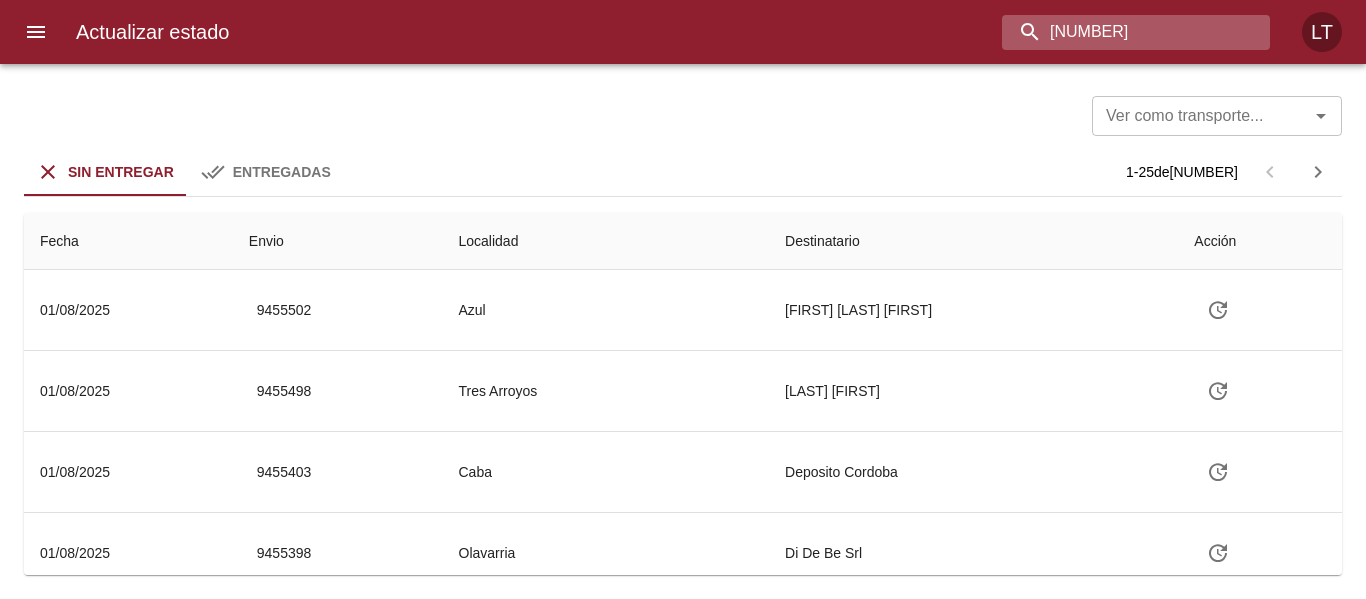 type on "9414261" 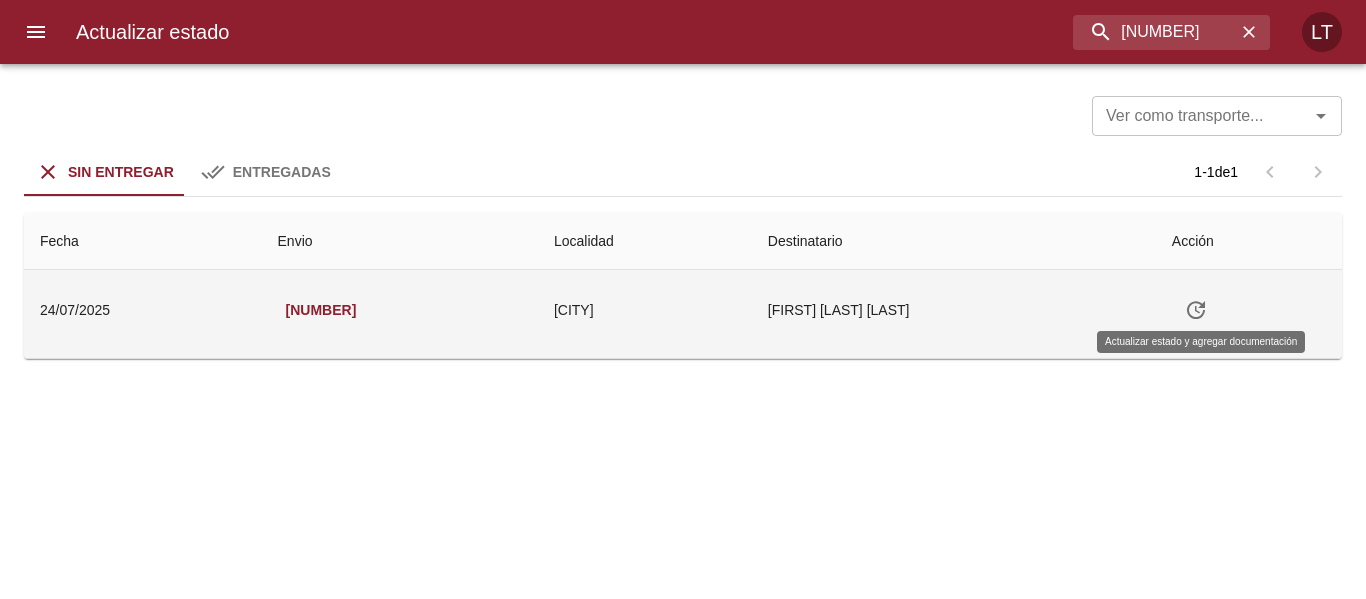 click 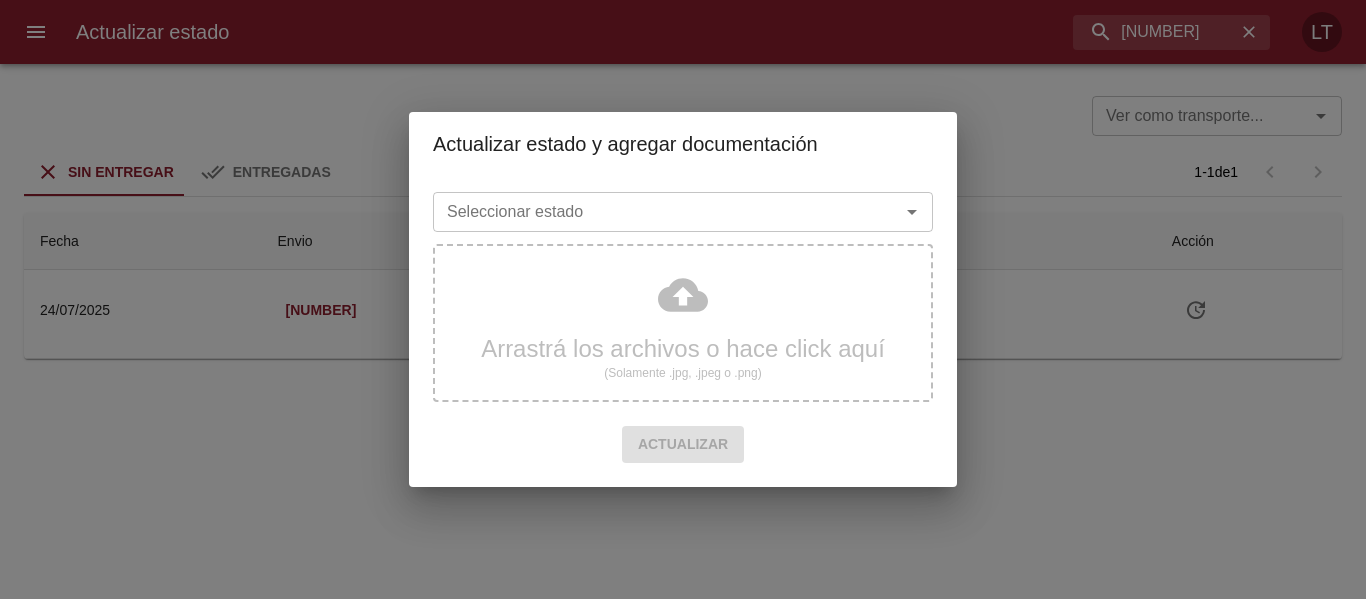 click on "Seleccionar estado" at bounding box center (683, 212) 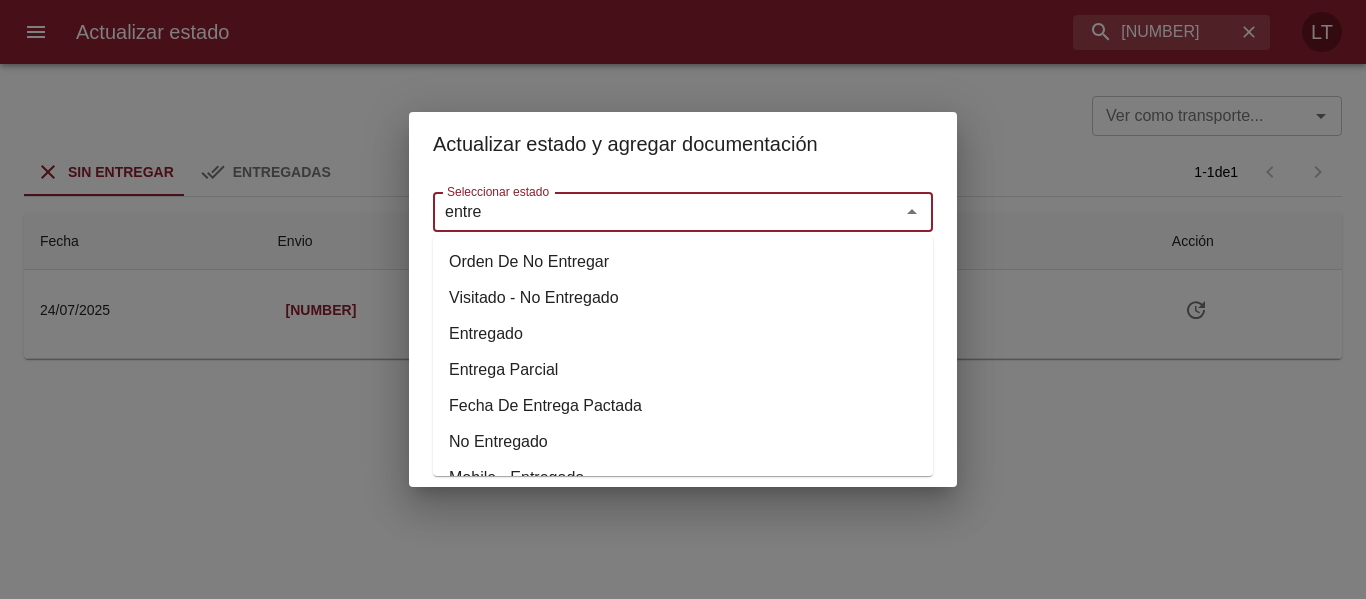 click on "Entregado" at bounding box center [683, 334] 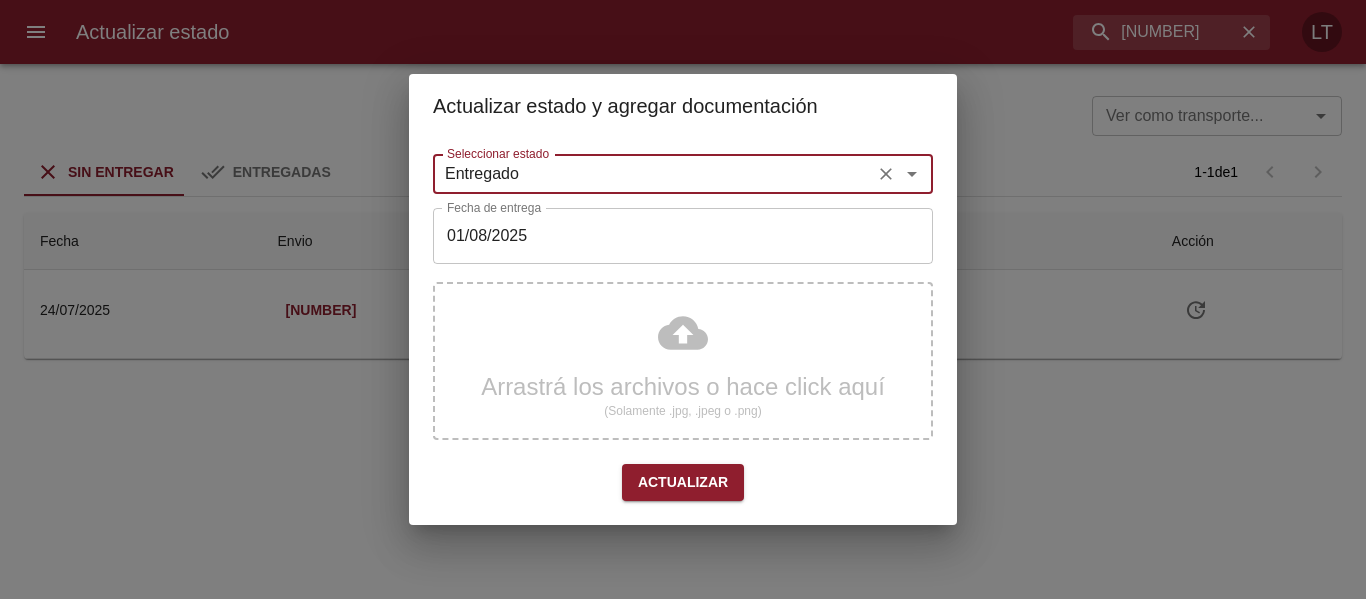 type on "Entregado" 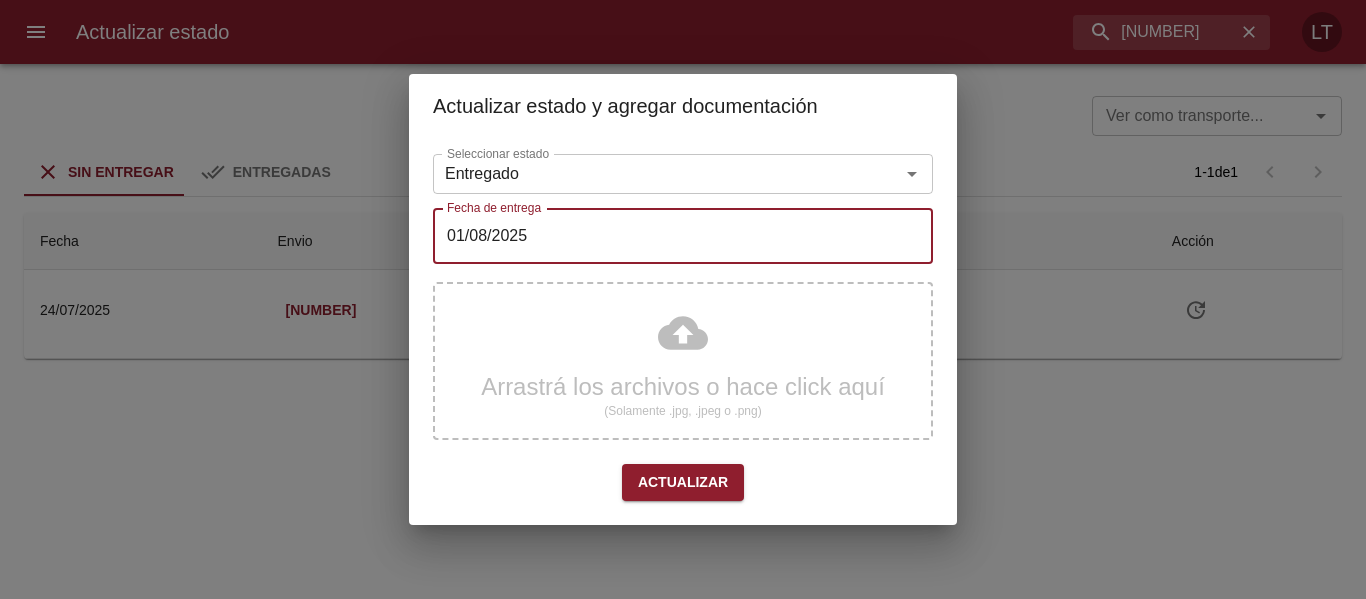 click on "01/08/2025" at bounding box center [683, 236] 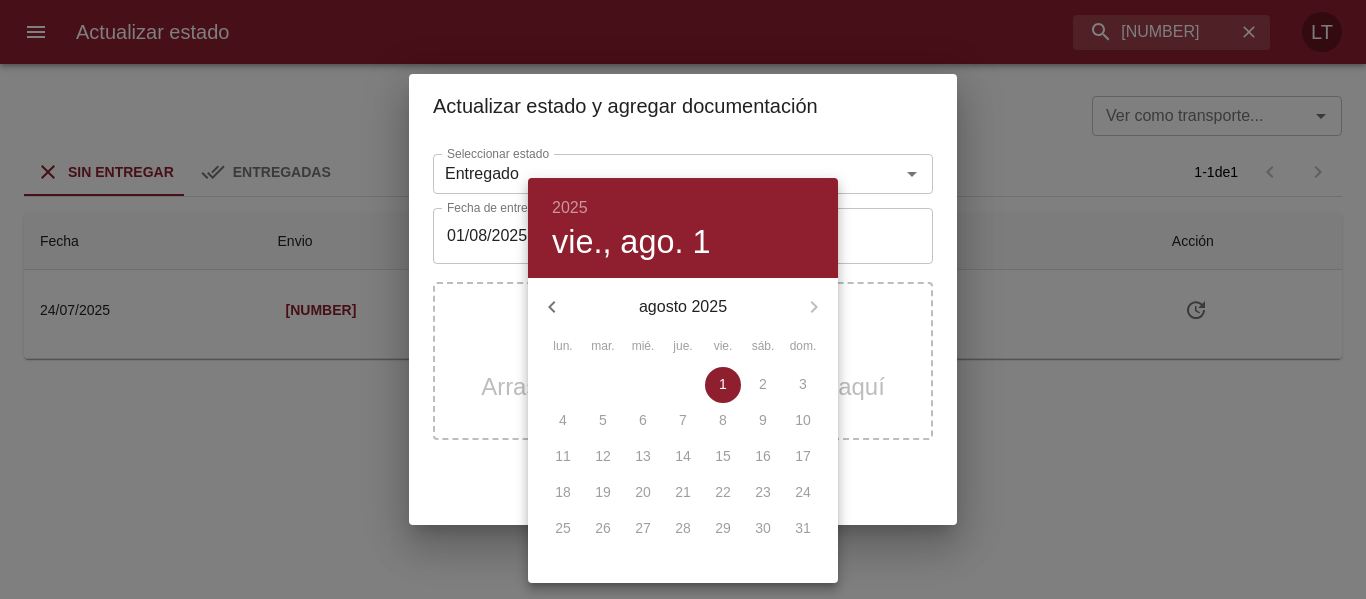 click 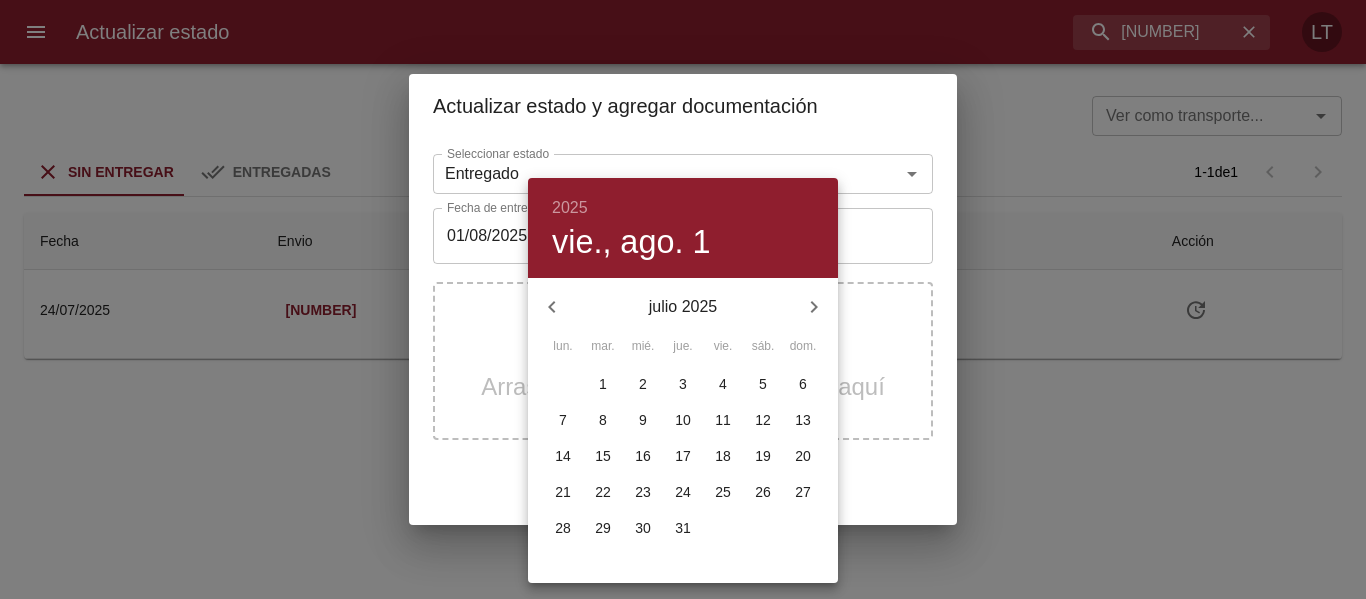 click on "31" at bounding box center (683, 529) 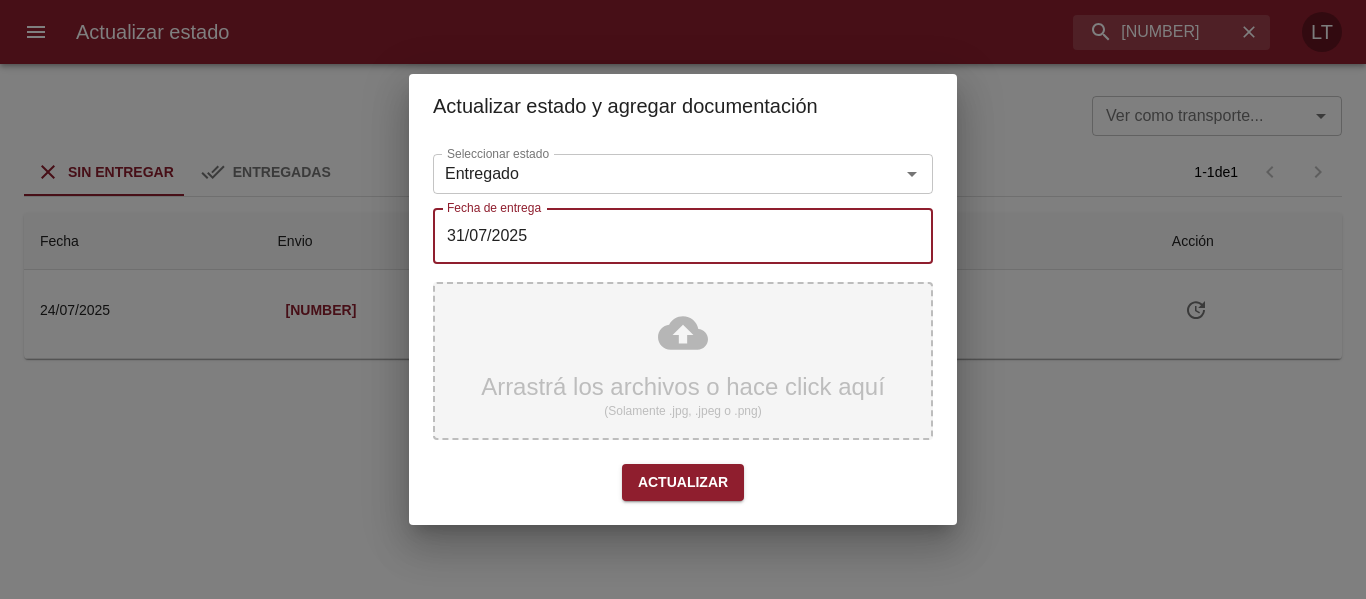 click on "Arrastrá los archivos o hace click aquí (Solamente .jpg, .jpeg o .png)" at bounding box center (683, 361) 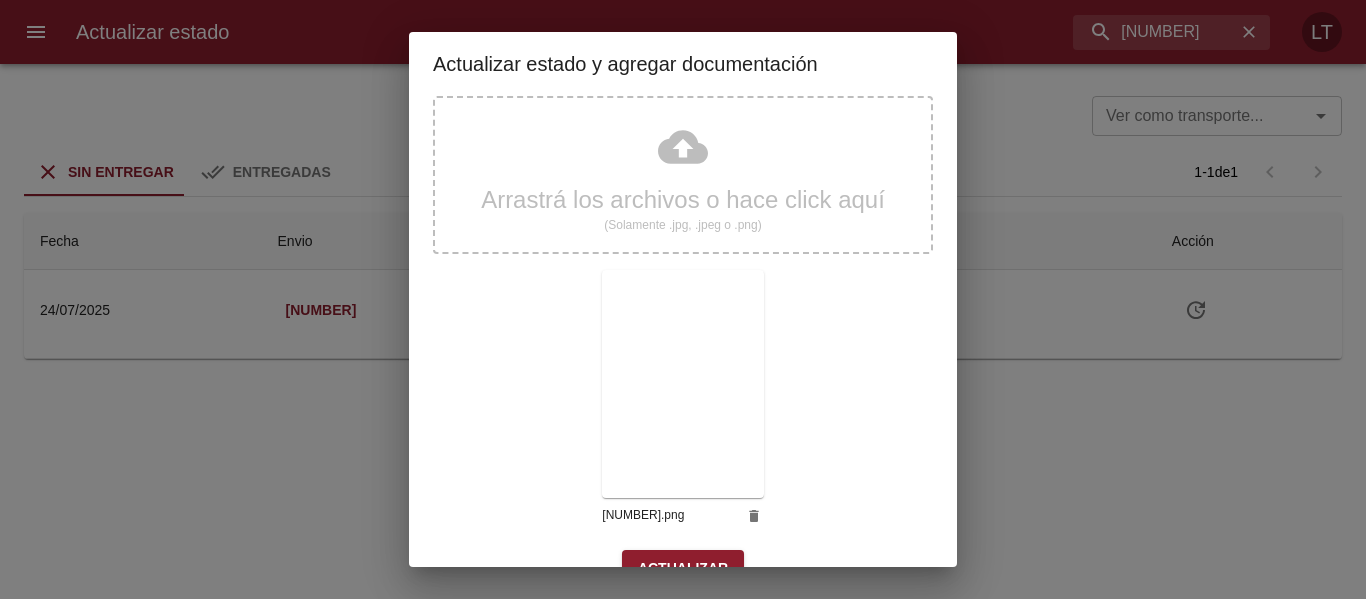 scroll, scrollTop: 187, scrollLeft: 0, axis: vertical 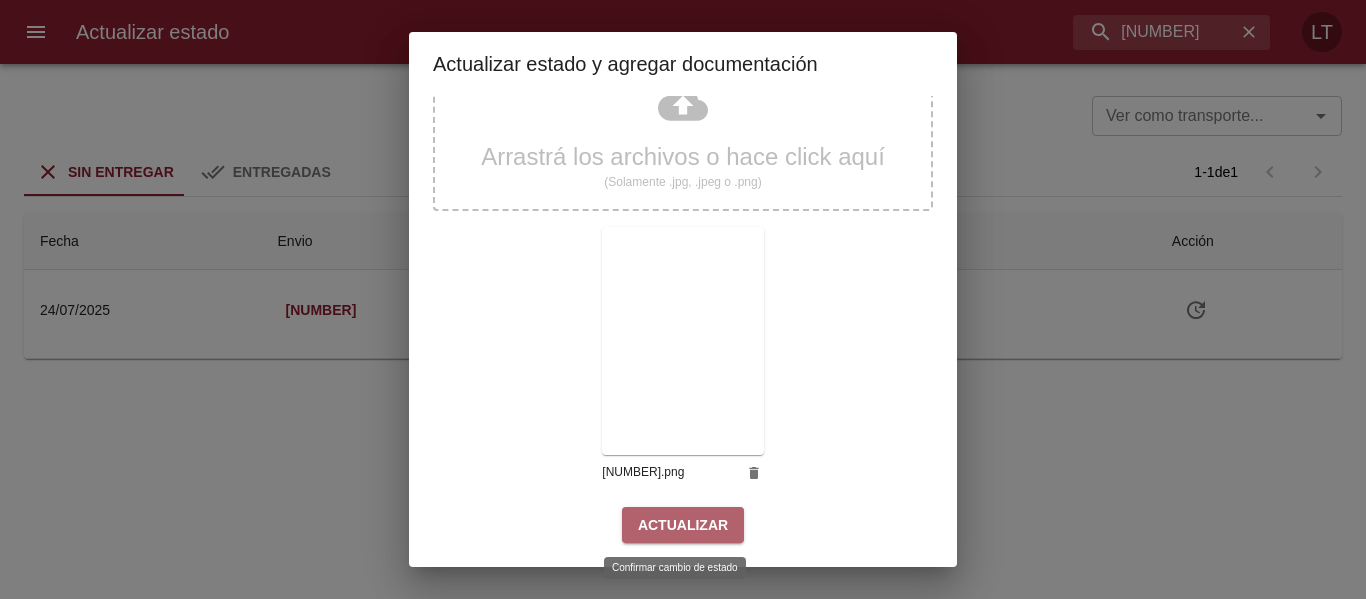 click on "Actualizar" at bounding box center (683, 525) 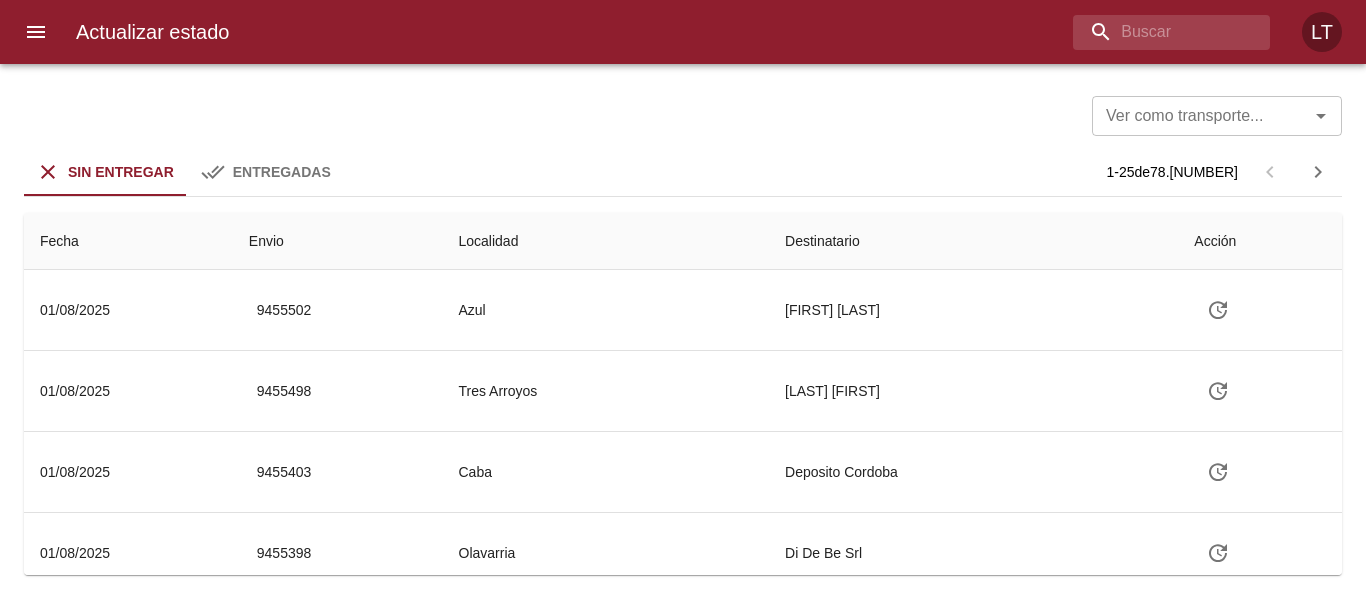 scroll, scrollTop: 0, scrollLeft: 0, axis: both 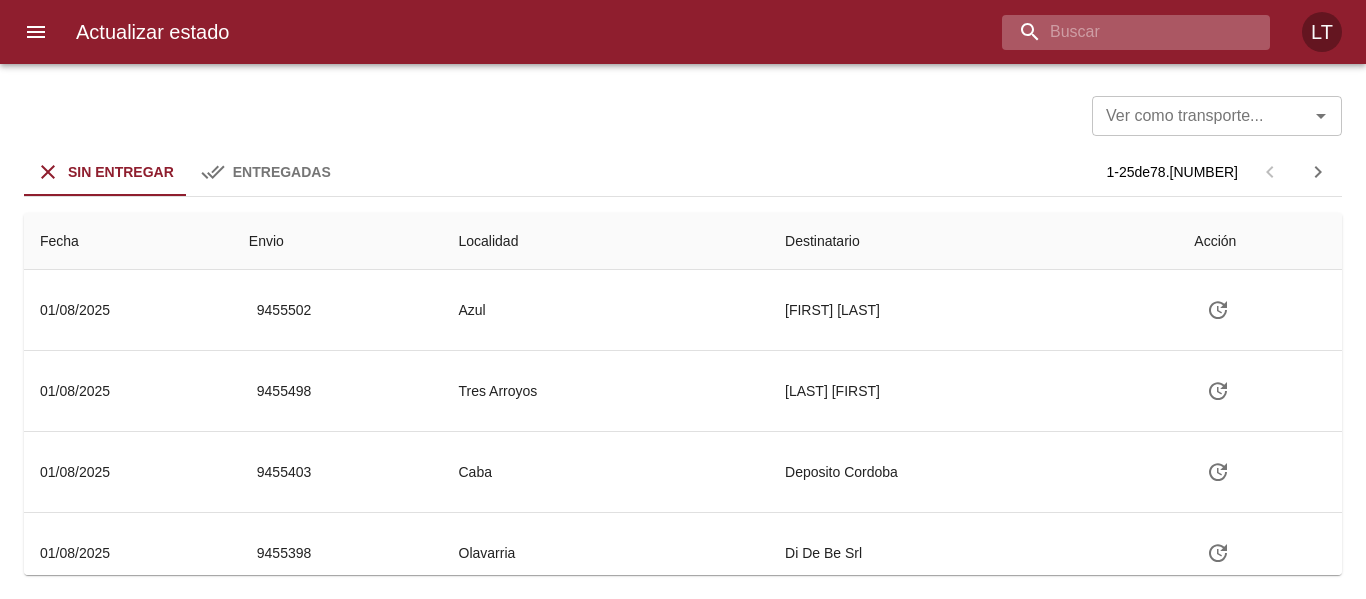click at bounding box center [1119, 32] 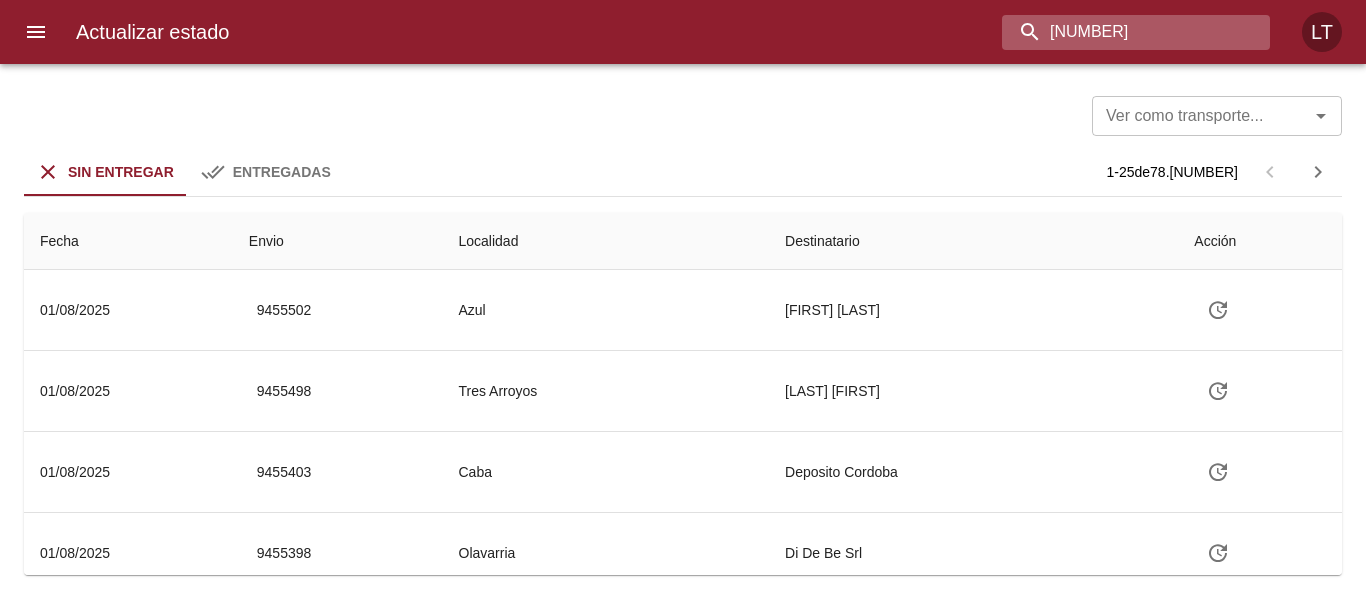 type on "[NUMBER]" 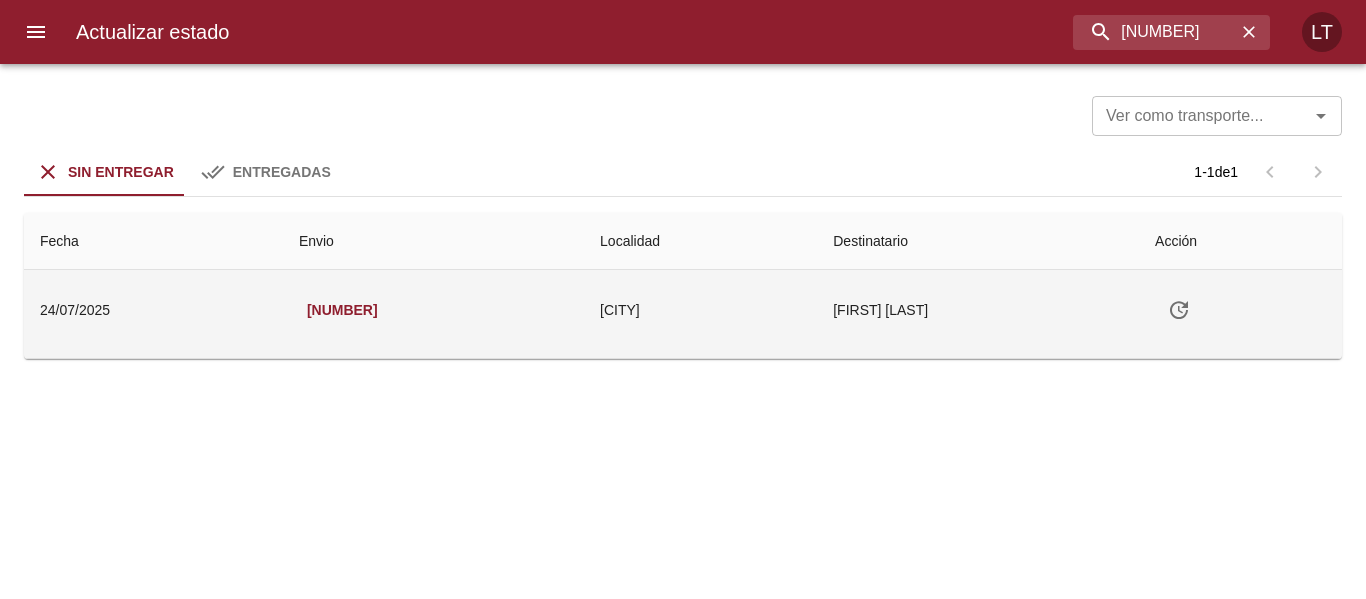 click at bounding box center (1179, 310) 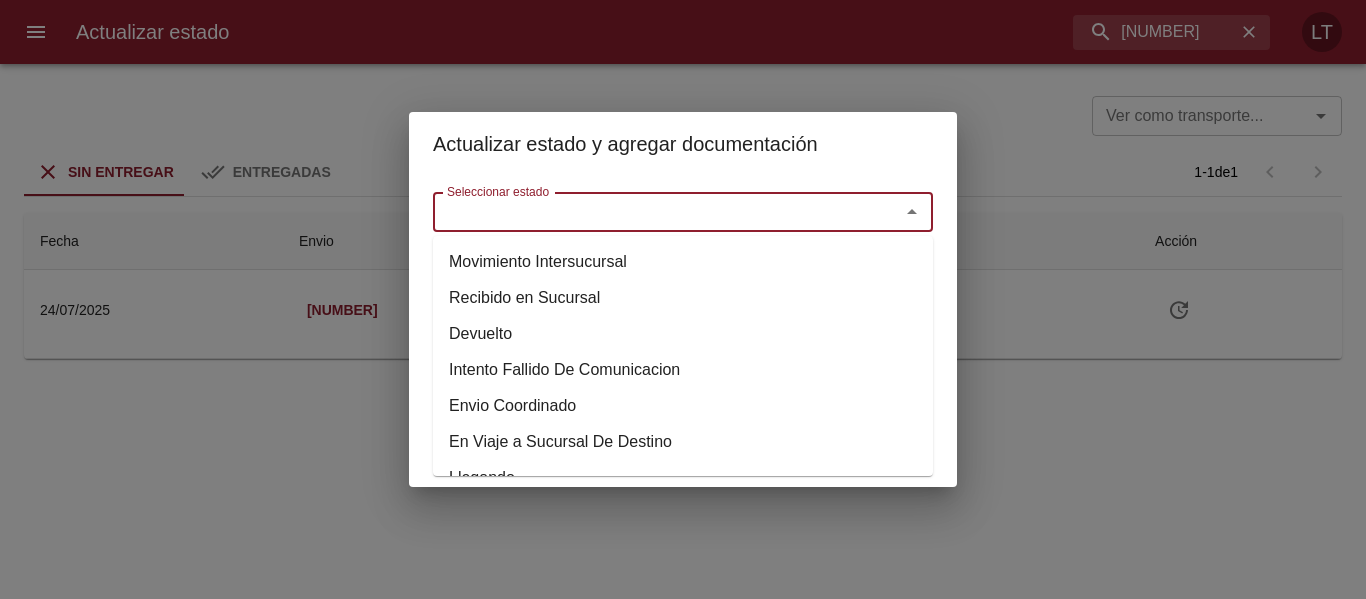 click on "Seleccionar estado" at bounding box center [653, 212] 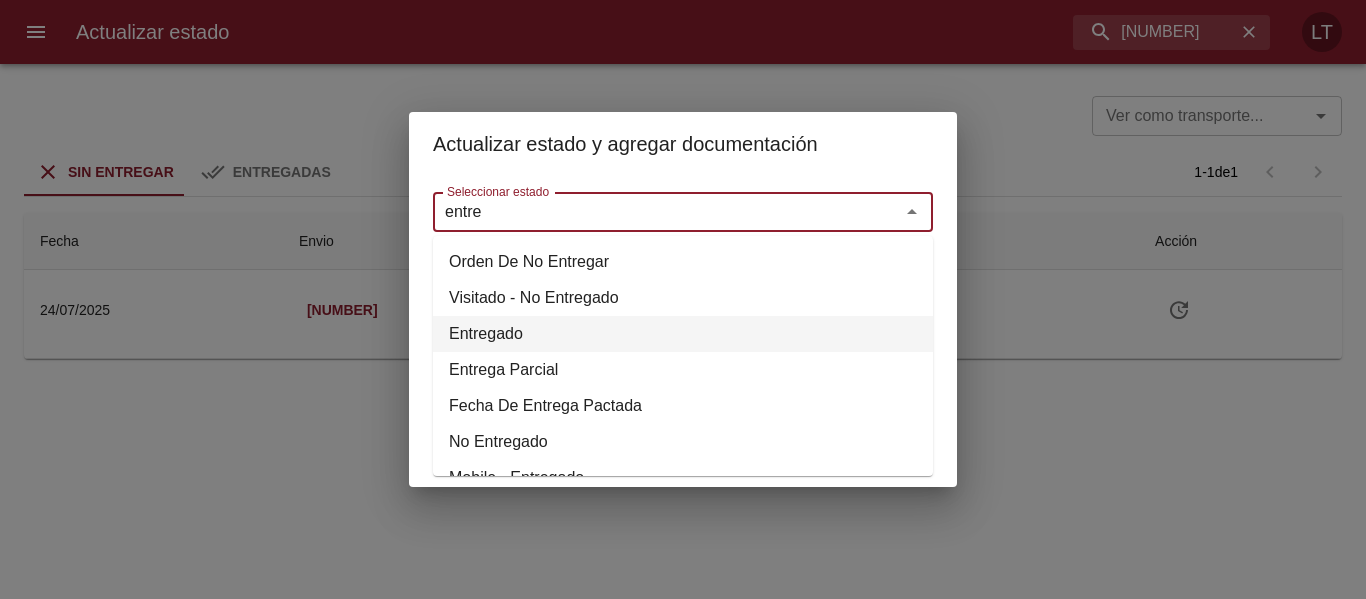 click on "Entregado" at bounding box center [683, 334] 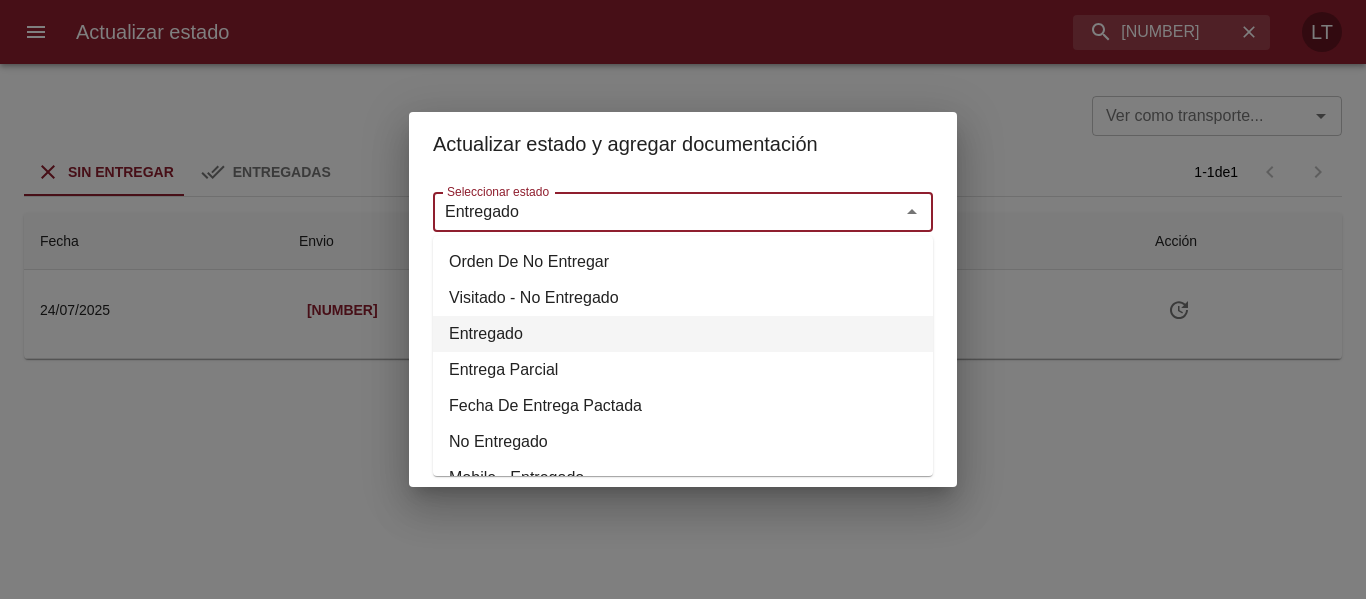 type on "Entregado" 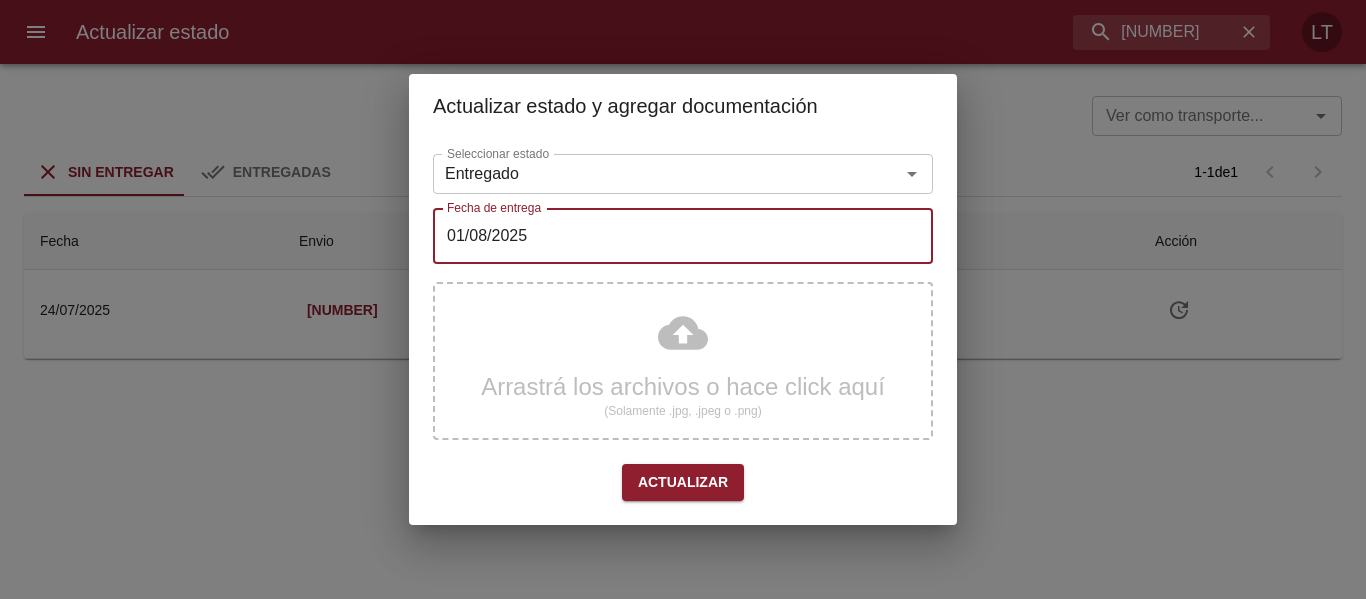 click on "01/08/2025" at bounding box center [683, 236] 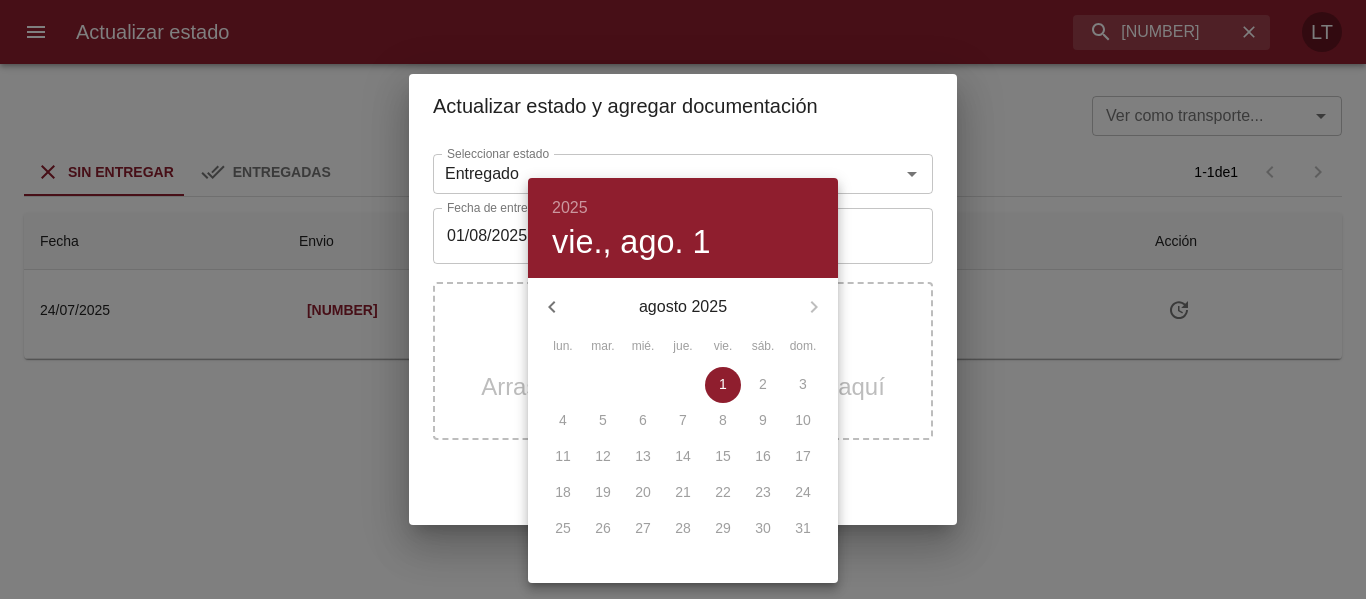 click at bounding box center (552, 307) 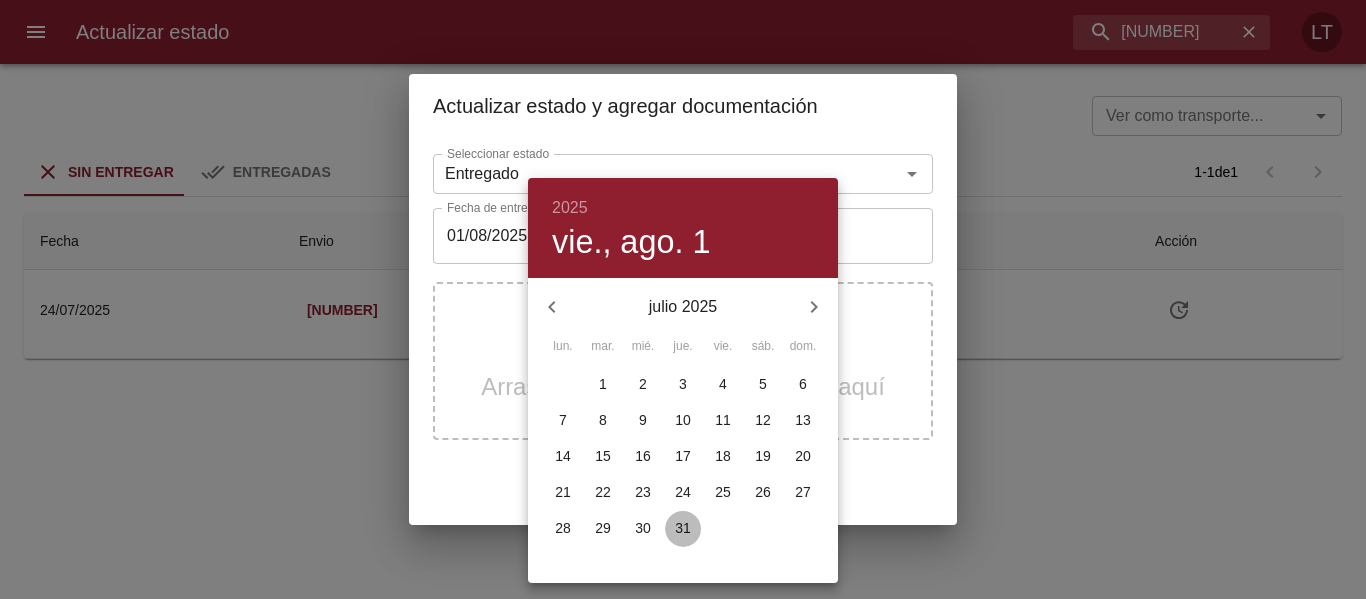 click on "31" at bounding box center [683, 529] 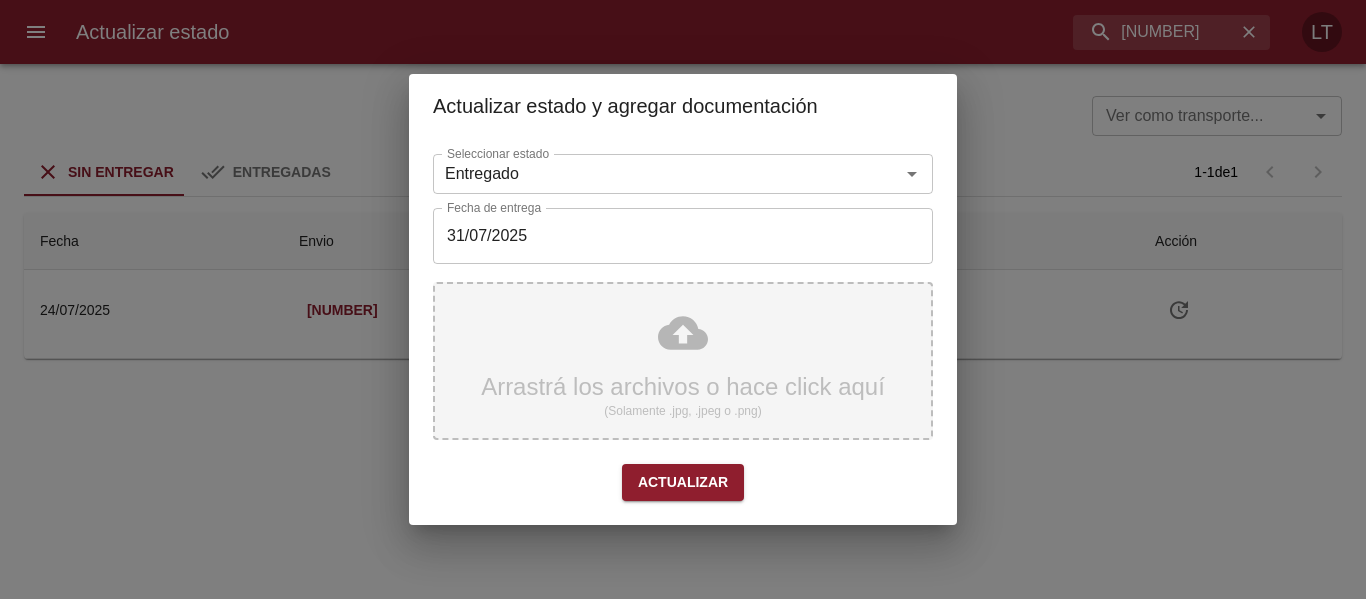 click on "Arrastrá los archivos o hace click aquí (Solamente .jpg, .jpeg o .png)" at bounding box center [683, 361] 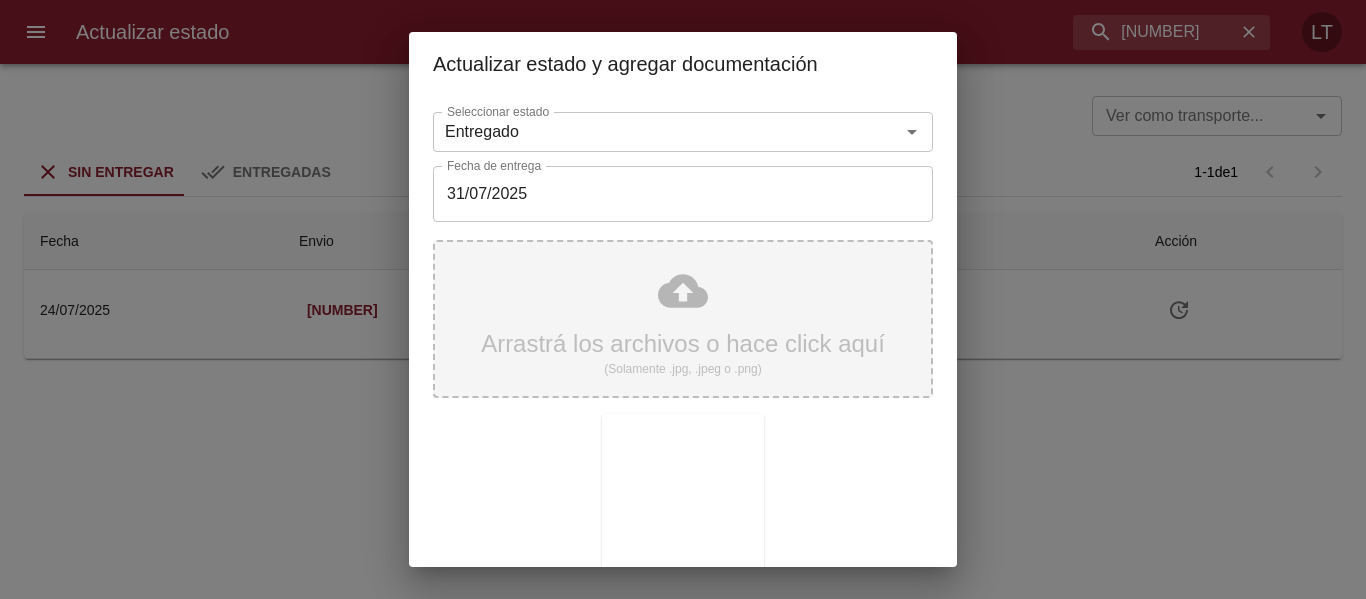 scroll, scrollTop: 187, scrollLeft: 0, axis: vertical 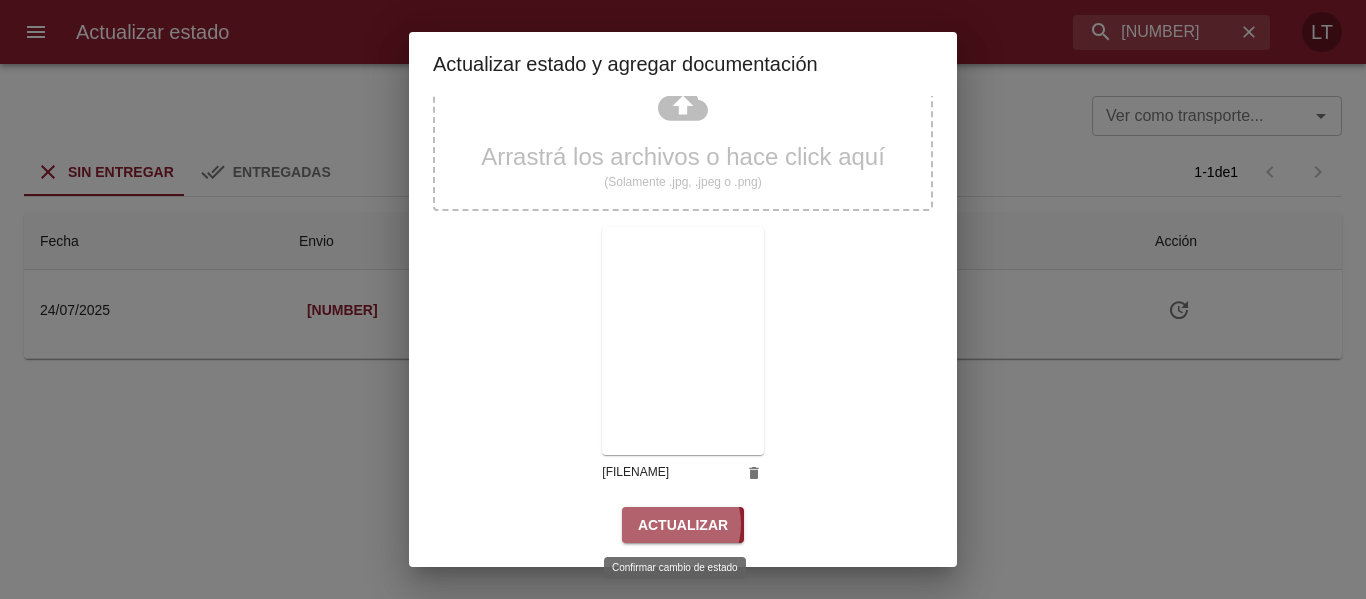 click on "Actualizar" at bounding box center (683, 525) 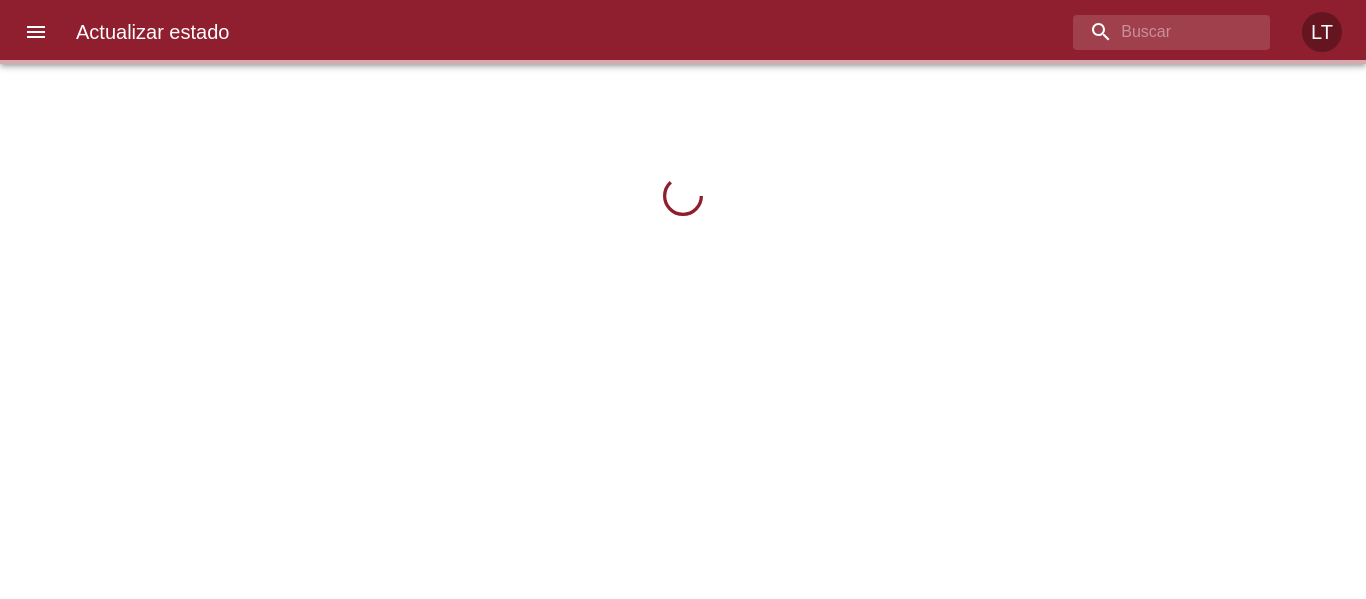 scroll, scrollTop: 0, scrollLeft: 0, axis: both 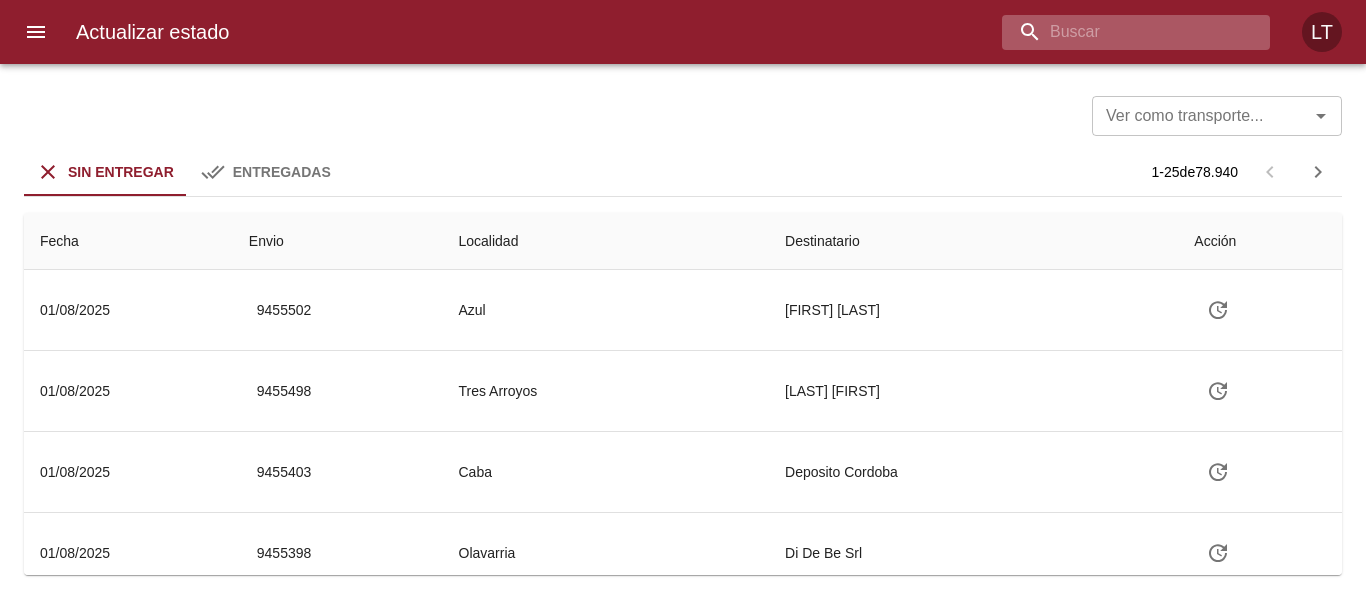 click at bounding box center (1119, 32) 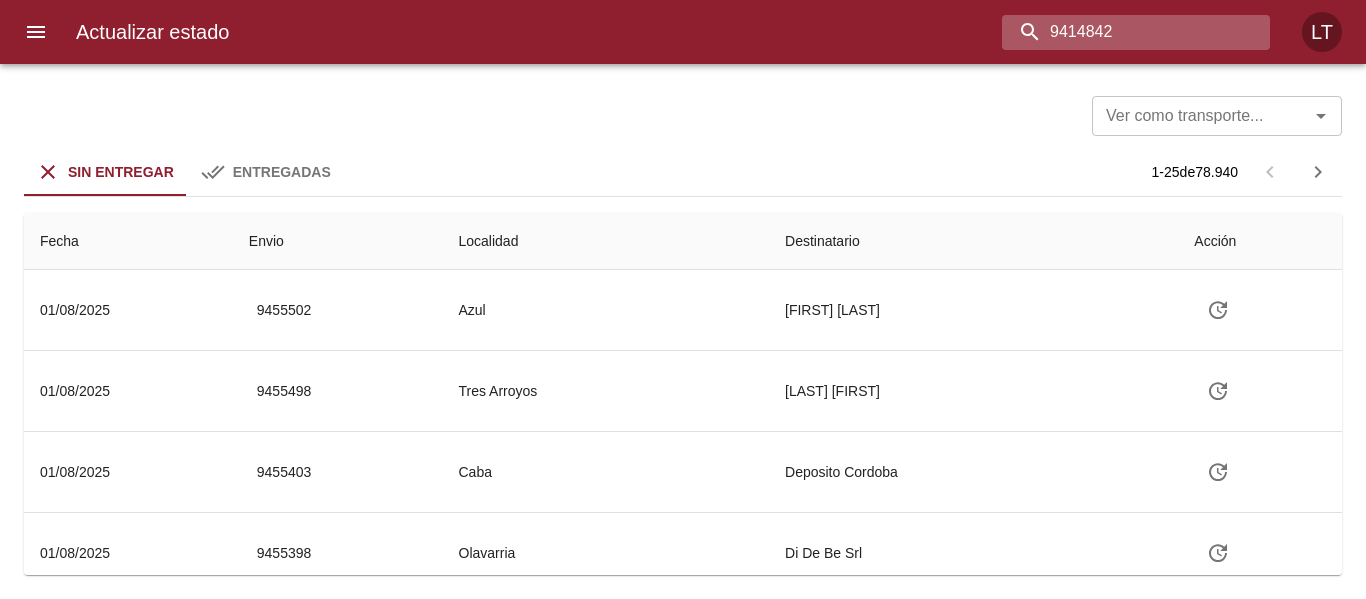 type on "9414842" 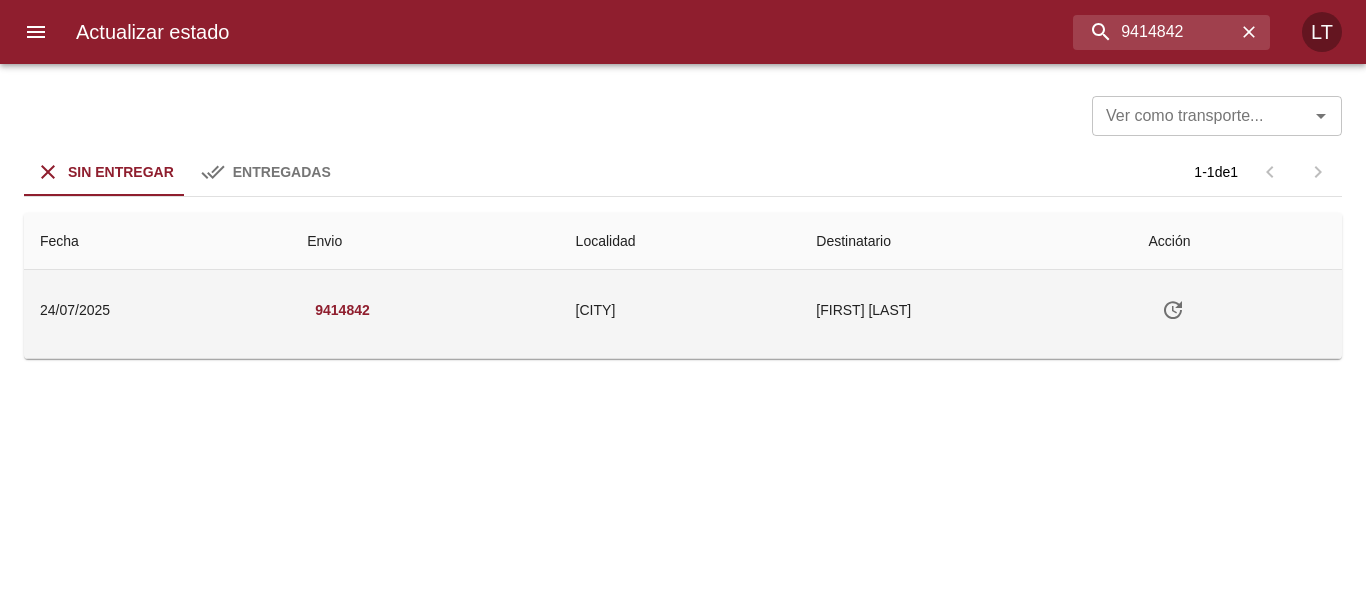 click 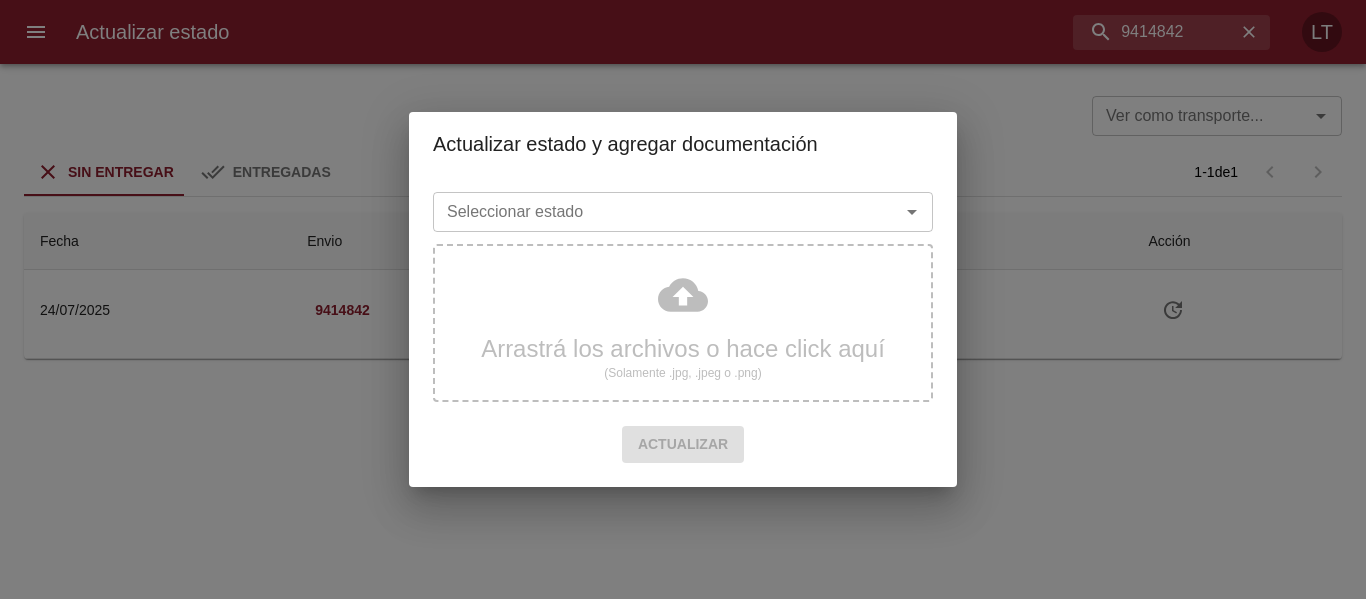 click on "Seleccionar estado" at bounding box center (653, 212) 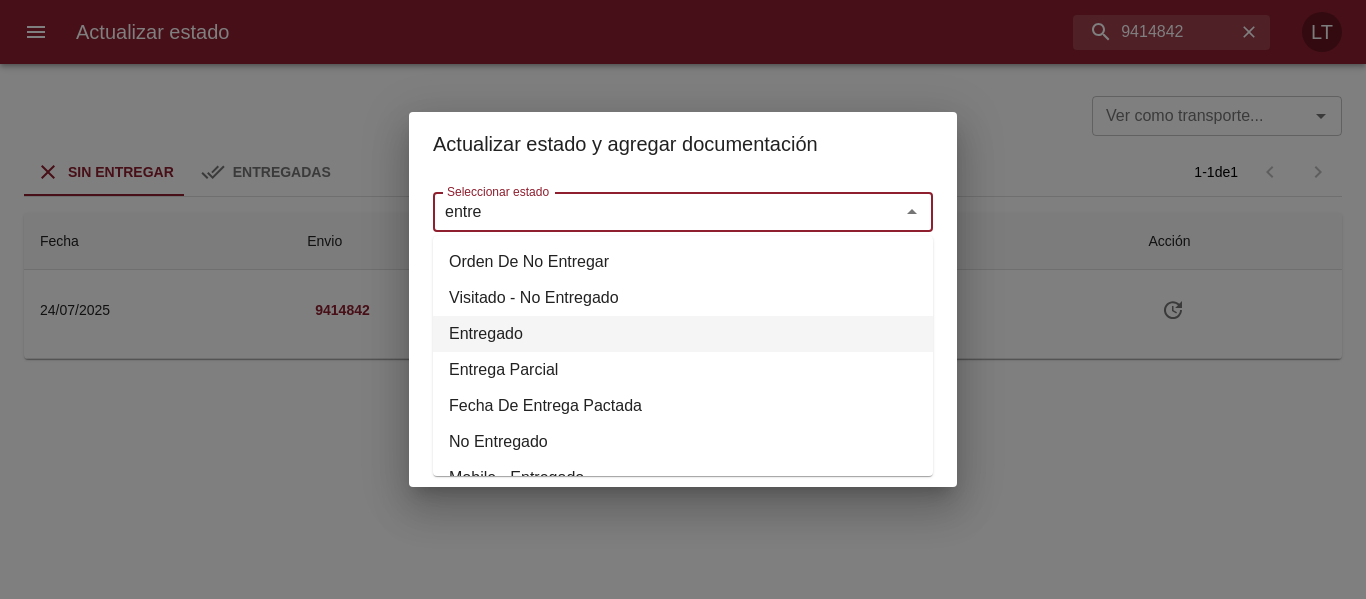 drag, startPoint x: 509, startPoint y: 322, endPoint x: 493, endPoint y: 273, distance: 51.546097 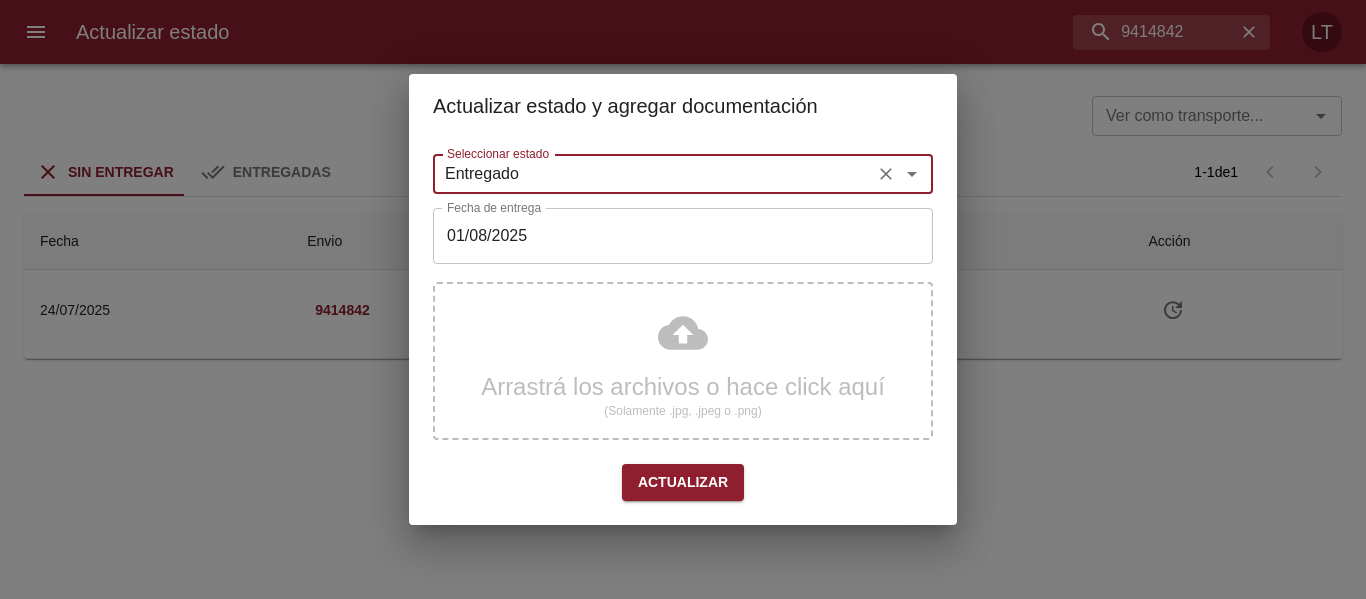 type on "Entregado" 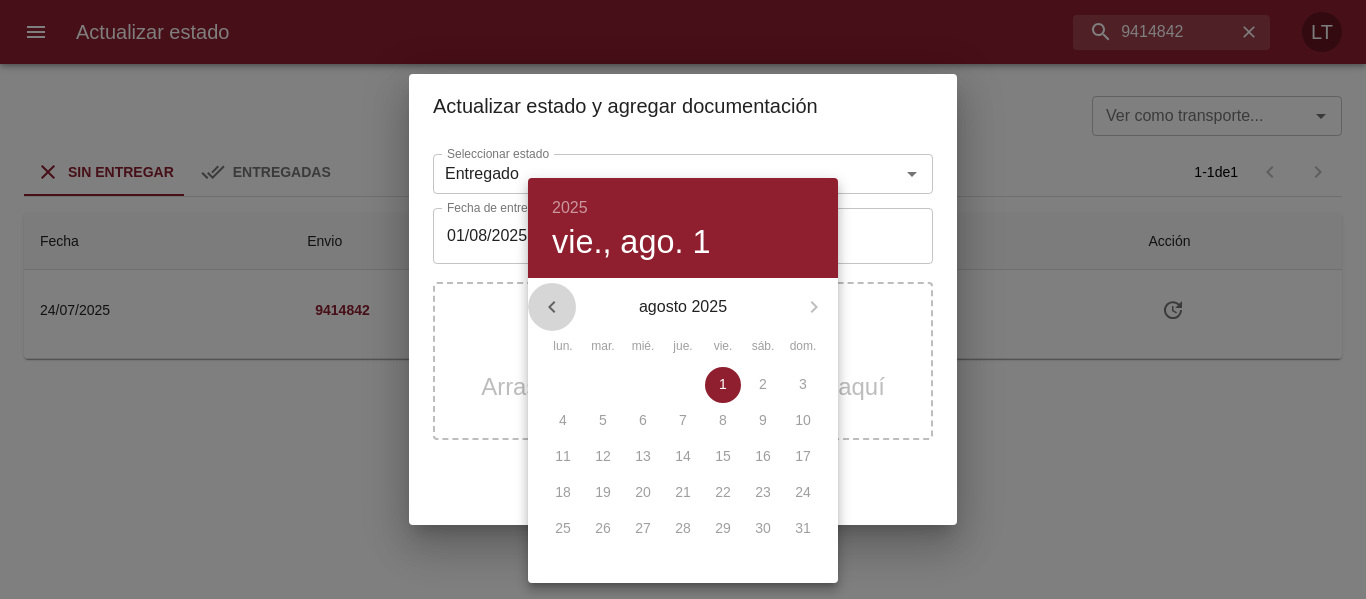 click at bounding box center [552, 307] 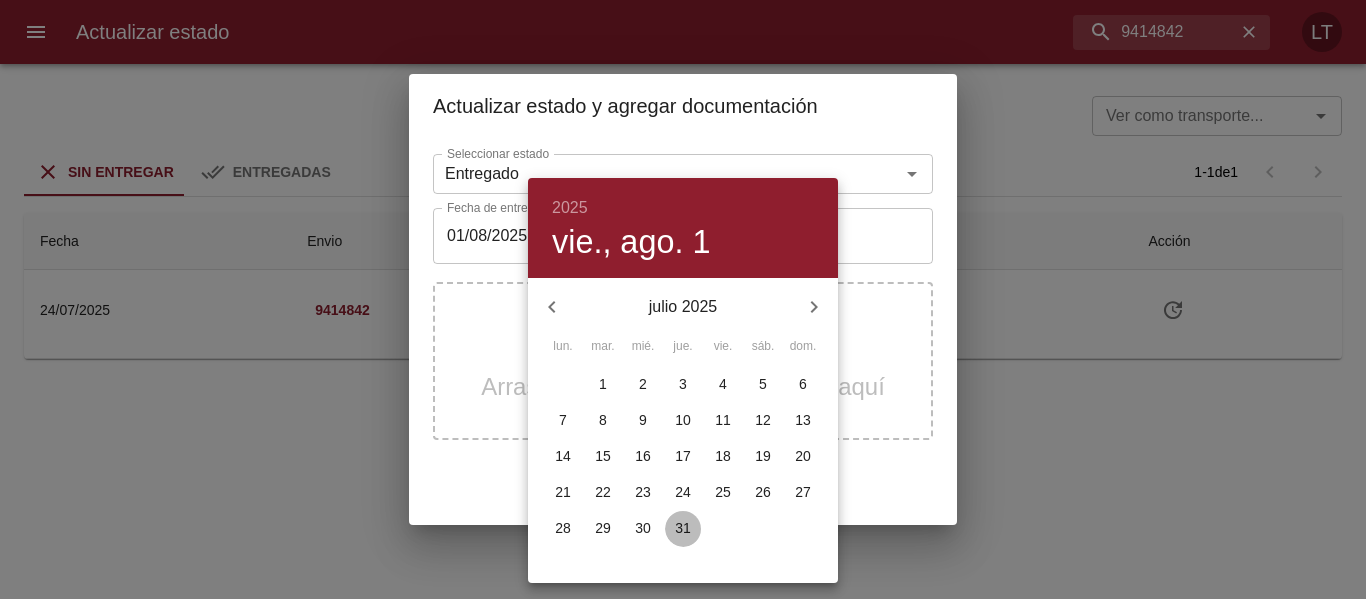 click on "31" at bounding box center [683, 528] 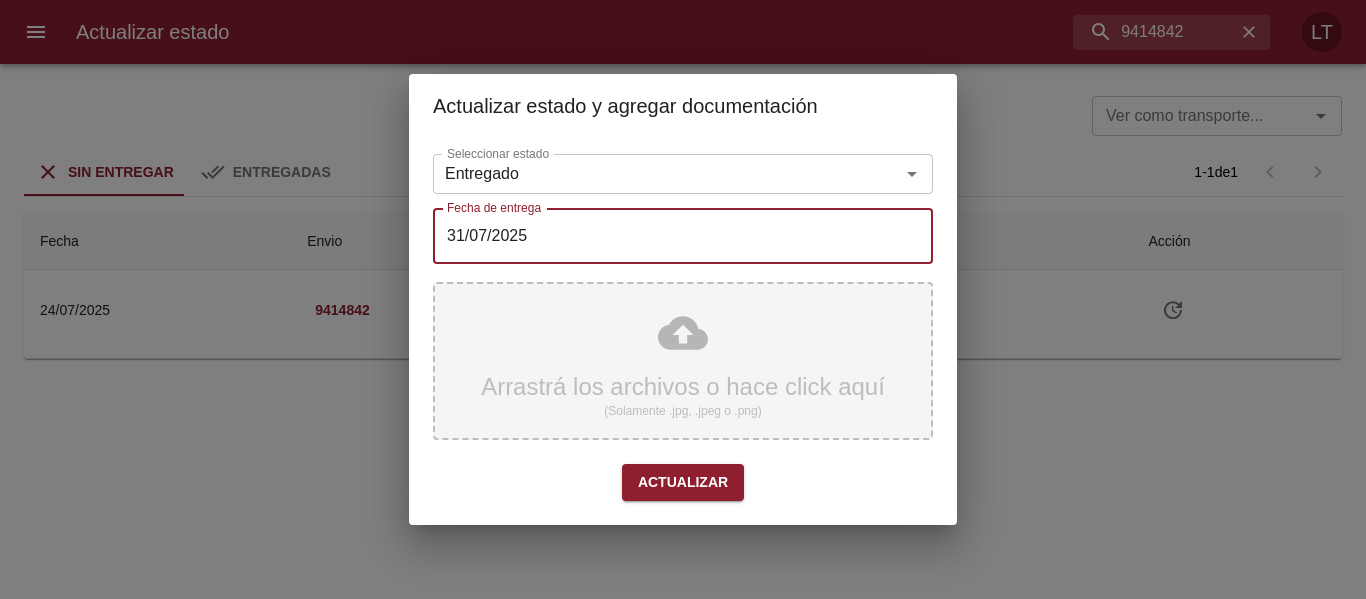 click on "Arrastrá los archivos o hace click aquí (Solamente .jpg, .jpeg o .png)" at bounding box center [683, 361] 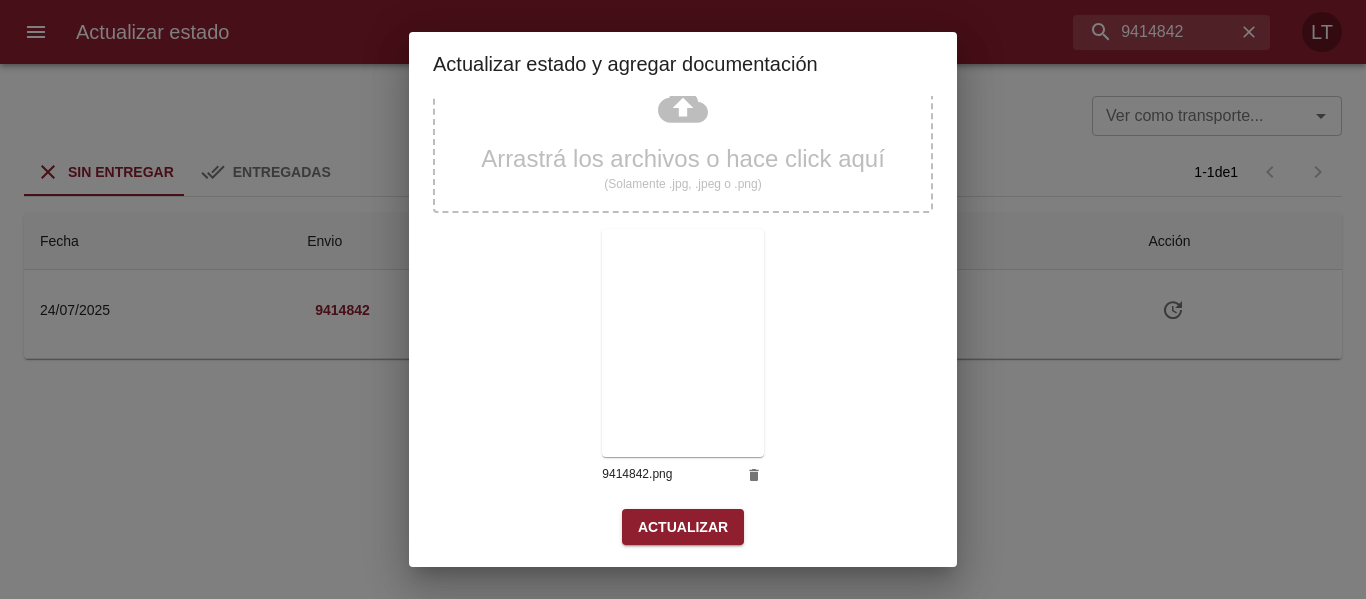 scroll, scrollTop: 187, scrollLeft: 0, axis: vertical 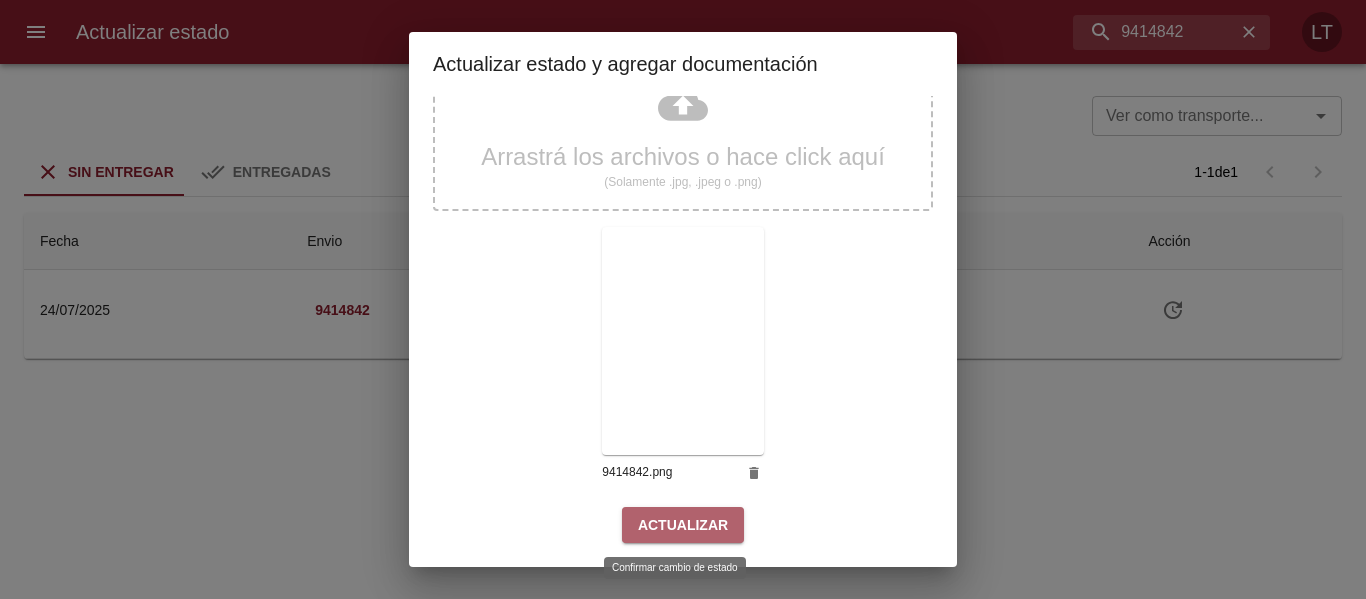 click on "Actualizar" at bounding box center [683, 525] 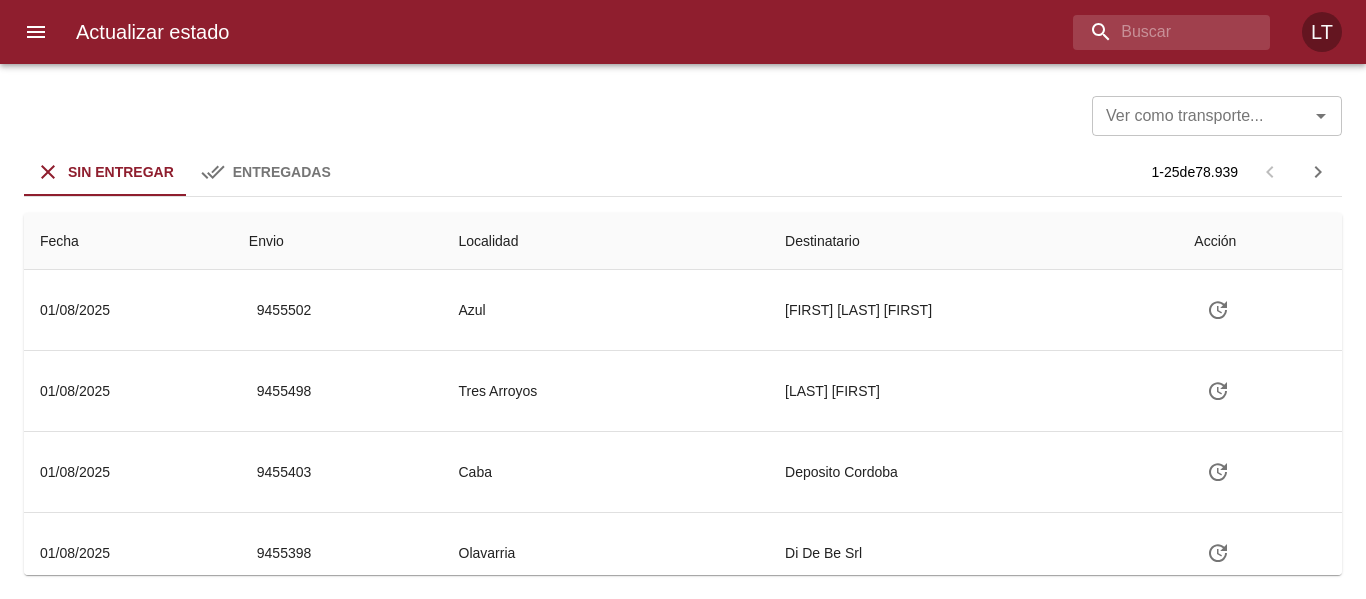 scroll, scrollTop: 0, scrollLeft: 0, axis: both 